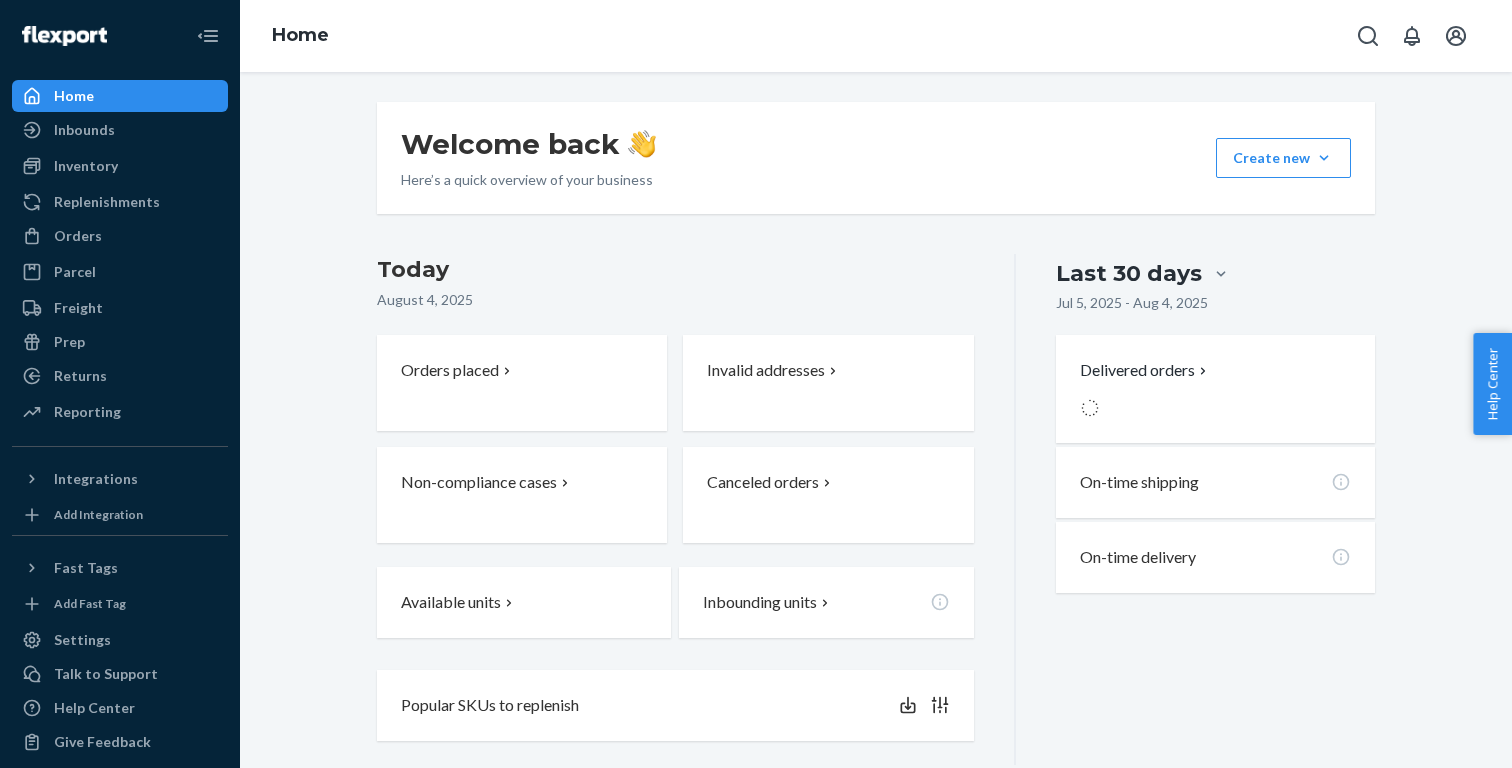 scroll, scrollTop: 0, scrollLeft: 0, axis: both 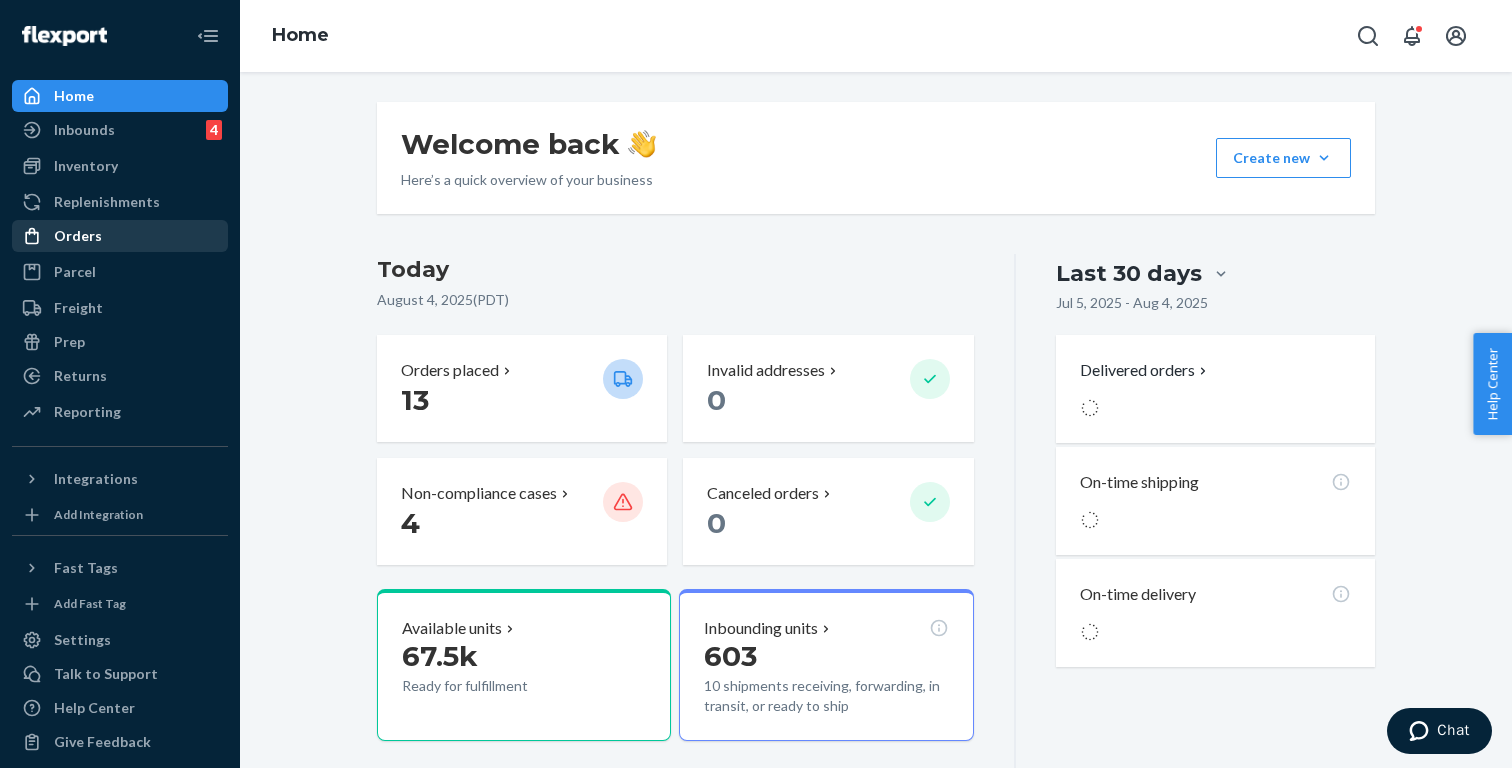 click on "Orders" at bounding box center (120, 236) 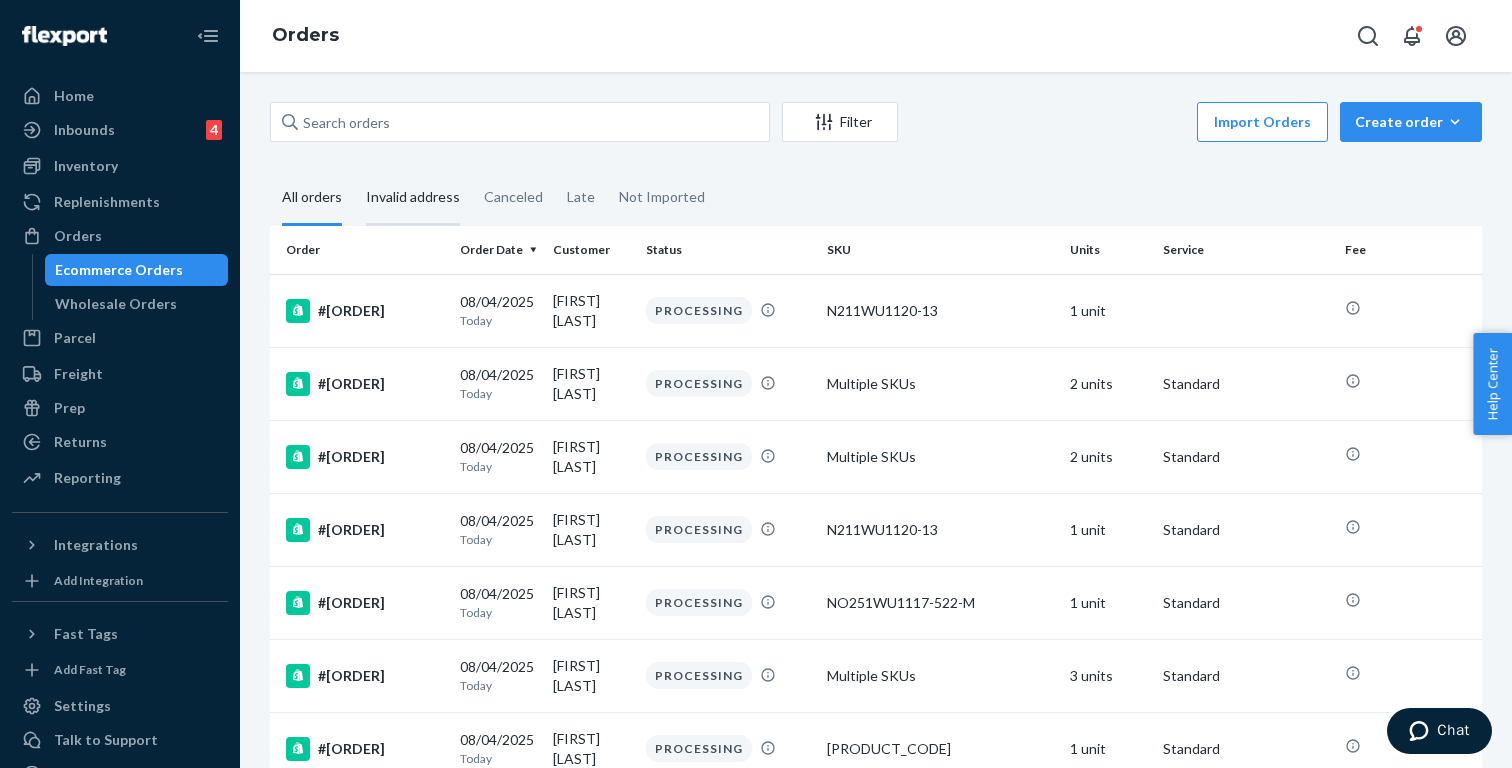 click on "Invalid address" at bounding box center (413, 198) 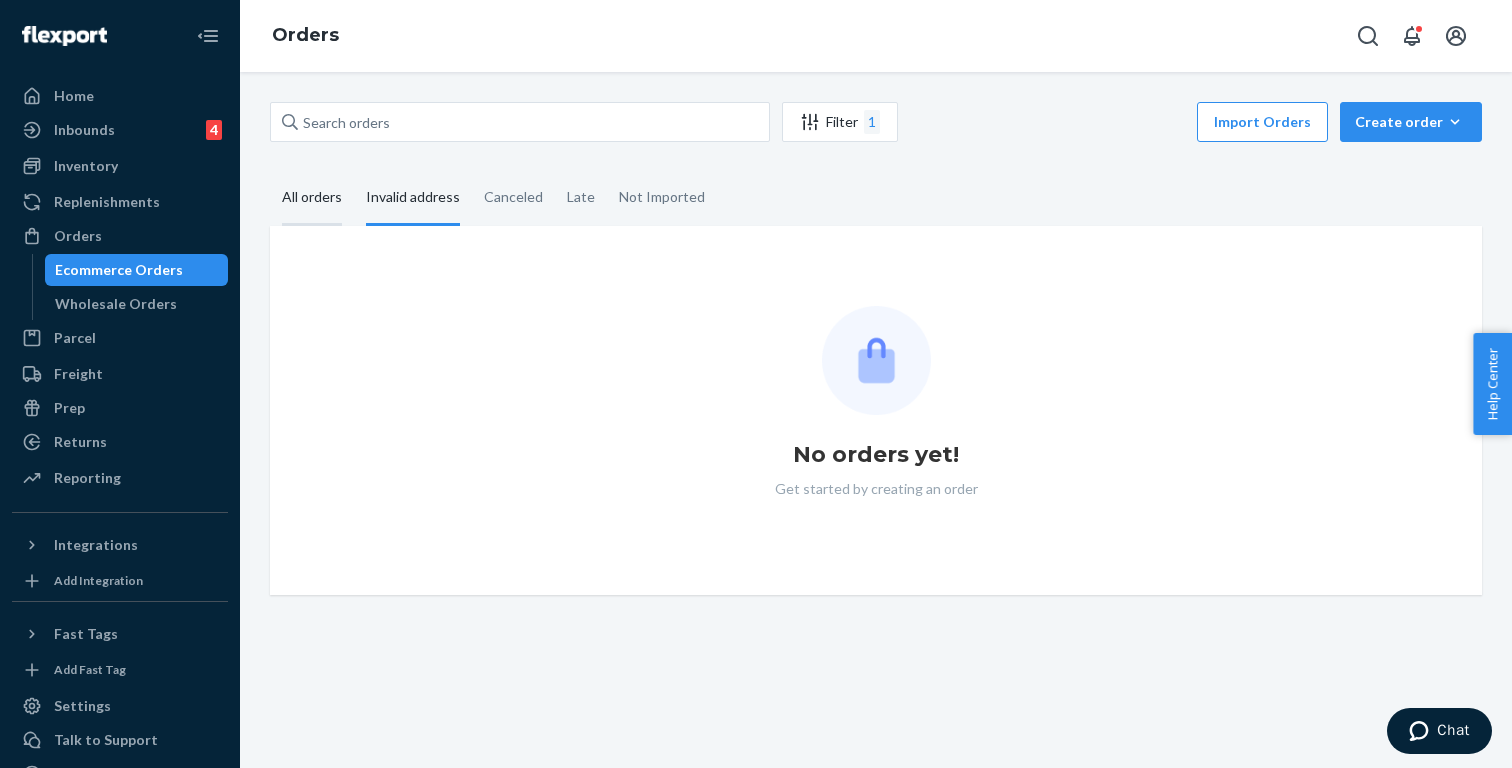 click on "All orders" at bounding box center [312, 198] 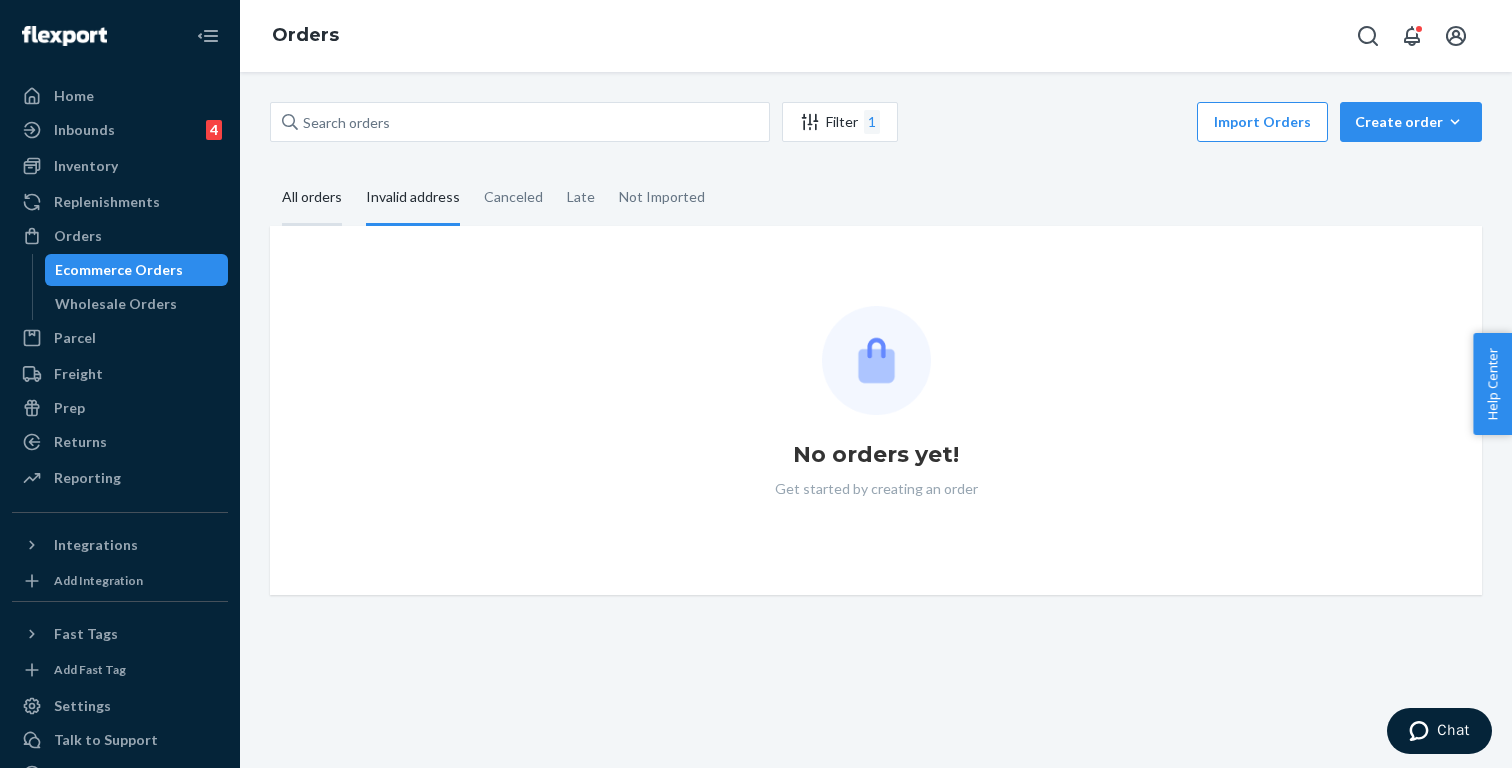 click on "All orders" at bounding box center [270, 171] 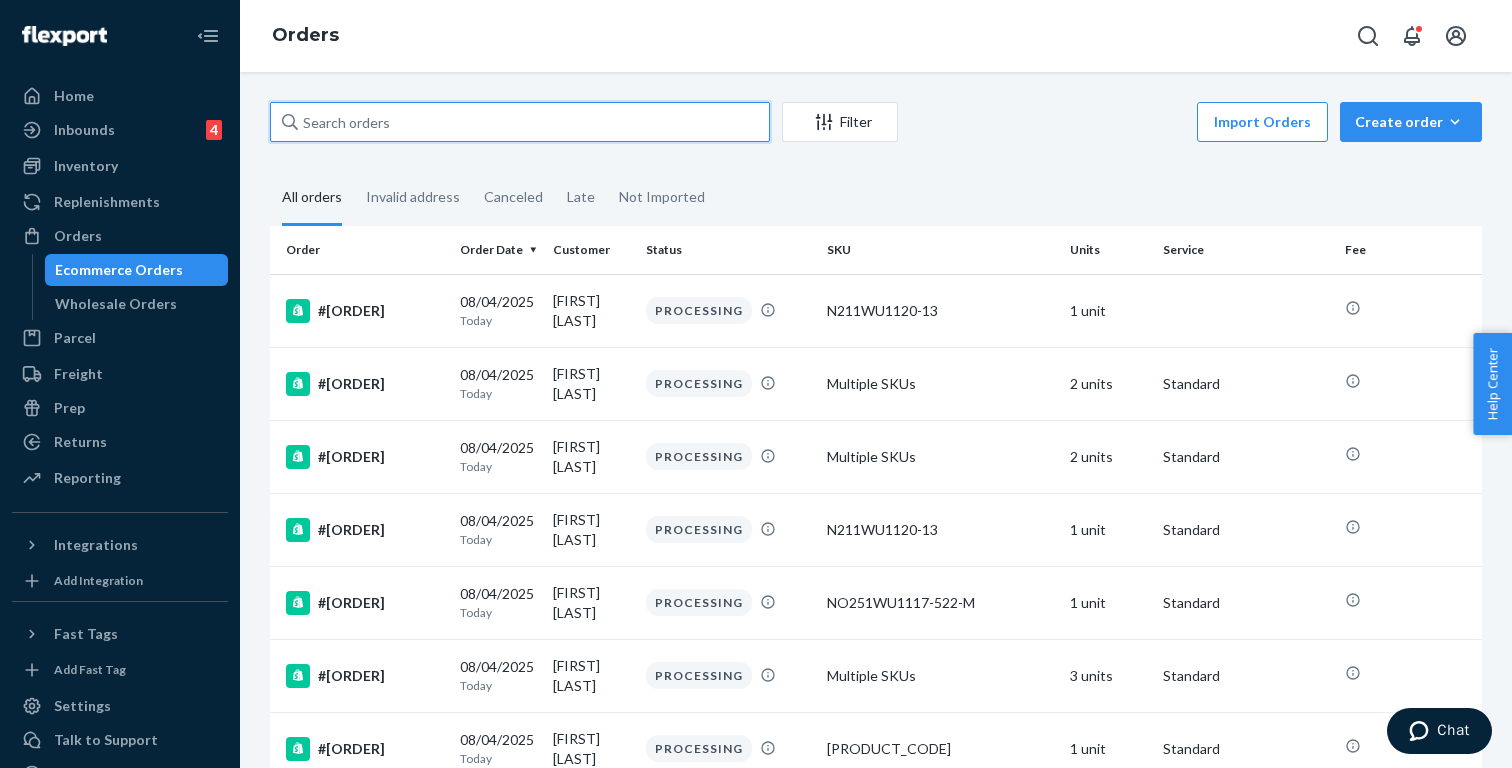 click at bounding box center [520, 122] 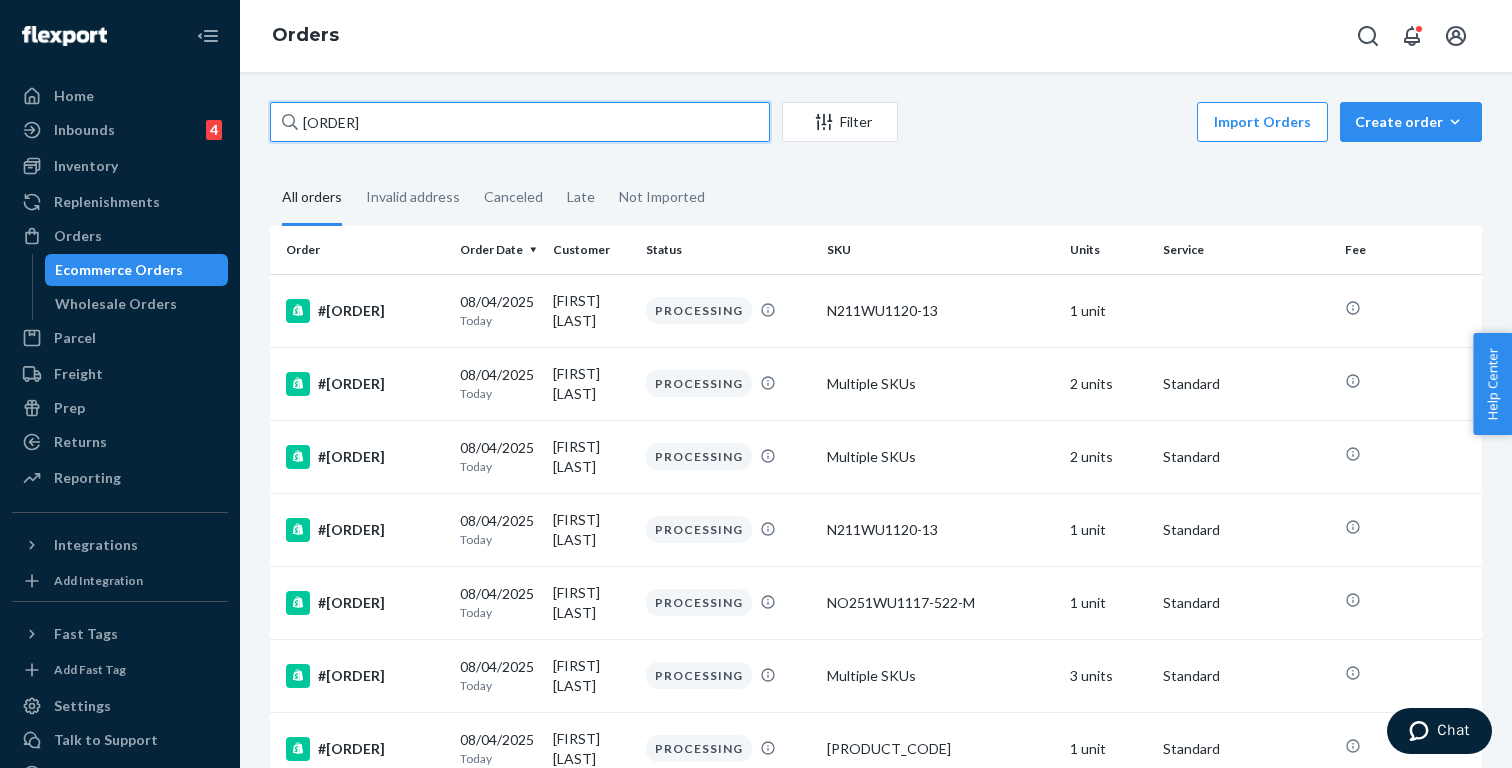 type on "[ORDER]" 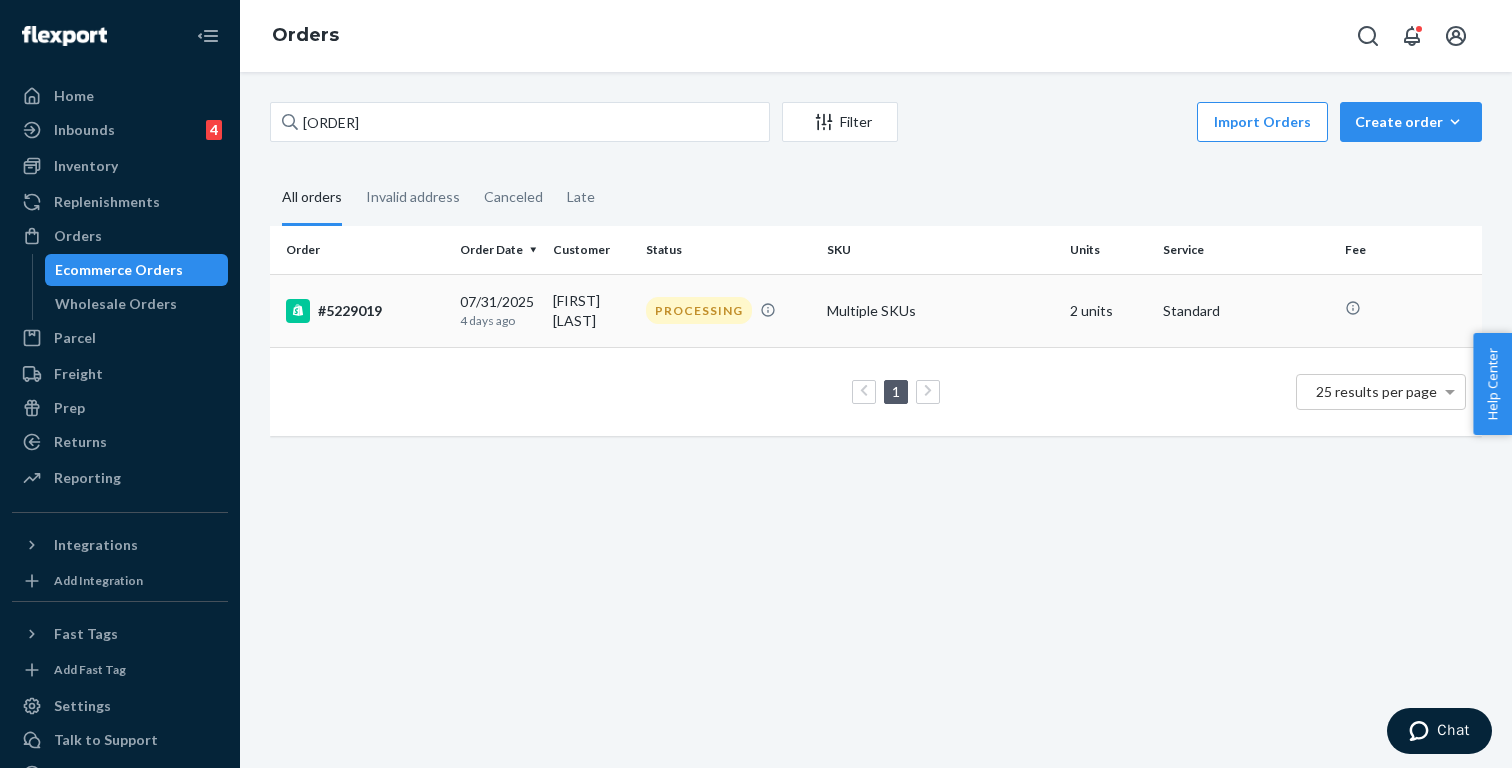 click on "[DATE] [TIME] [TIMEZONE]" at bounding box center (498, 310) 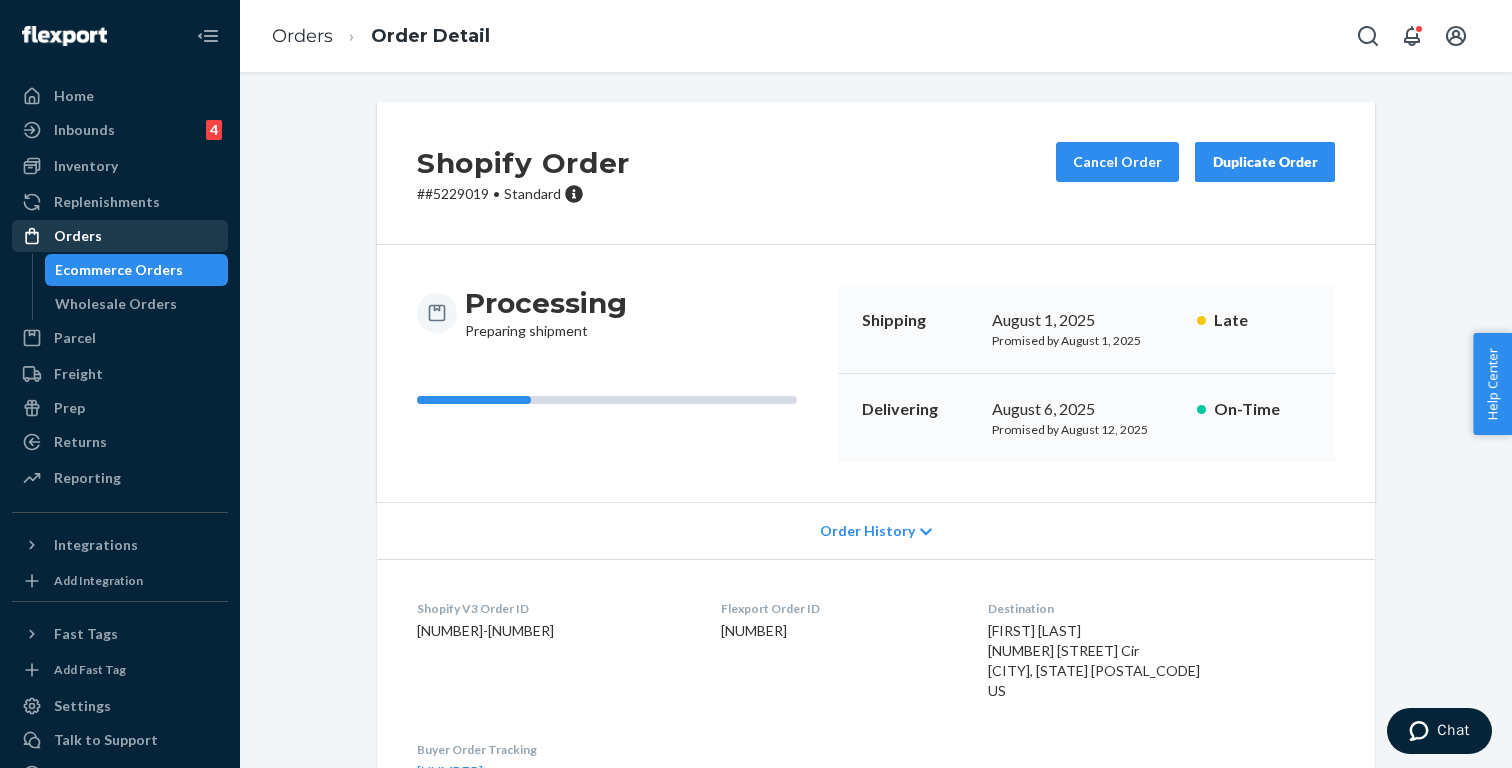 click on "Orders" at bounding box center (120, 236) 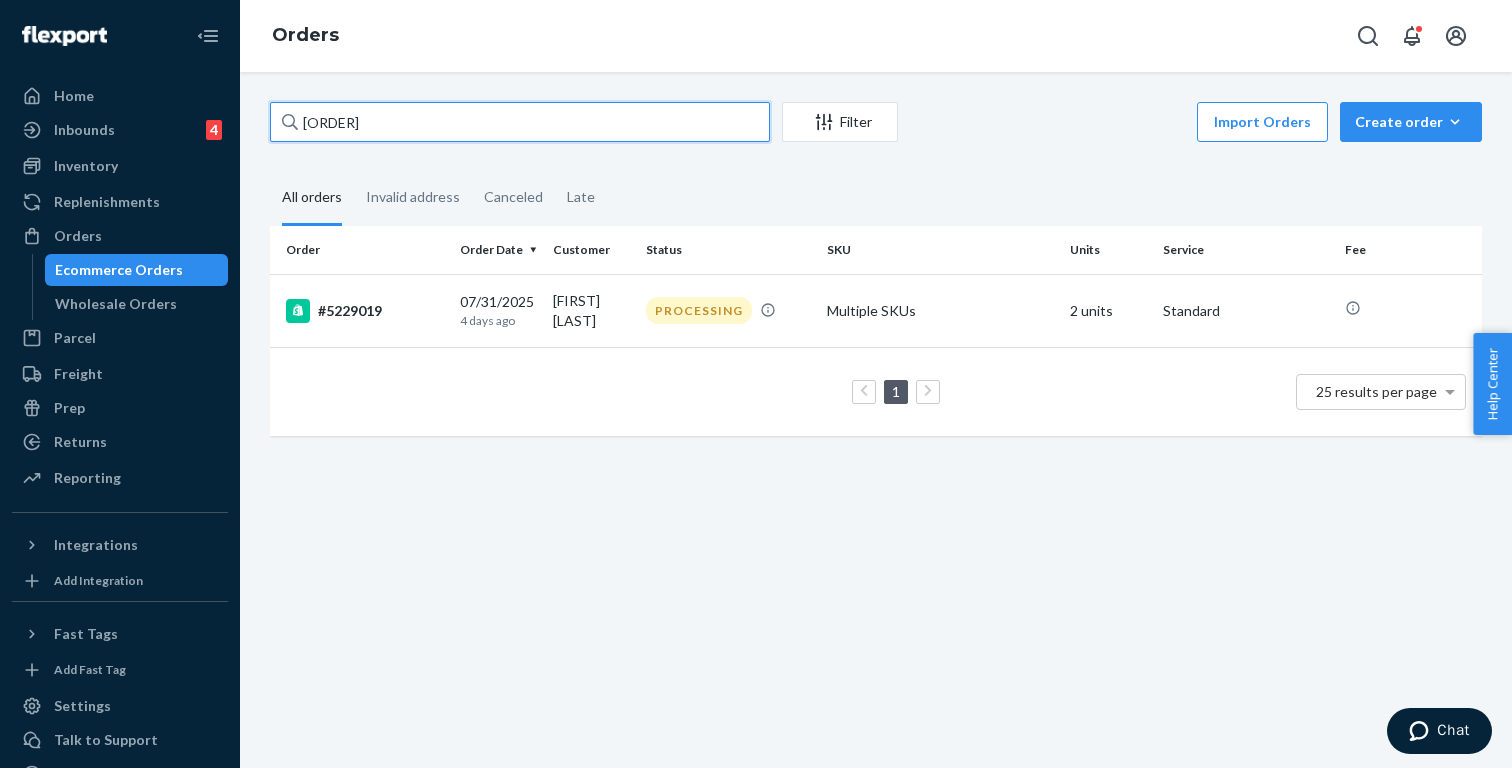 click on "[ORDER]" at bounding box center (520, 122) 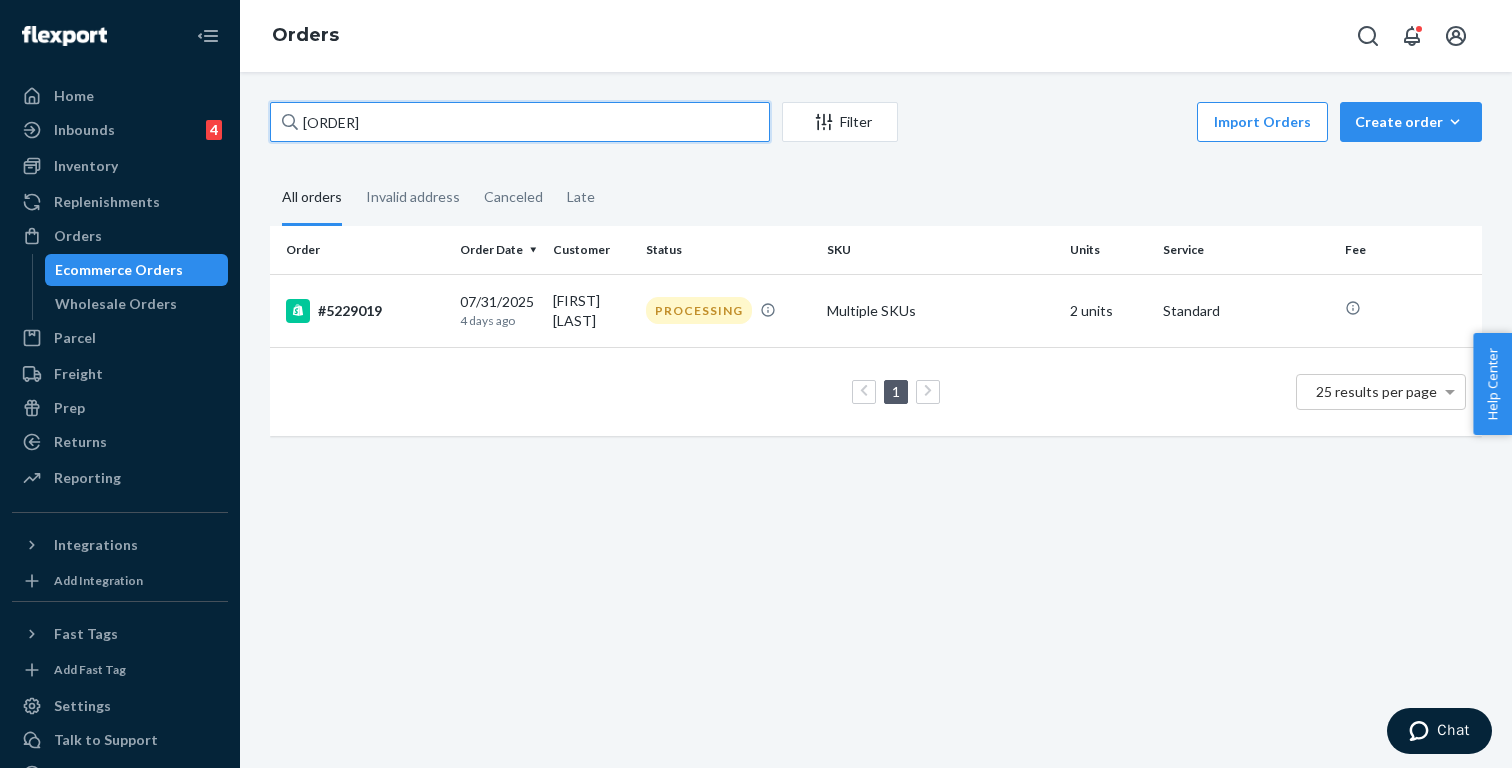 paste on "87" 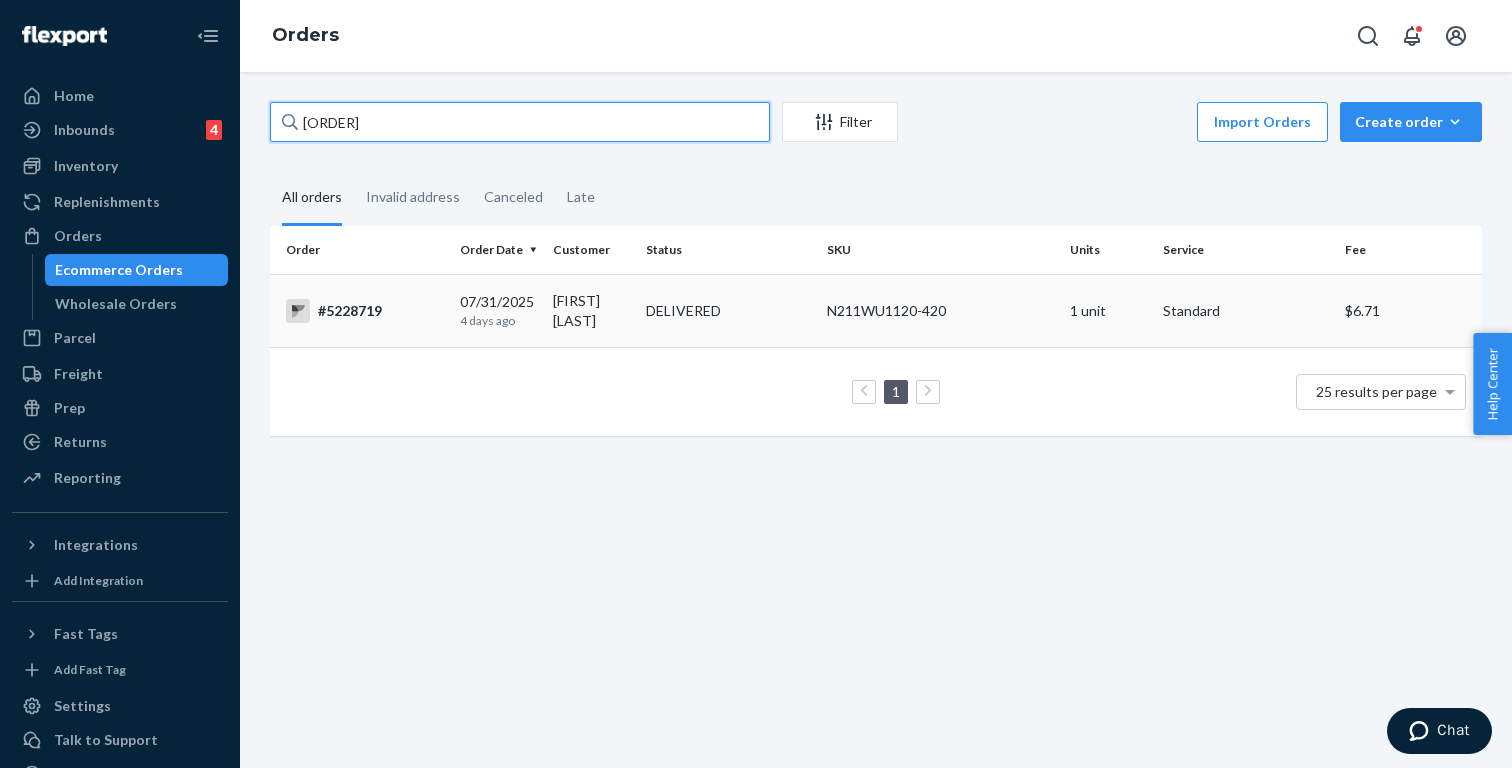 type on "[ORDER]" 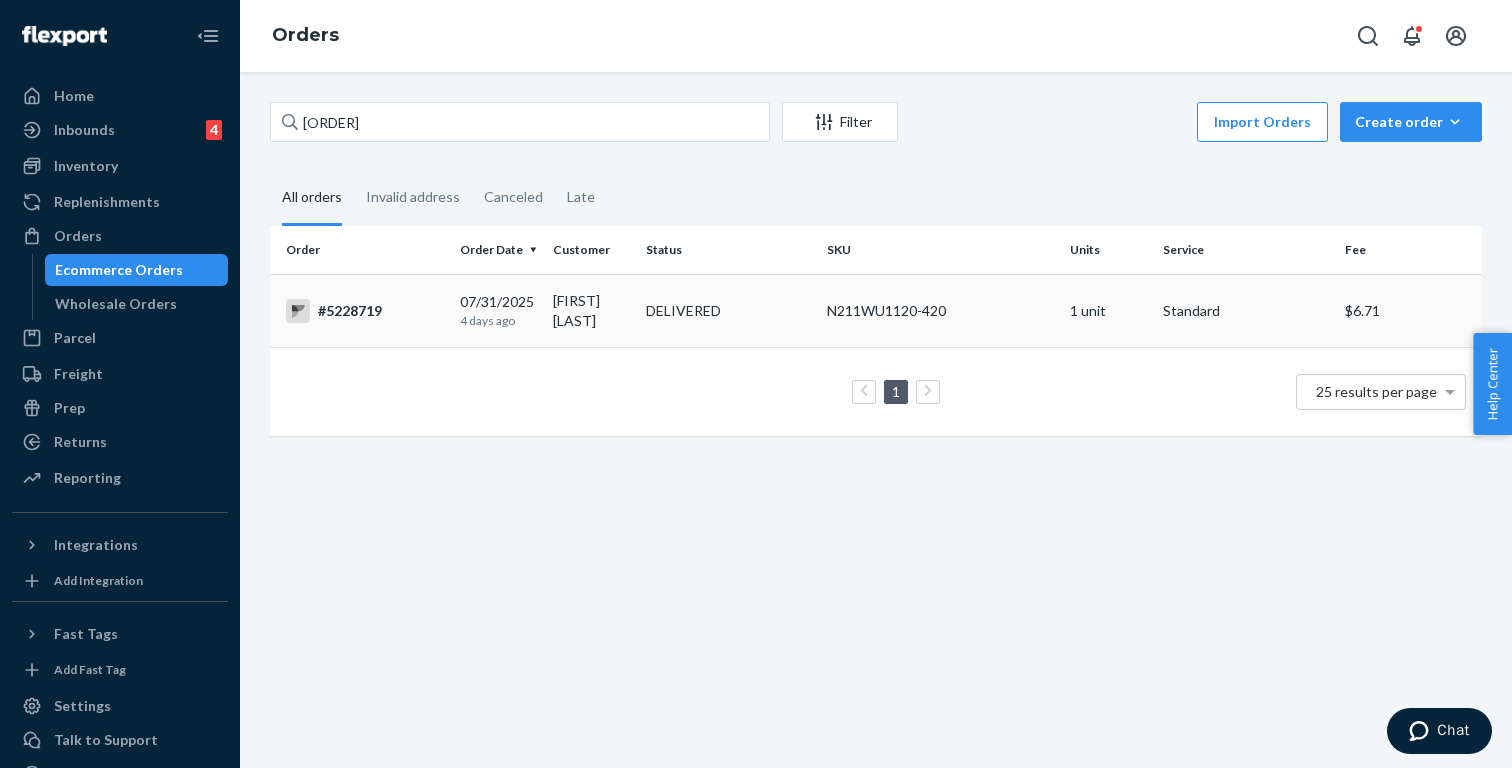 click on "#5228719" at bounding box center [365, 311] 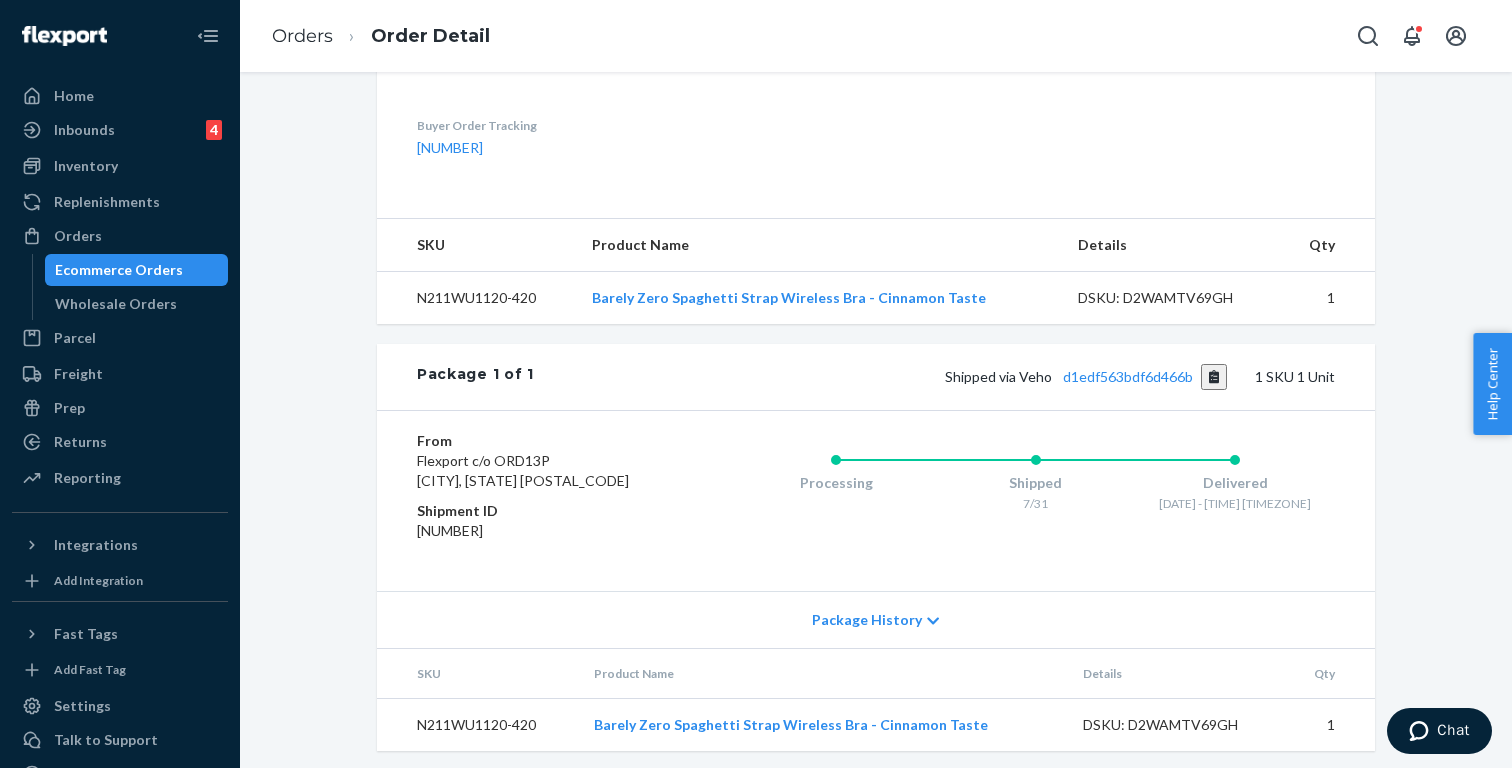 scroll, scrollTop: 629, scrollLeft: 0, axis: vertical 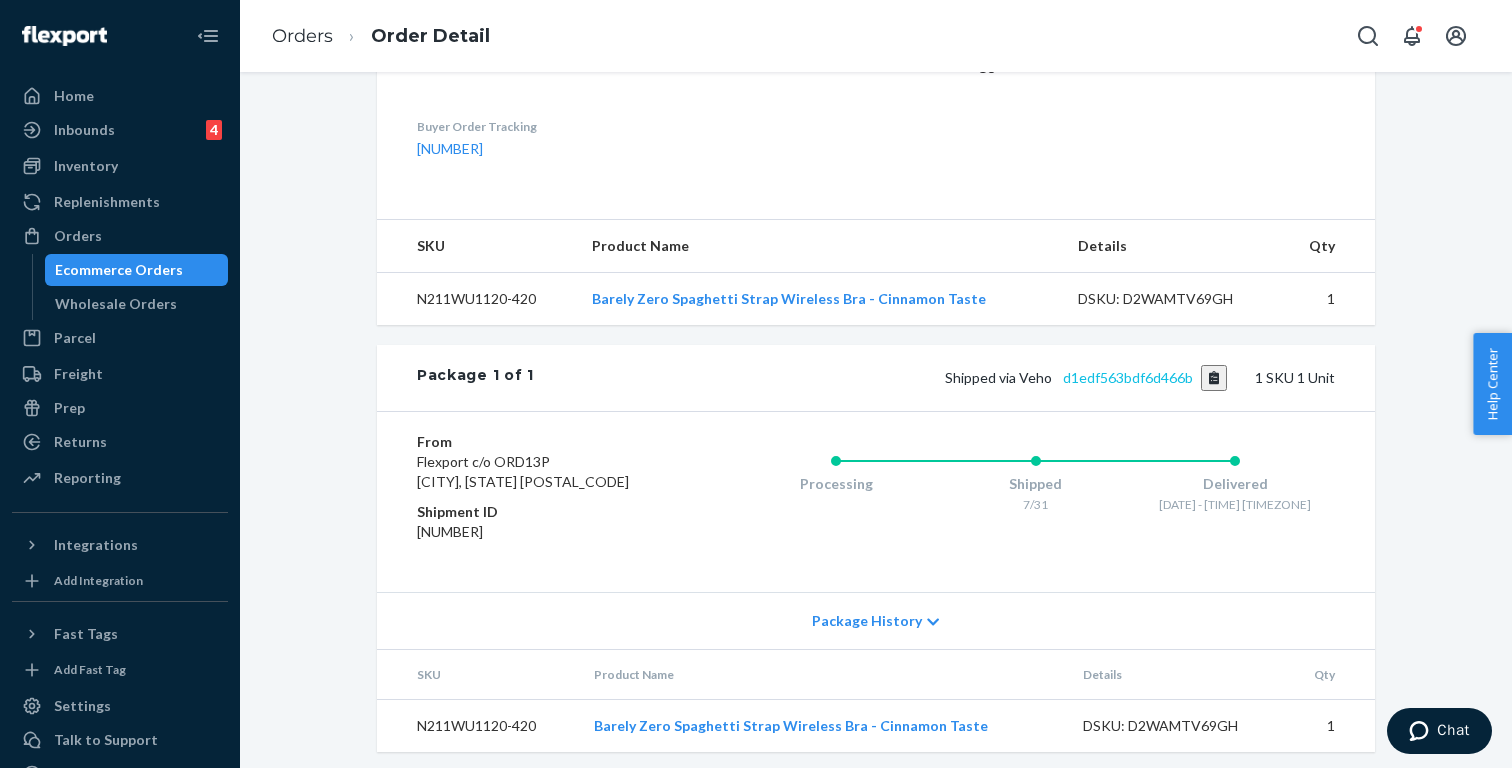 click on "d1edf563bdf6d466b" at bounding box center [1128, 377] 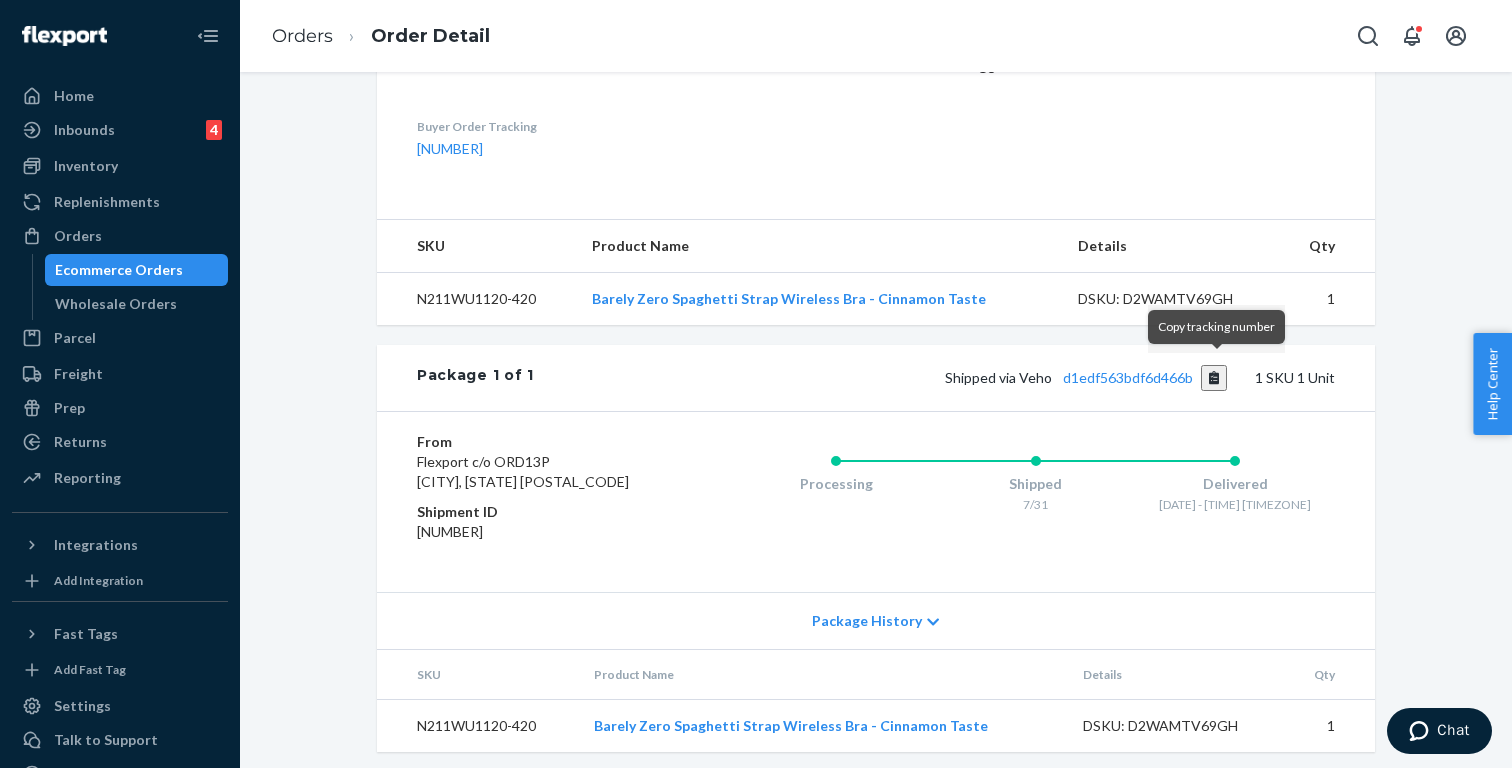 click at bounding box center (1214, 378) 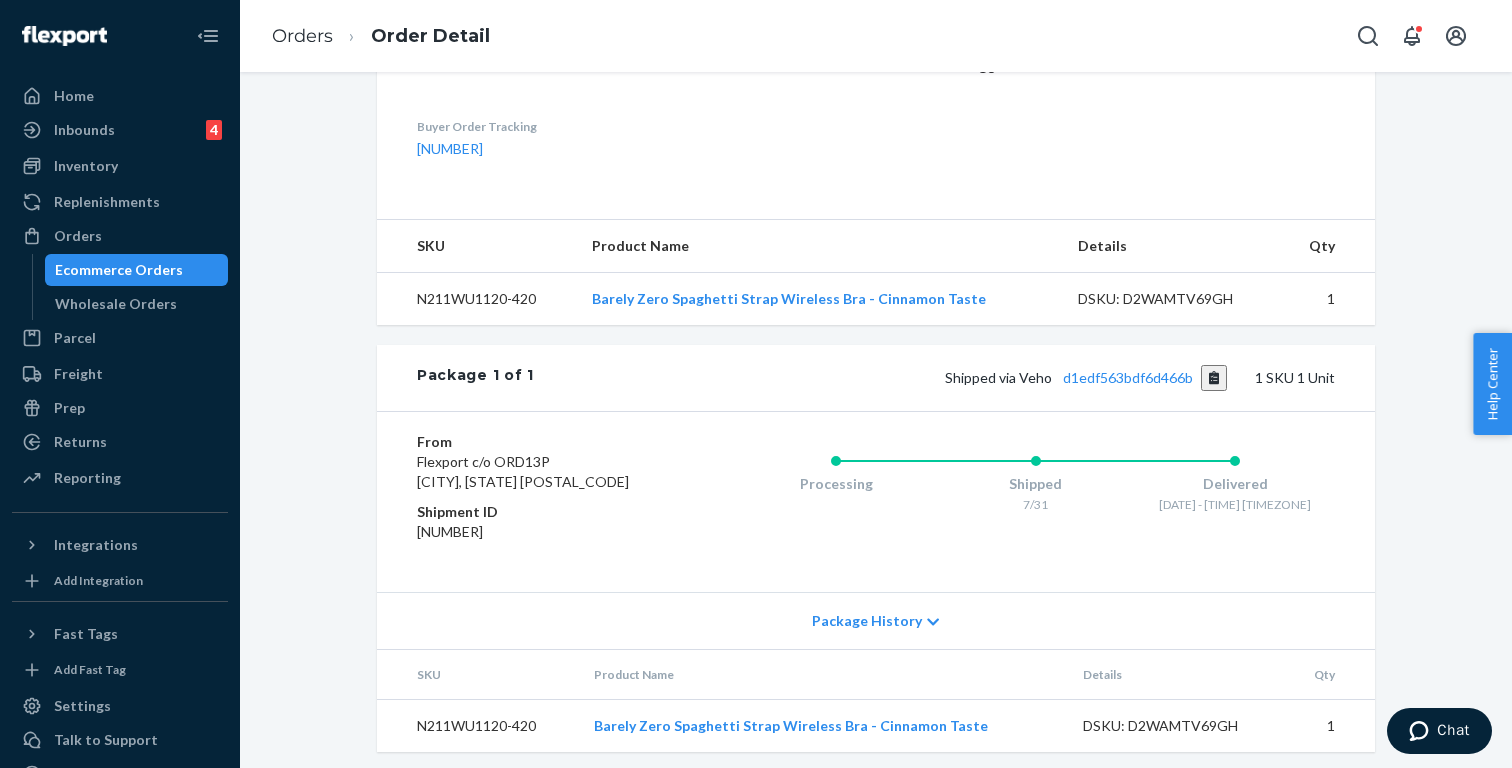 click on "Ecommerce Orders" at bounding box center (119, 270) 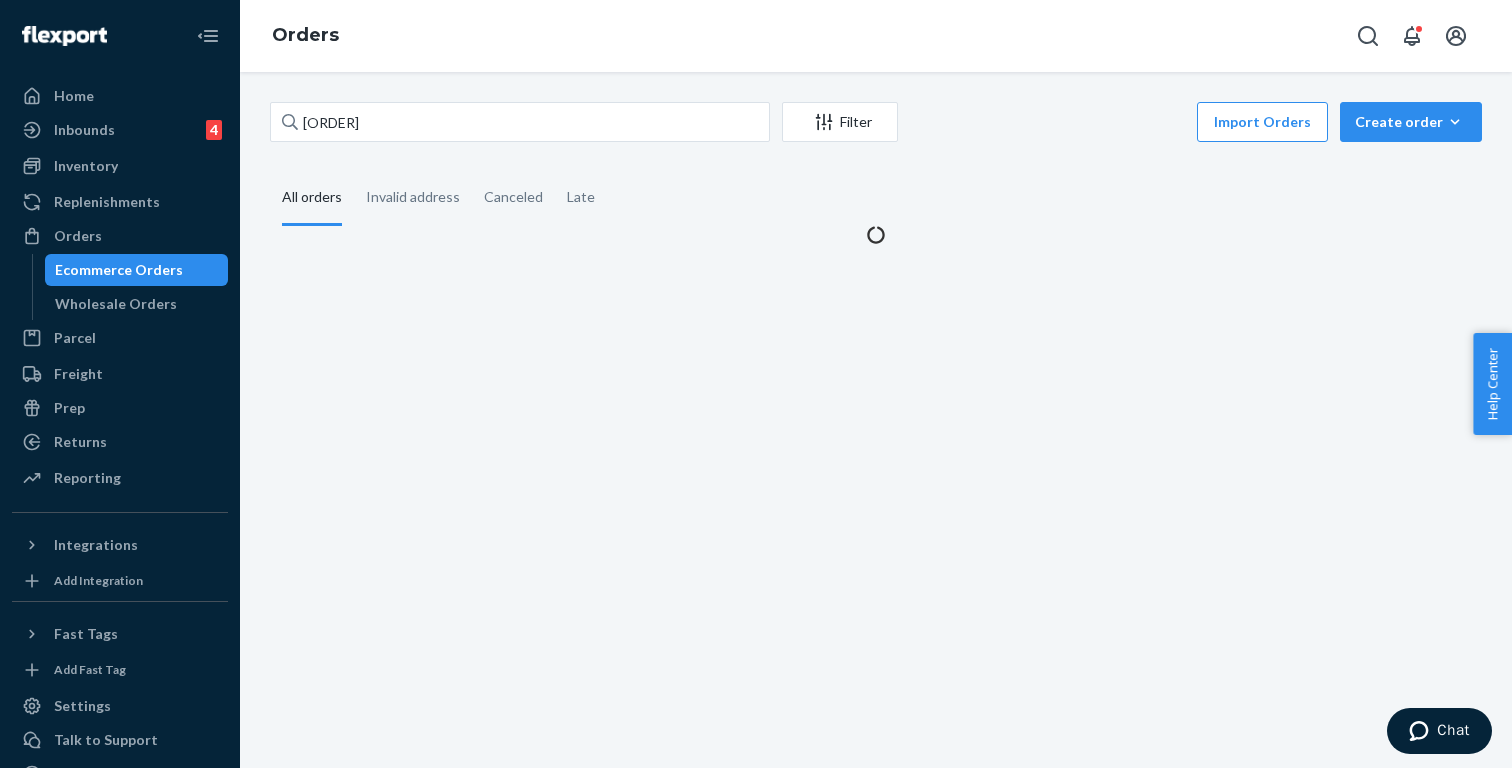 scroll, scrollTop: 0, scrollLeft: 0, axis: both 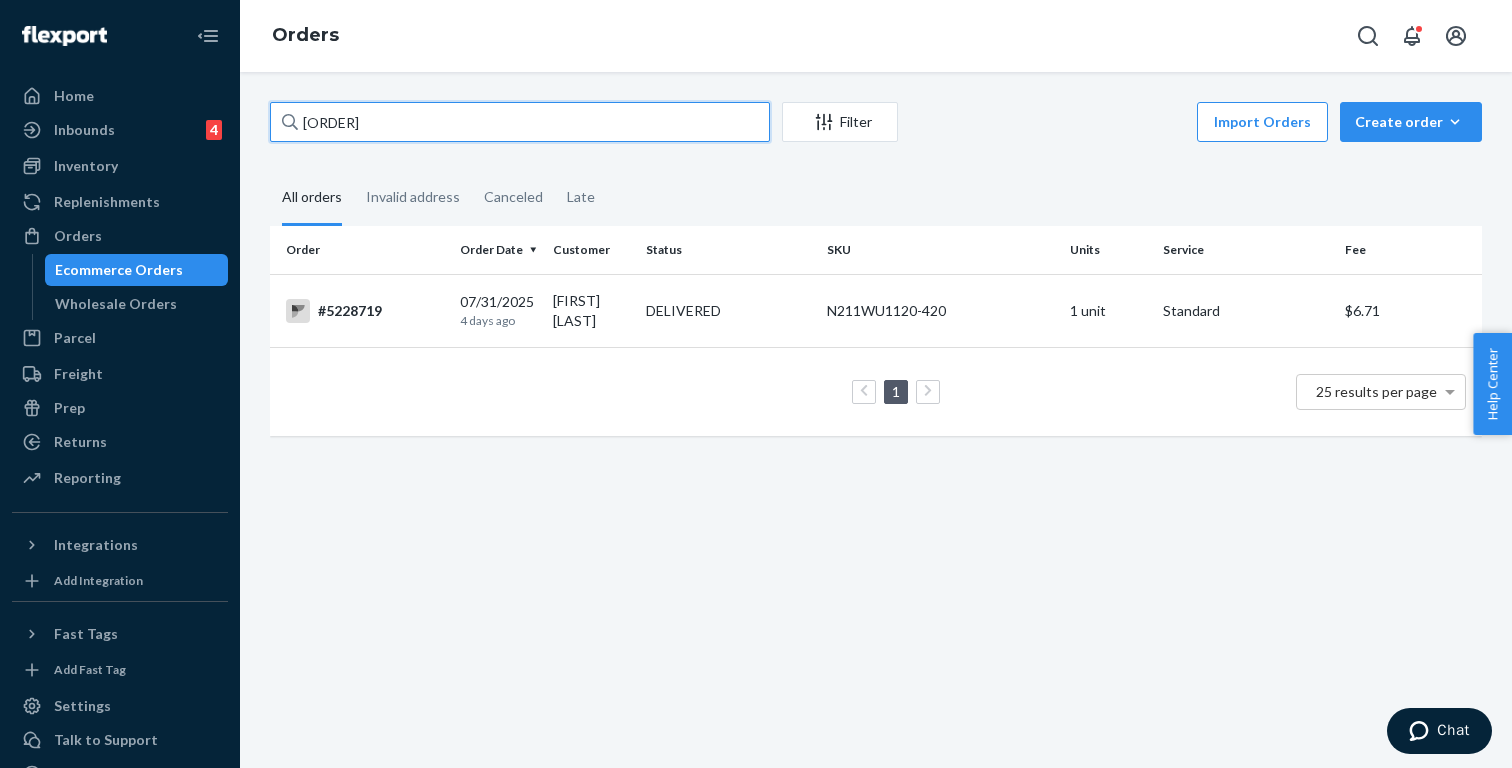 click on "[ORDER]" at bounding box center [520, 122] 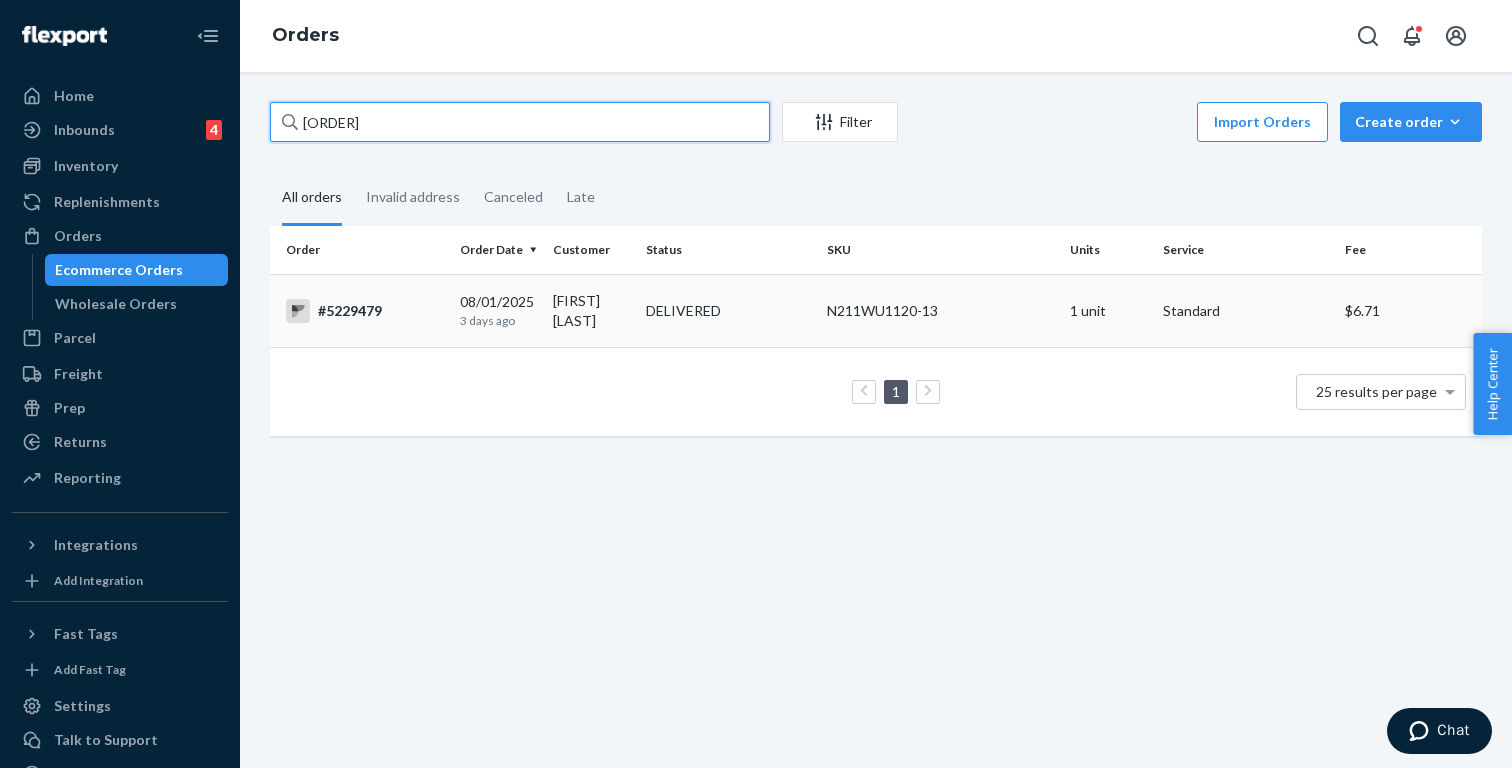type on "[ORDER]" 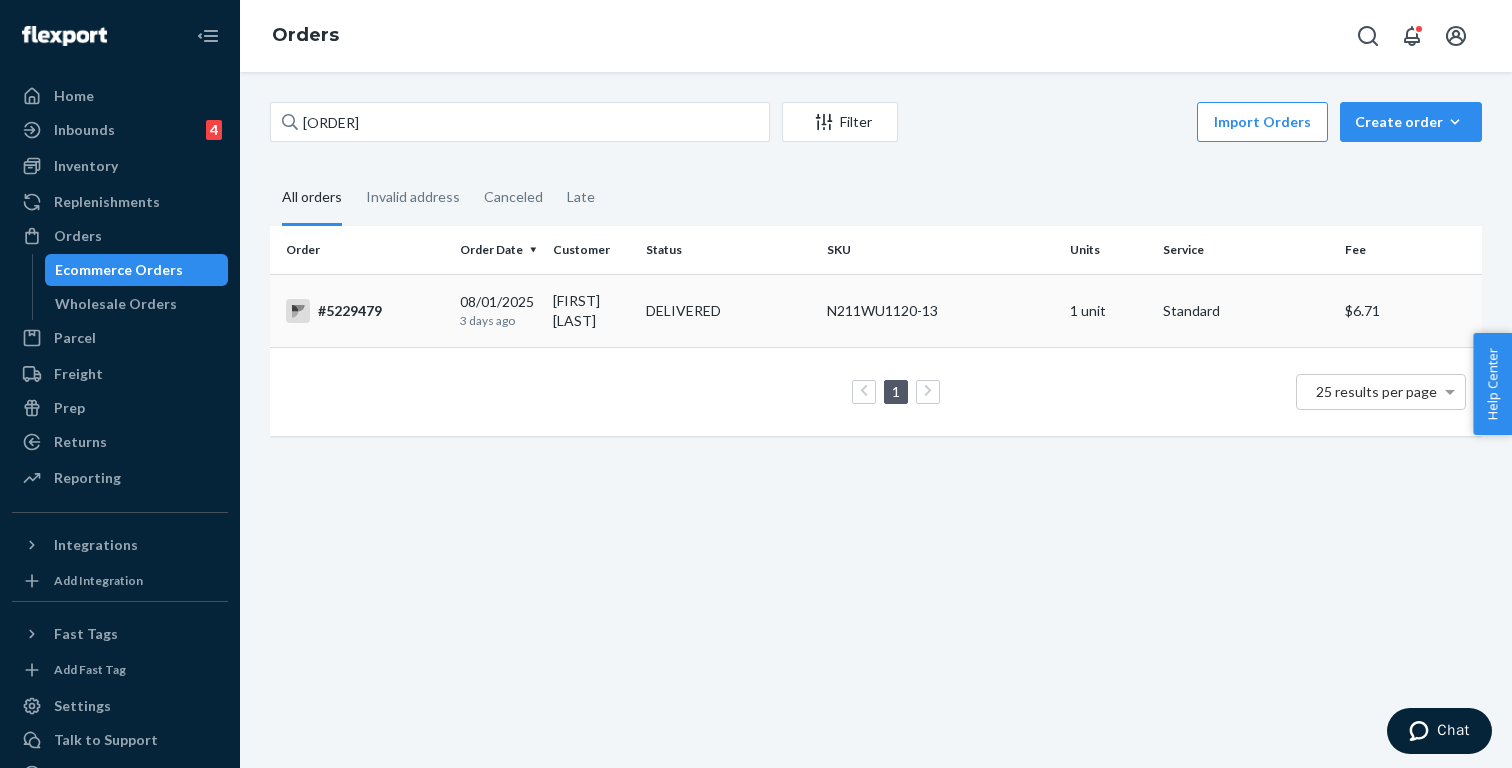 click on "#5229479" at bounding box center (365, 311) 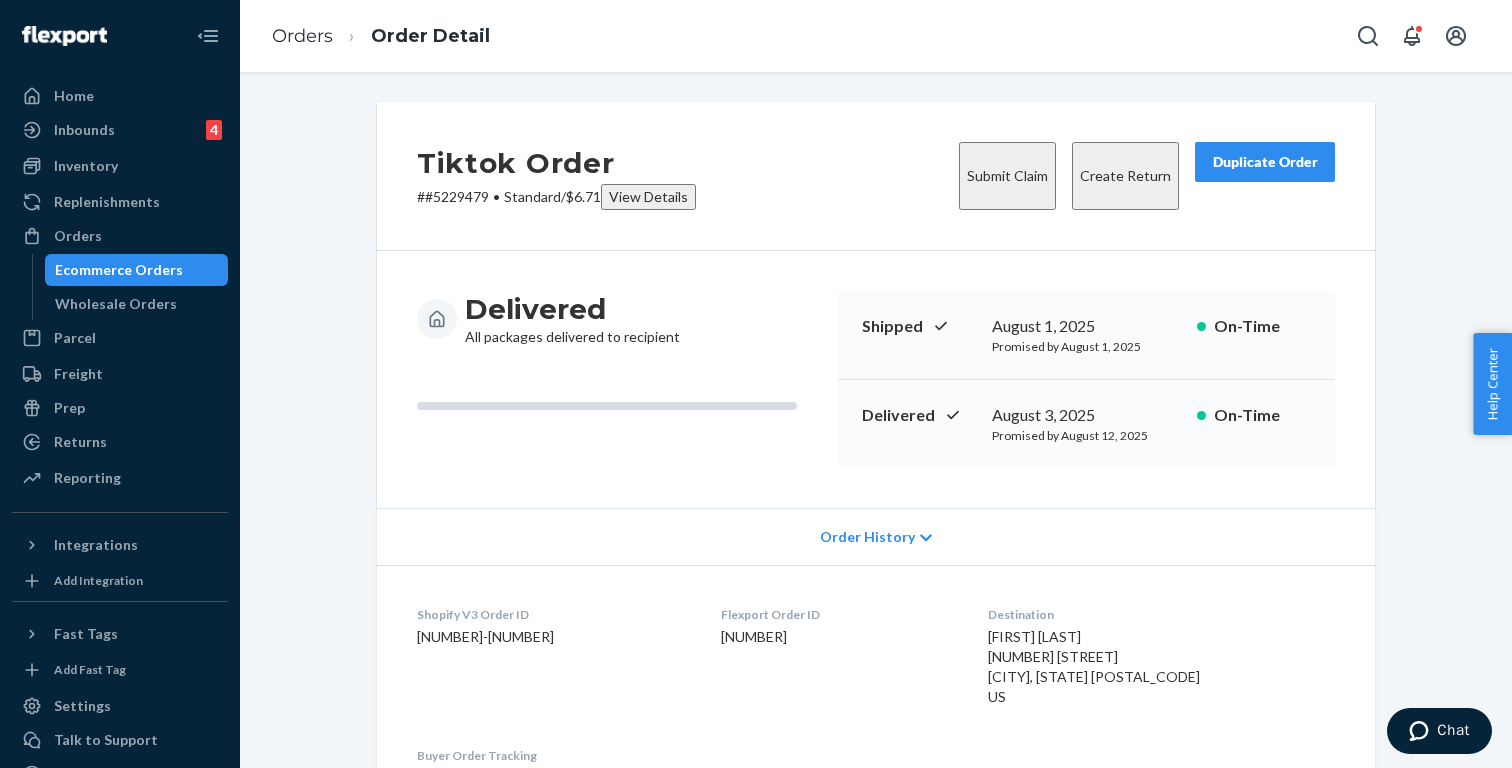 scroll, scrollTop: 0, scrollLeft: 0, axis: both 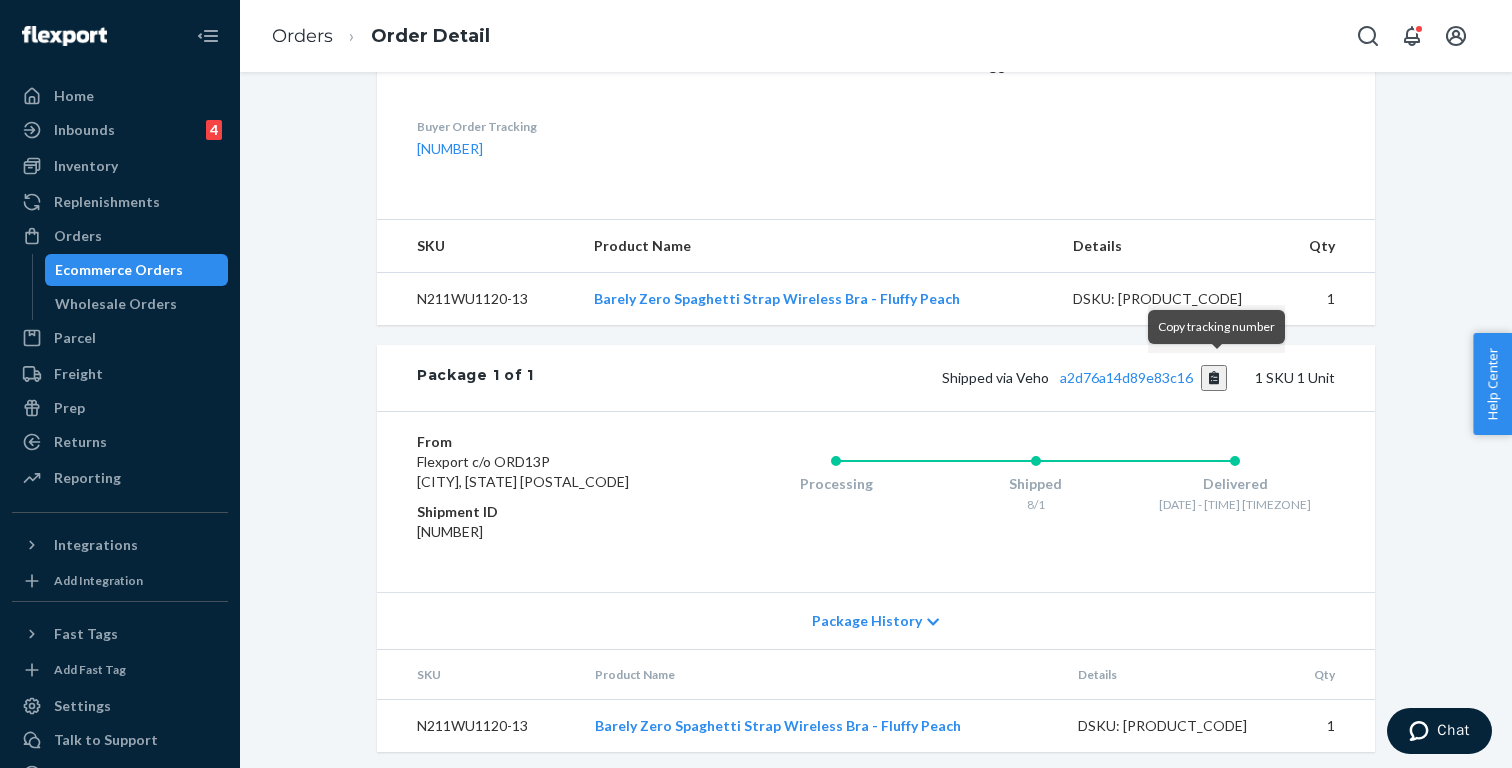 click at bounding box center [1214, 378] 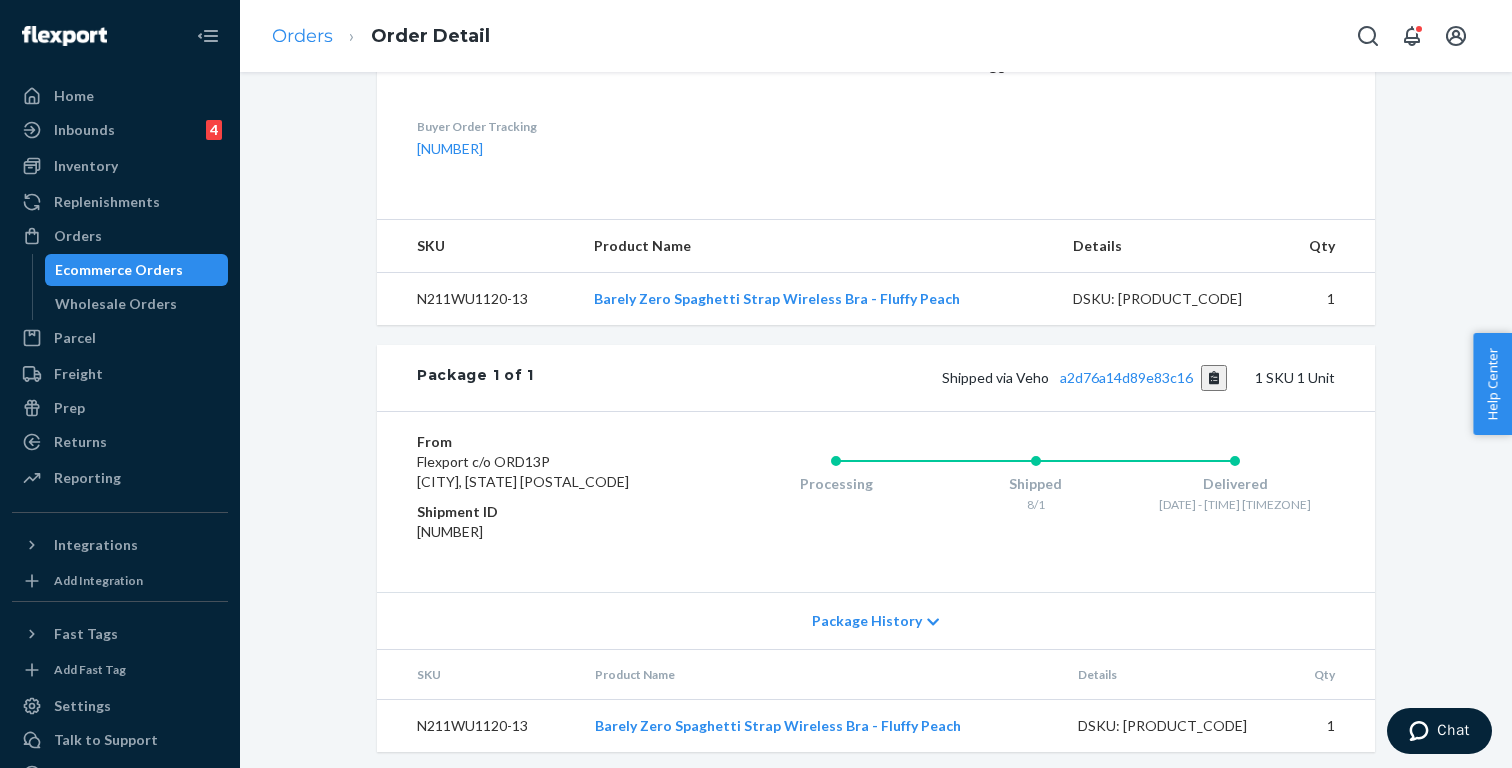 click on "Orders" at bounding box center (302, 36) 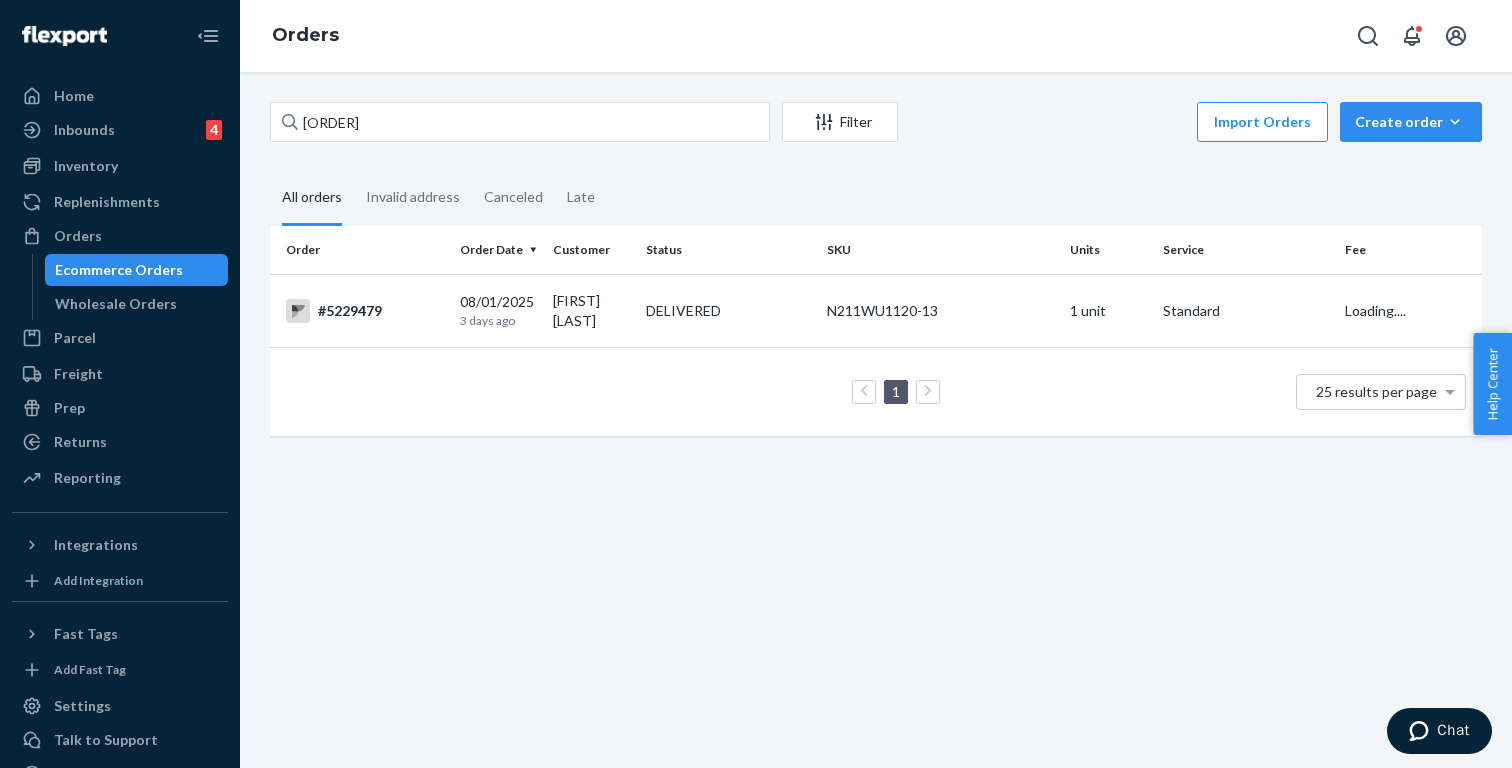 scroll, scrollTop: 0, scrollLeft: 0, axis: both 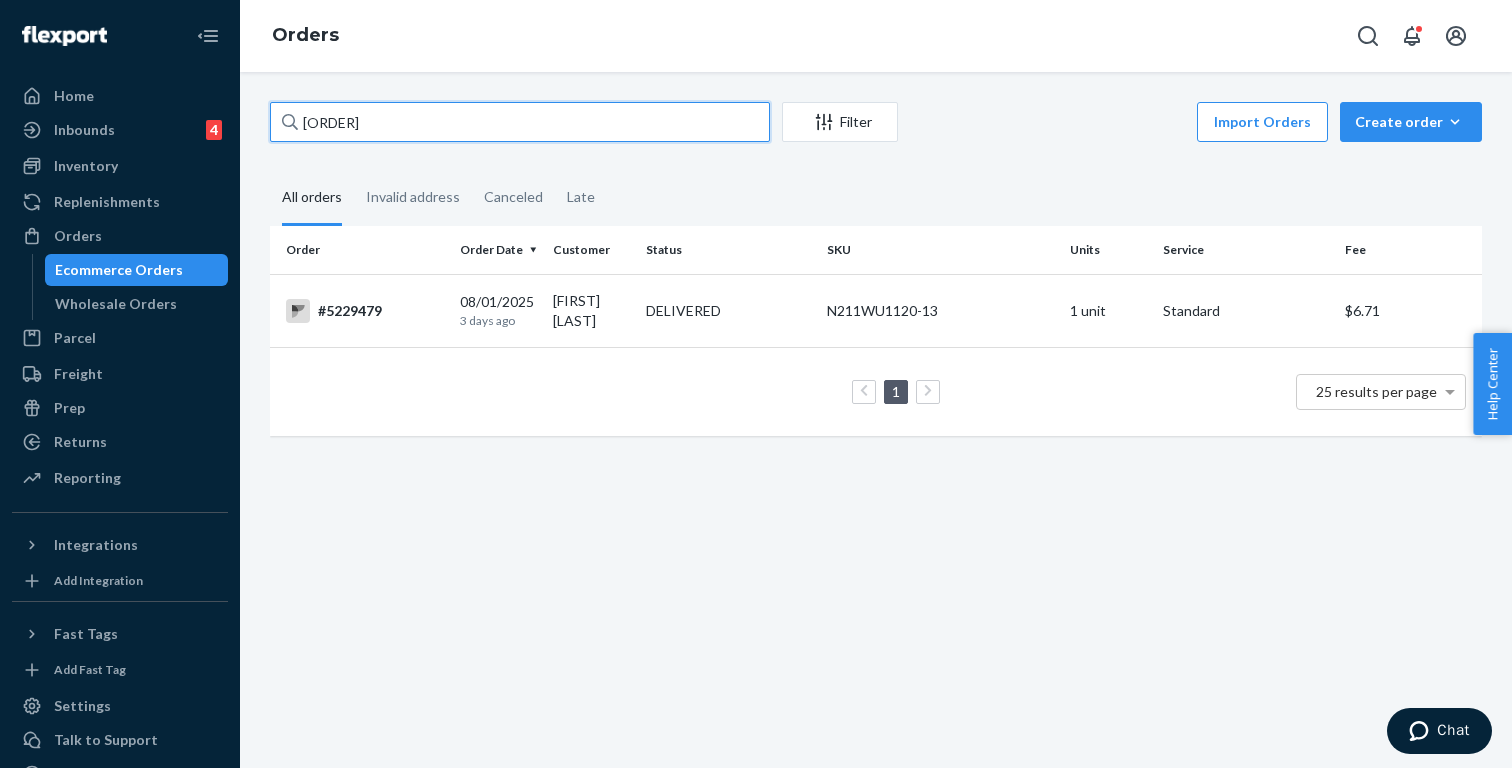 click on "[ORDER]" at bounding box center (520, 122) 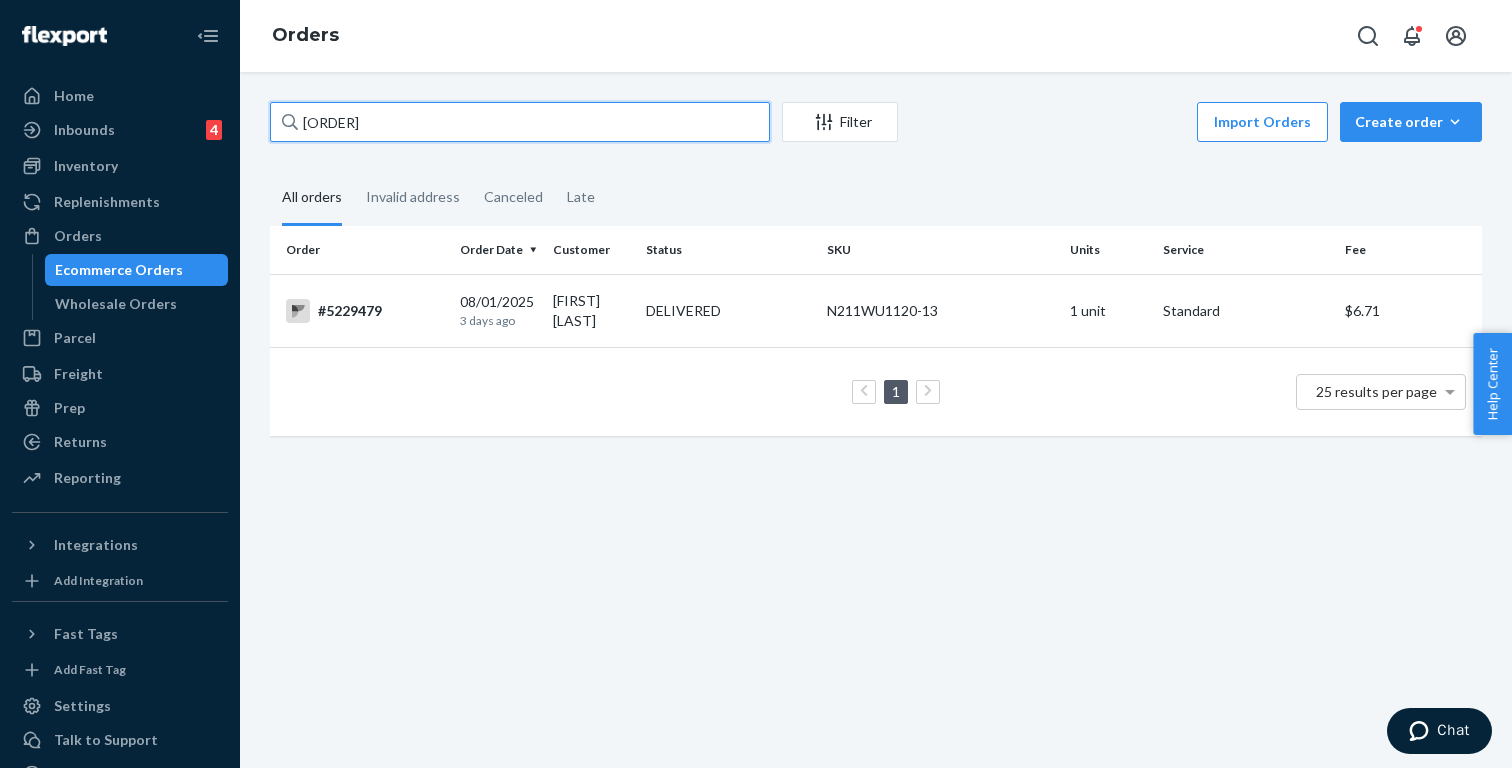 paste on "61" 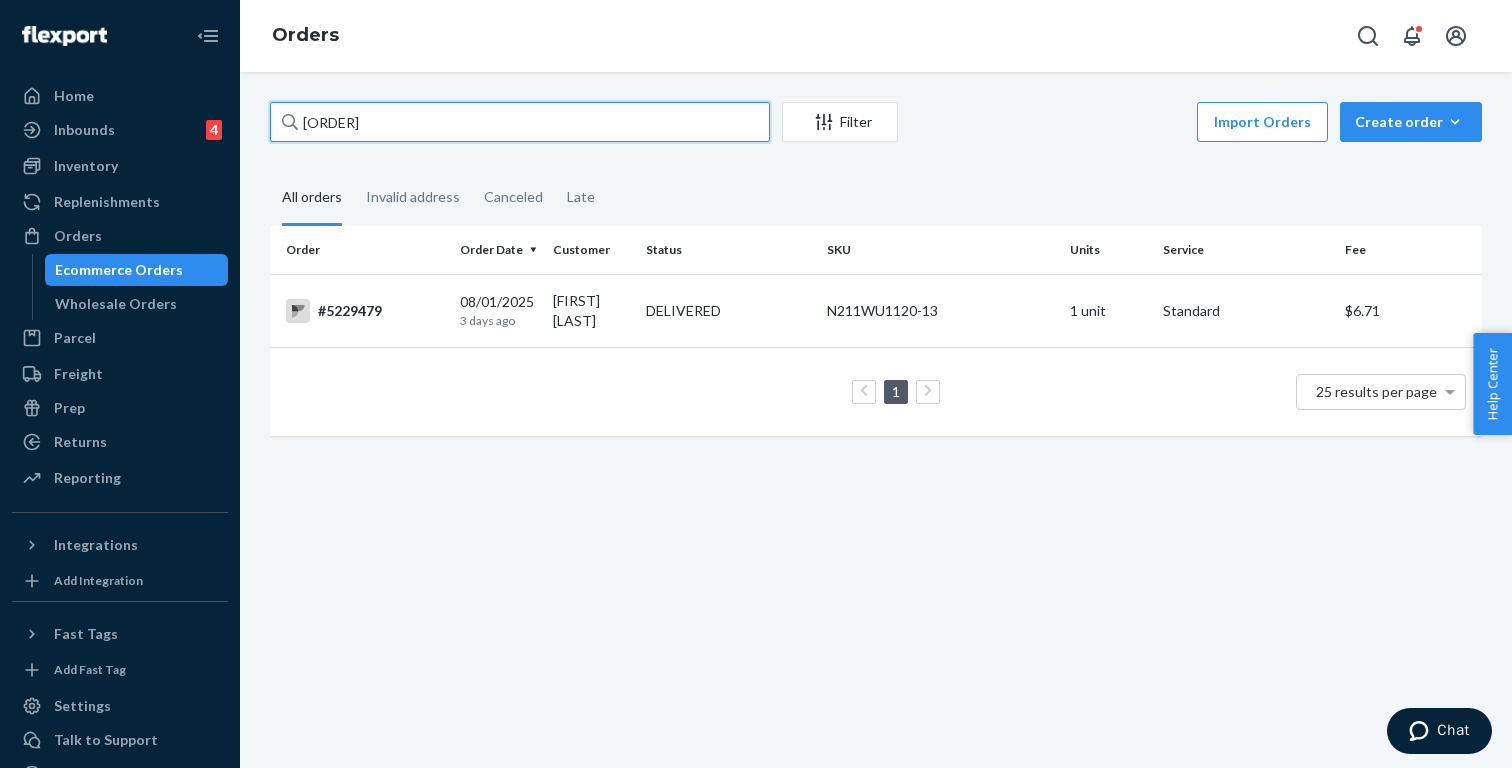 type on "[ORDER]" 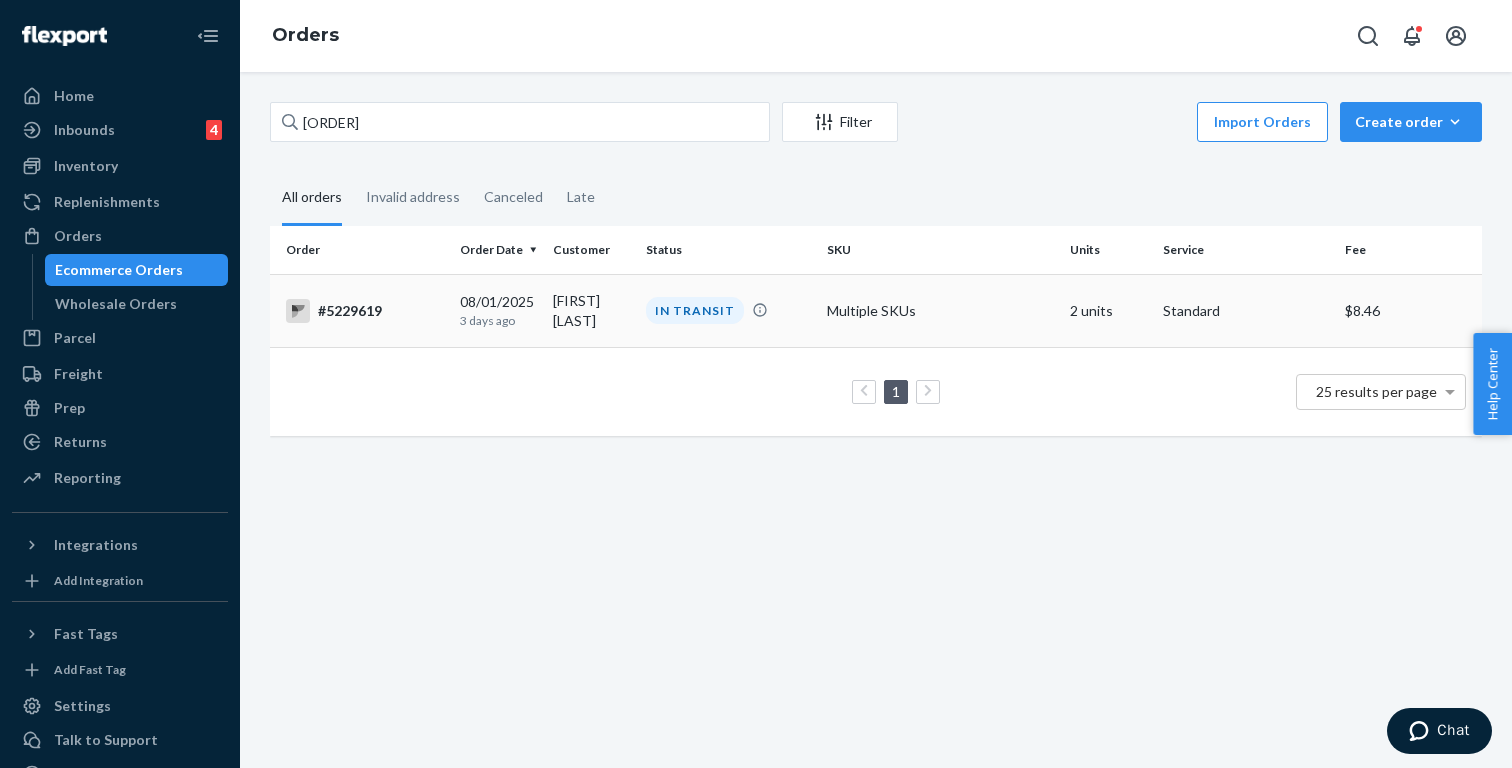 click on "[DATE] [TIME] [TIMEZONE]" at bounding box center [498, 310] 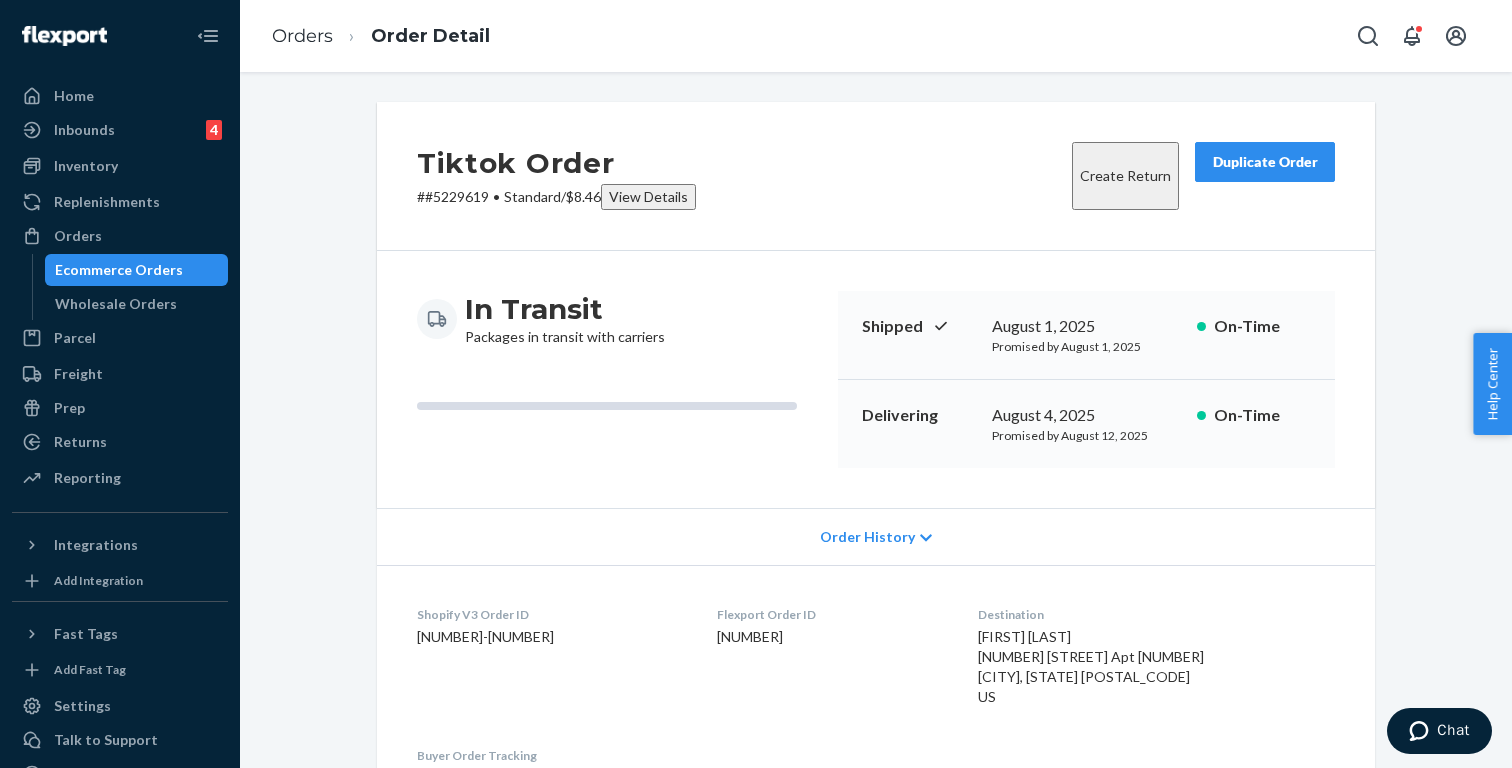 scroll, scrollTop: 0, scrollLeft: 0, axis: both 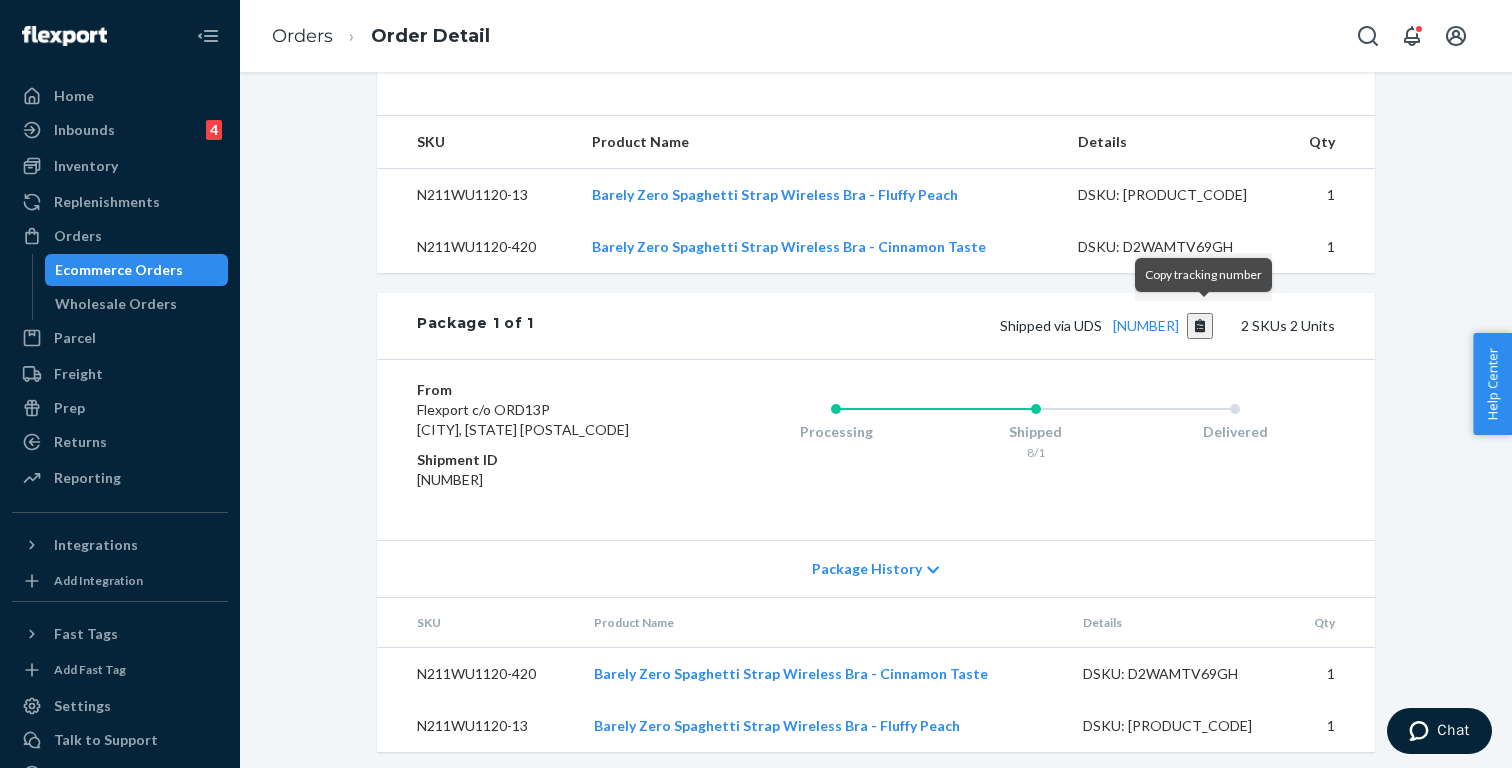 click at bounding box center (1200, 326) 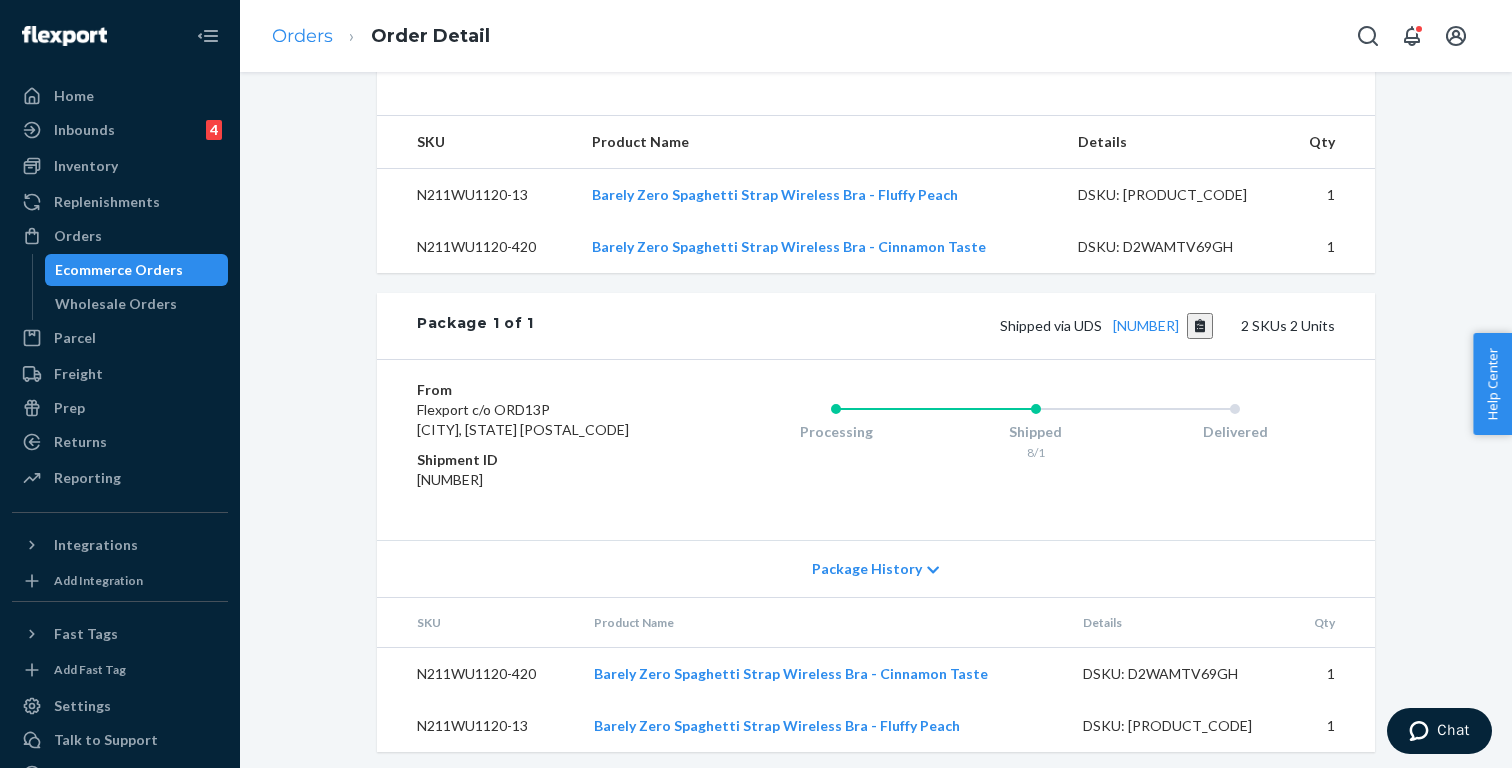 click on "Orders" at bounding box center [302, 36] 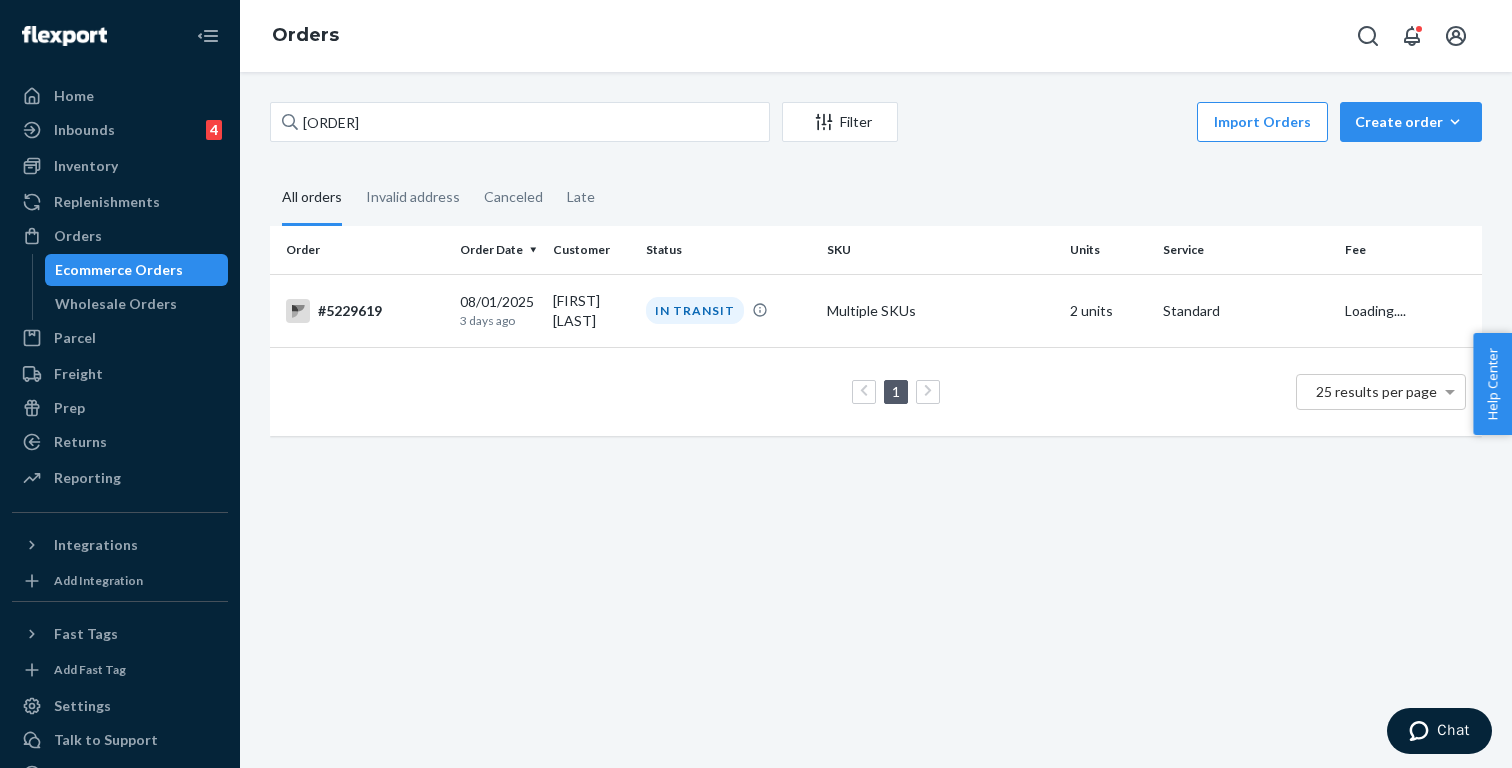 scroll, scrollTop: 0, scrollLeft: 0, axis: both 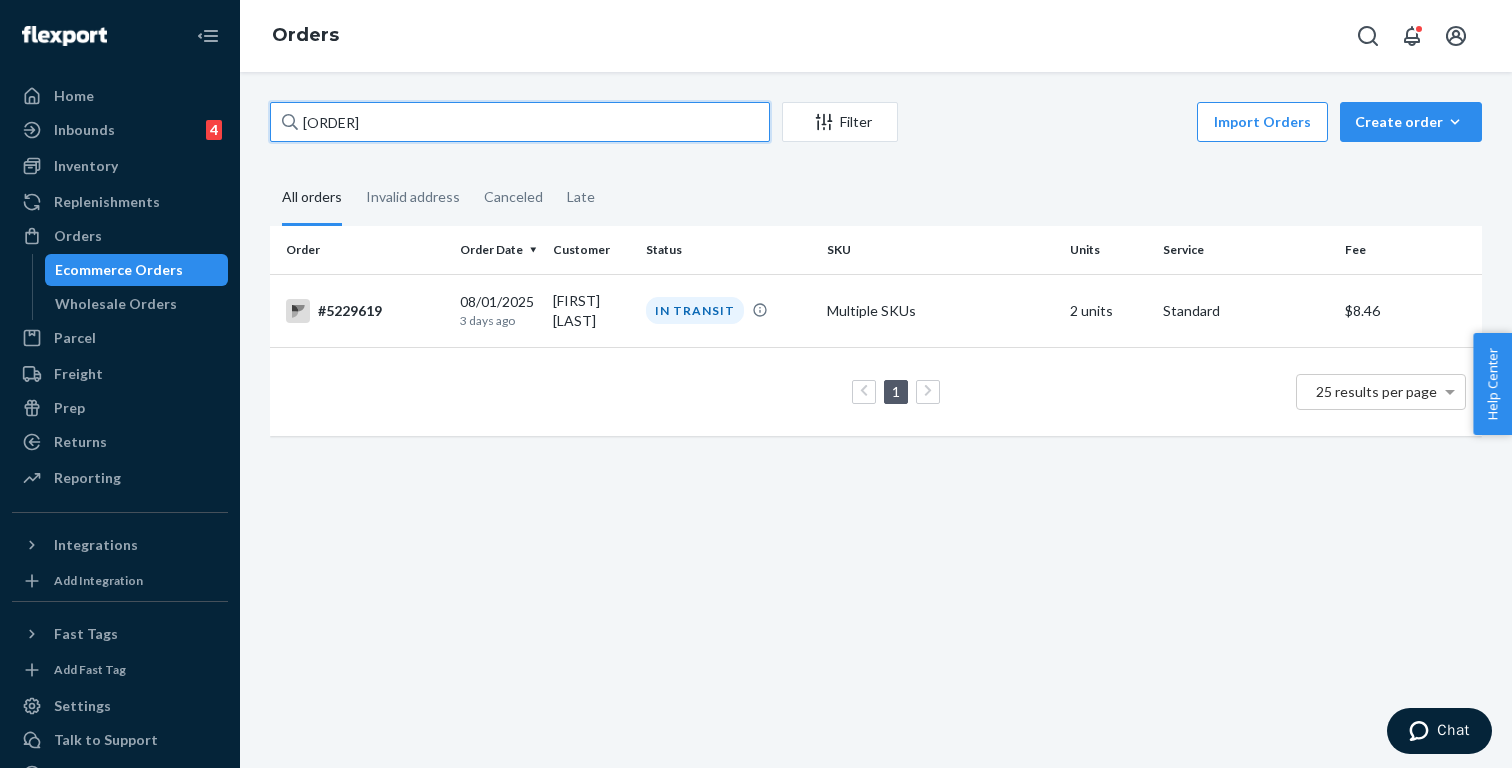click on "[ORDER]" at bounding box center [520, 122] 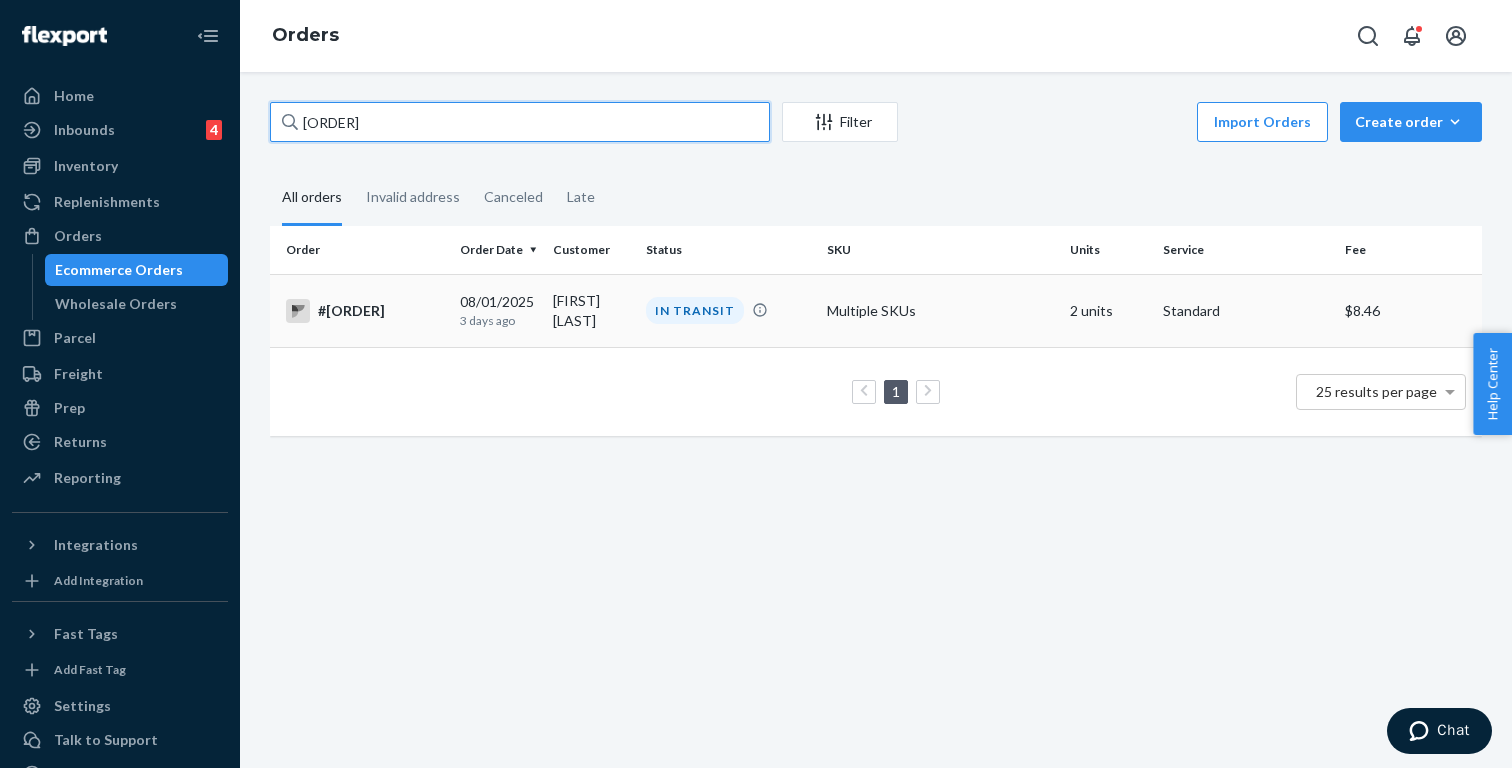 type on "[ORDER]" 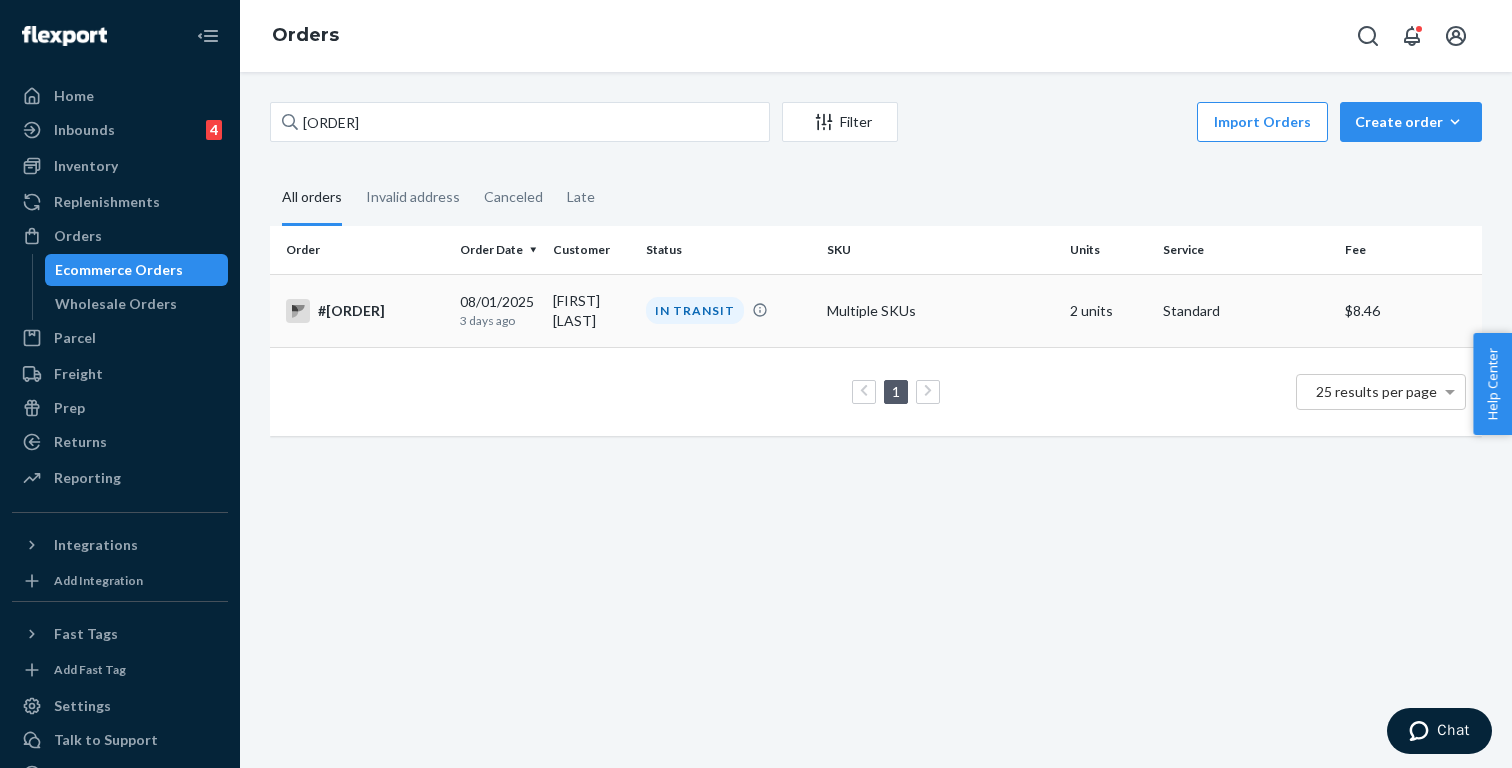 click on "#[ORDER]" at bounding box center [365, 311] 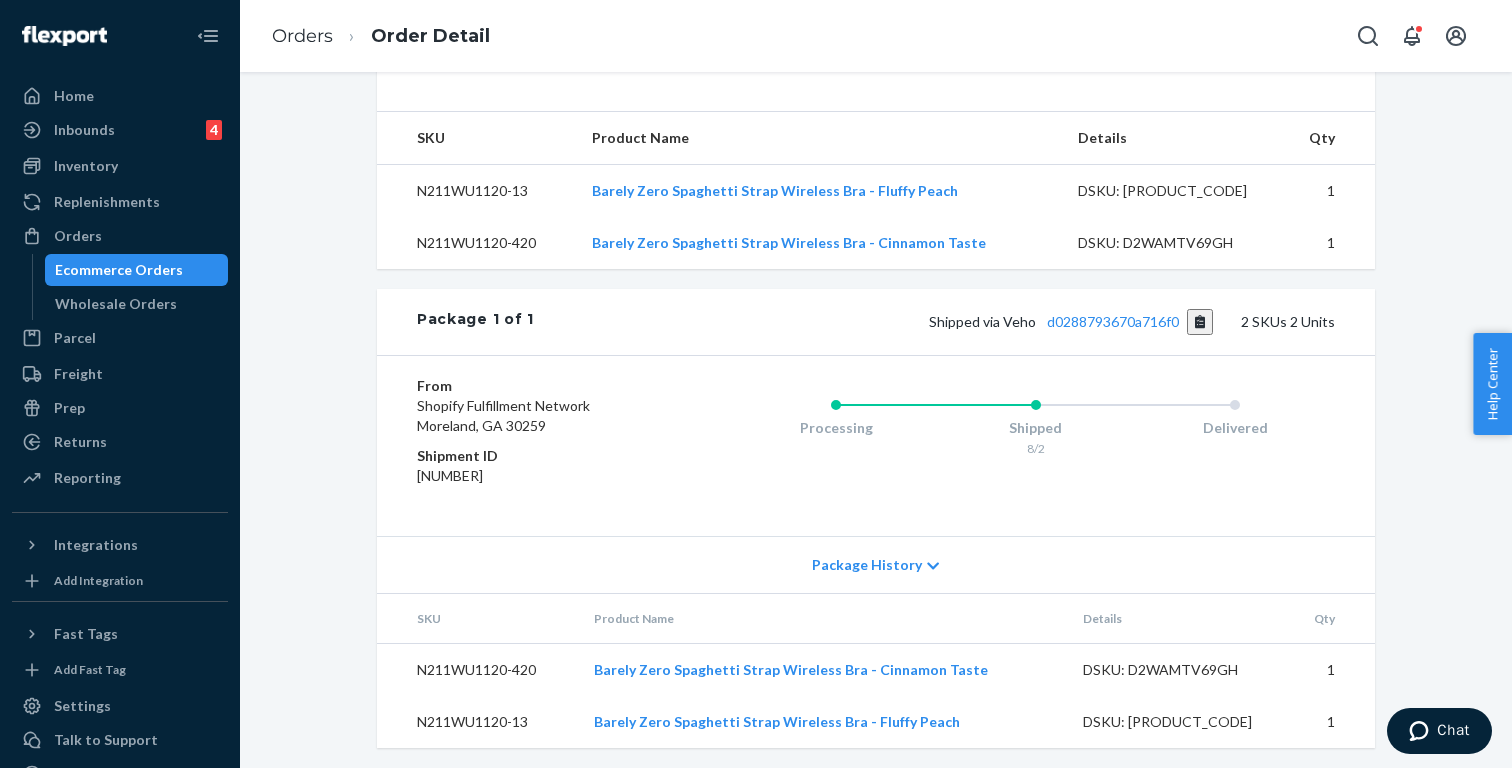 scroll, scrollTop: 733, scrollLeft: 0, axis: vertical 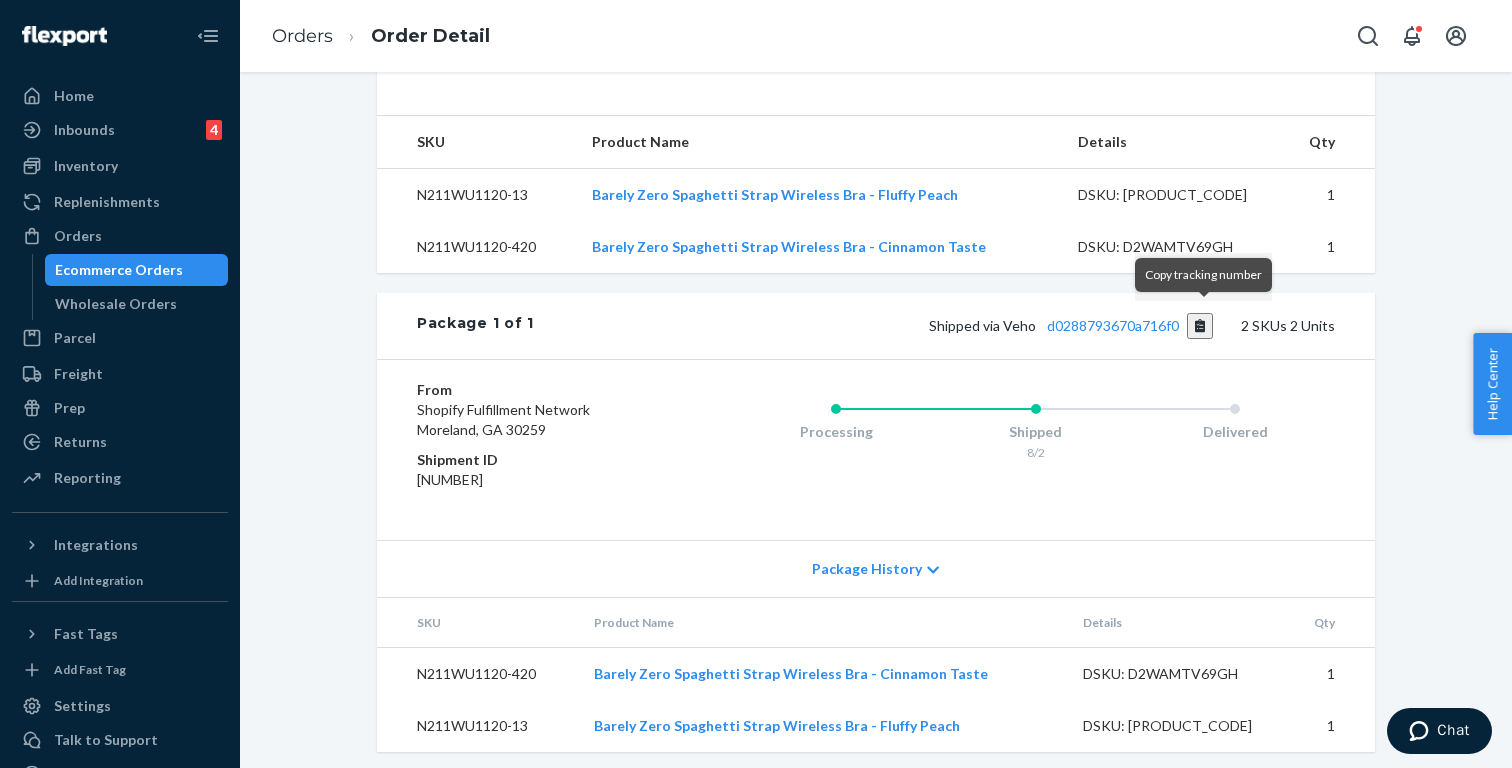click at bounding box center [1200, 326] 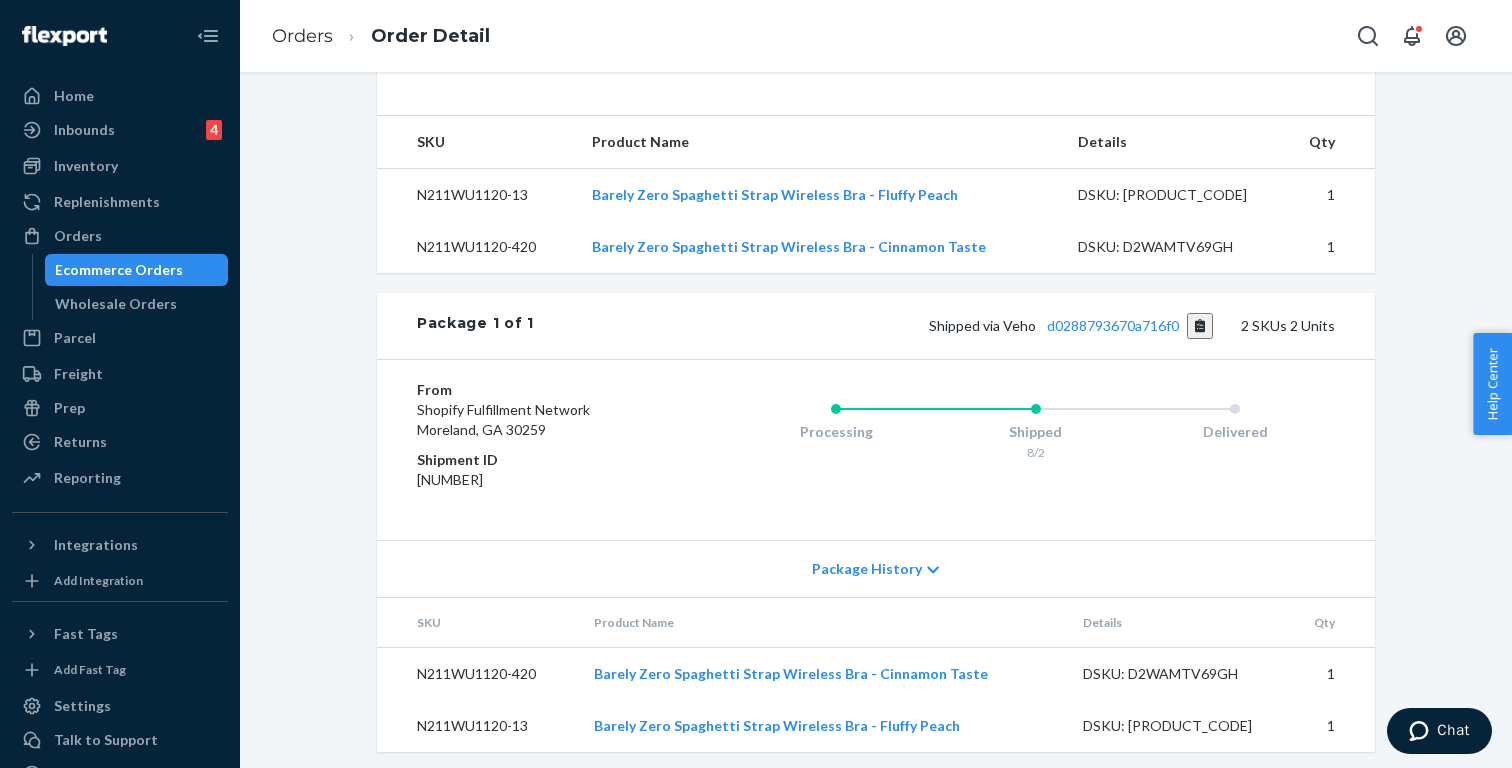 click on "Ecommerce Orders" at bounding box center (119, 270) 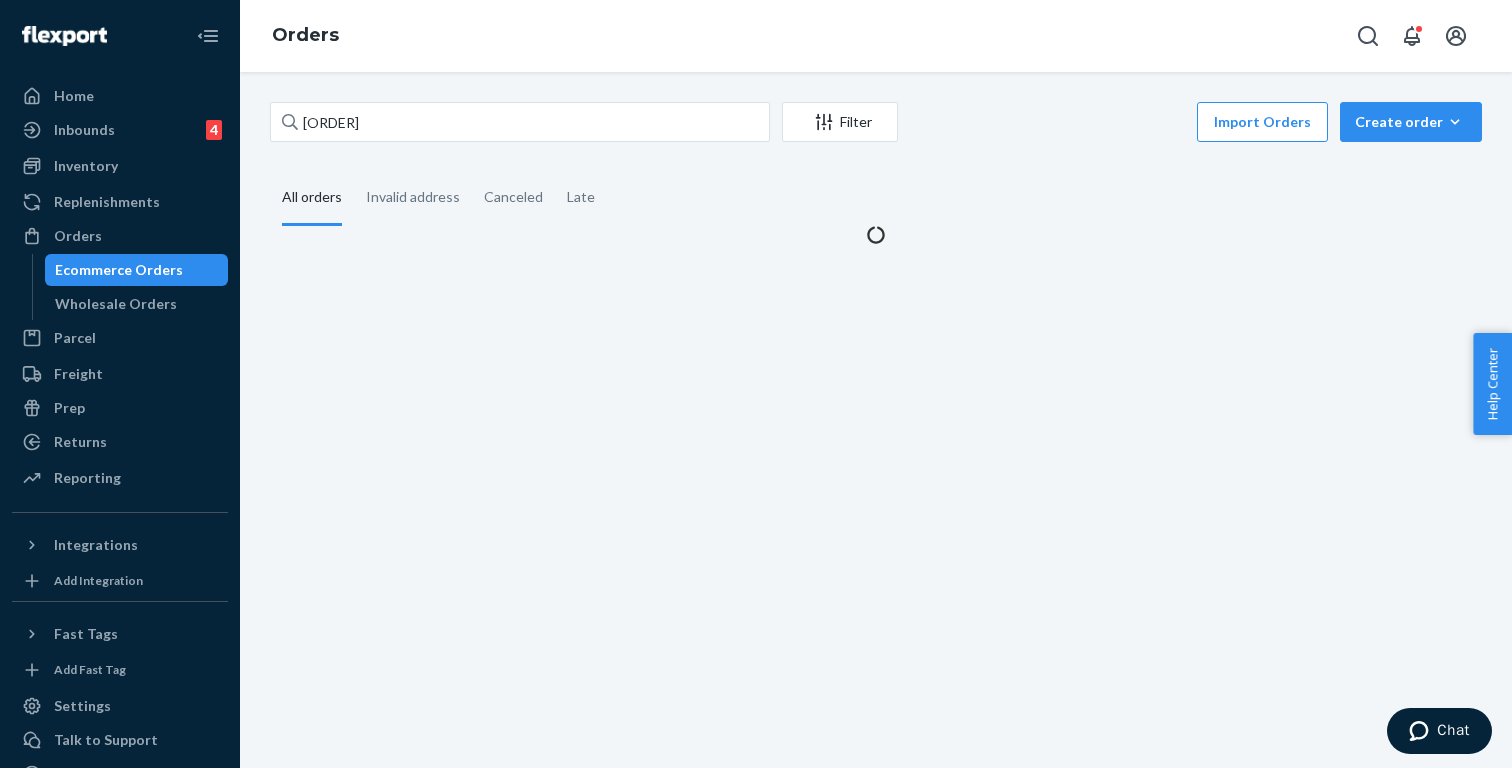 scroll, scrollTop: 0, scrollLeft: 0, axis: both 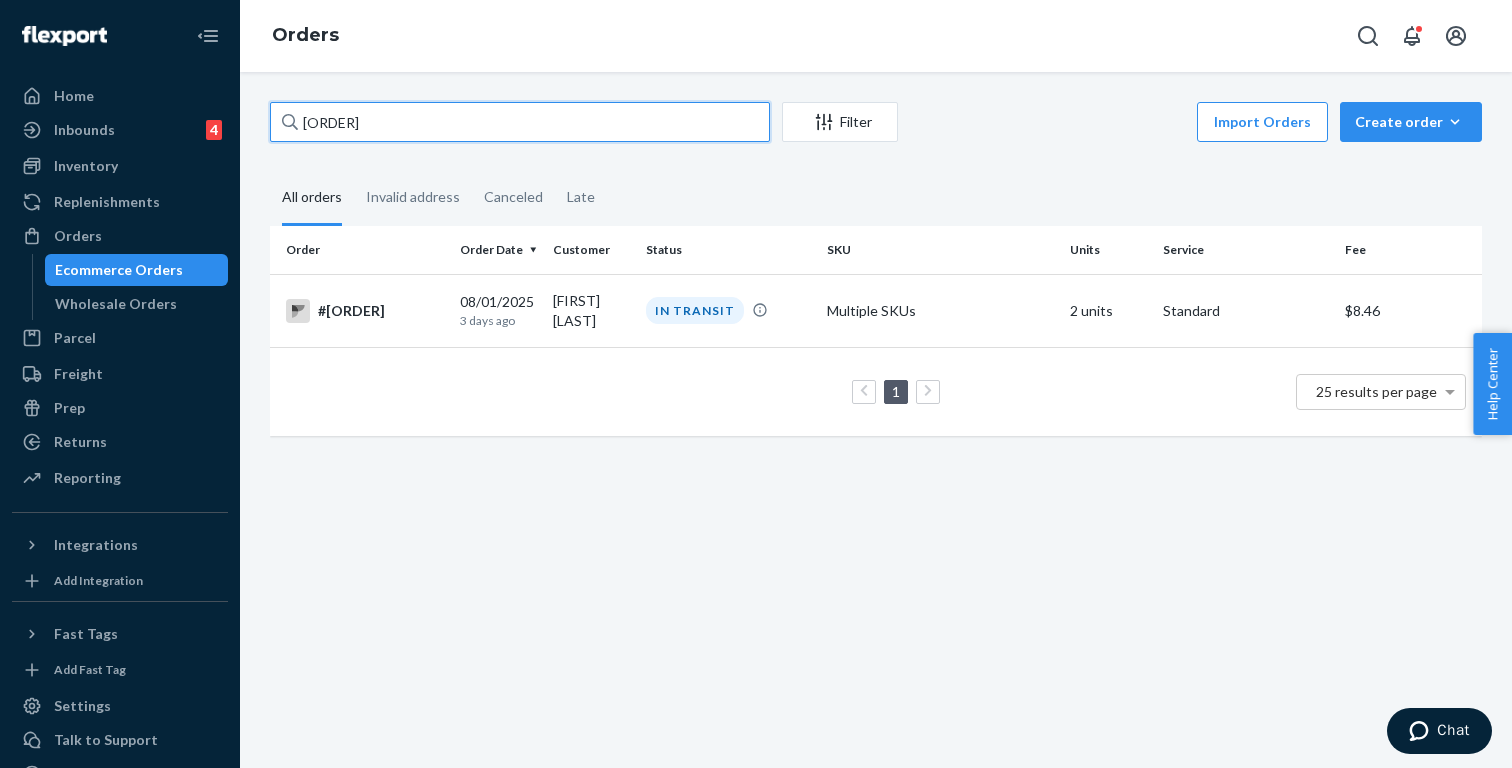 click on "[ORDER]" at bounding box center (520, 122) 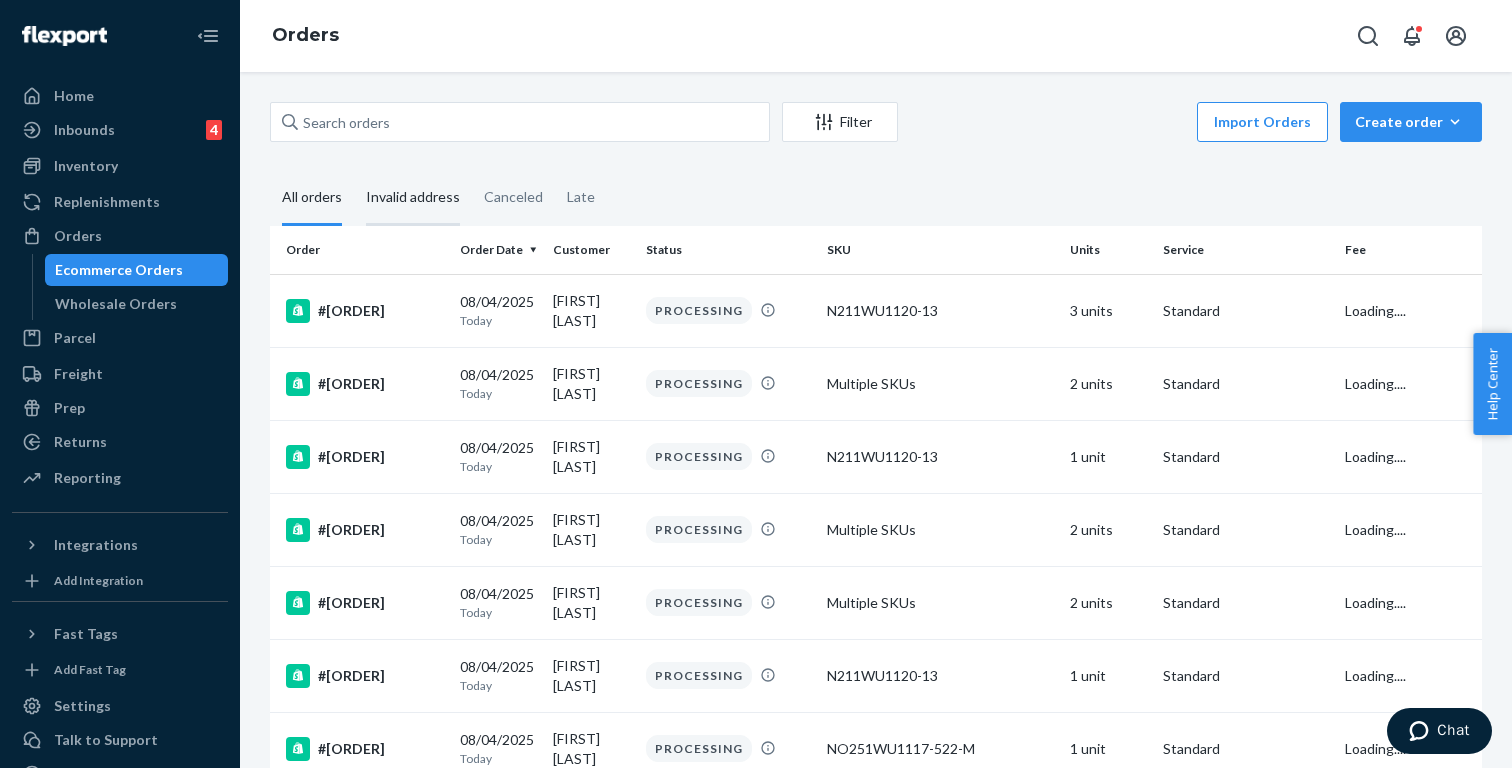 click on "Invalid address" at bounding box center [413, 198] 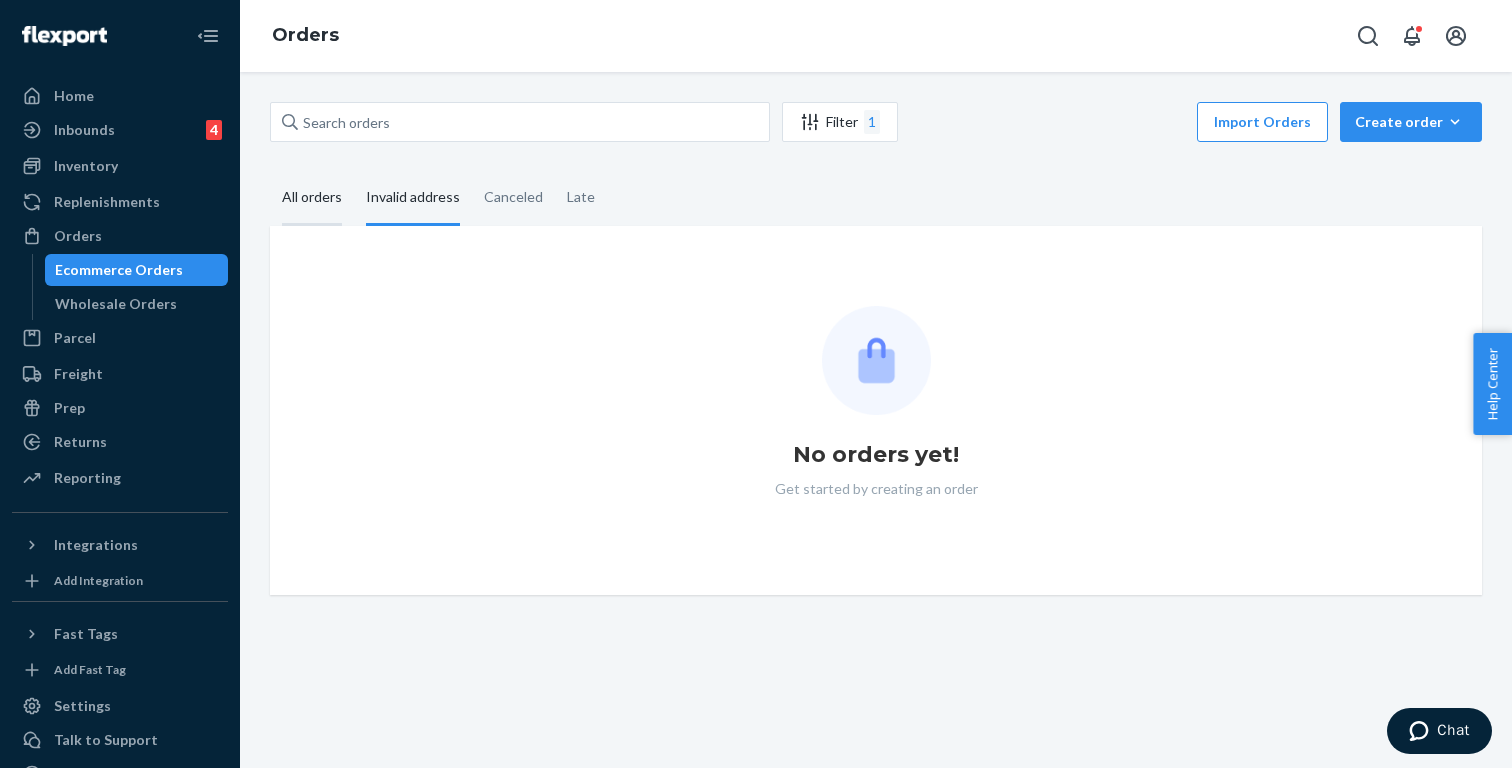 click on "All orders" at bounding box center (312, 198) 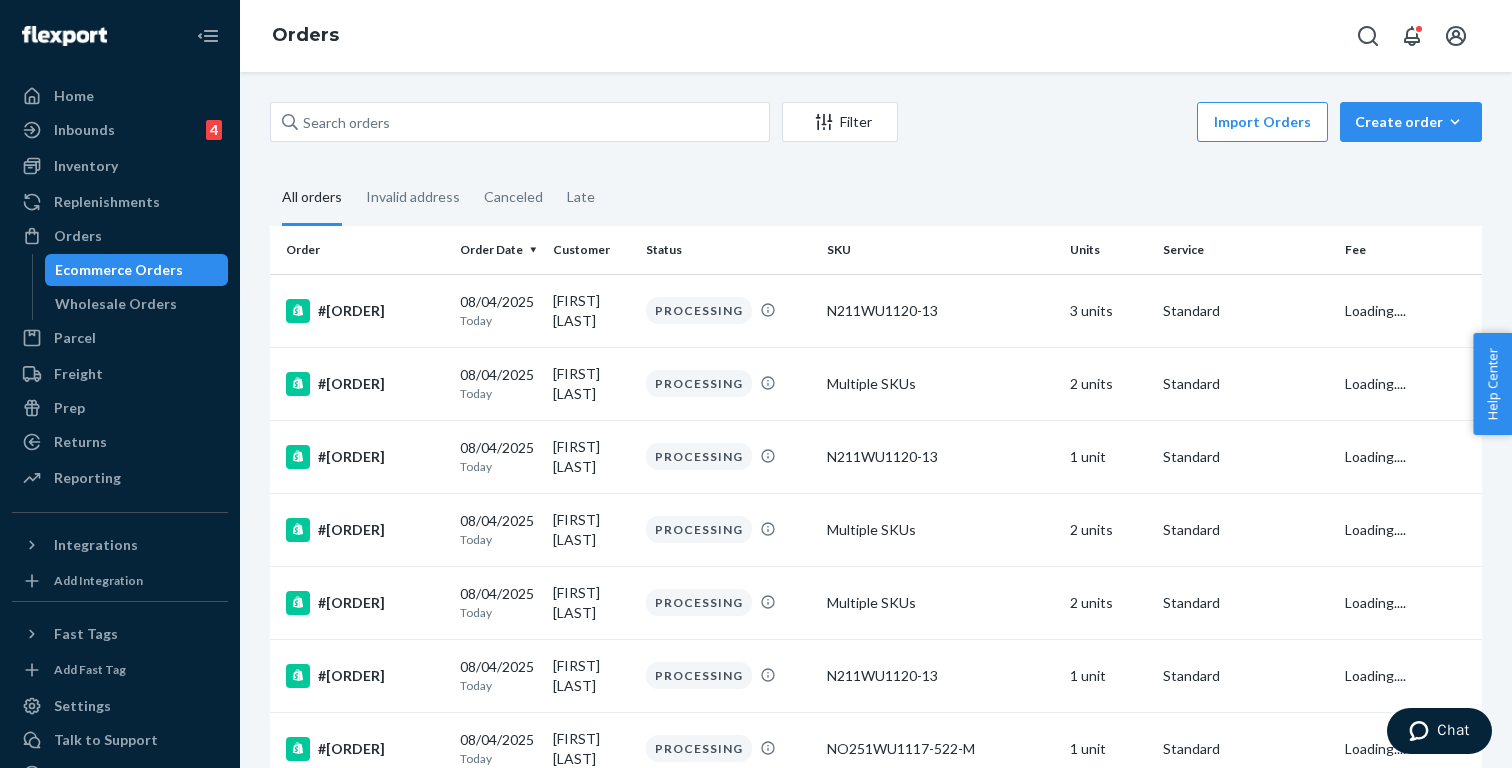 click on "Filter Import Orders Create order Ecommerce order Removal order All orders Invalid address Canceled Late Order Order Date Customer Status SKU Units Service Fee #[ORDER] [DATE] Today [CUSTOMER_NAME] PROCESSING [PRODUCT_CODE] [NUMBER] units Standard Loading.... #[ORDER] [DATE] Today [CUSTOMER_NAME] PROCESSING Multiple SKUs [NUMBER] units Standard Loading.... #[ORDER] [DATE] Today [CUSTOMER_NAME] PROCESSING [PRODUCT_CODE] [NUMBER] unit Standard Loading.... #[ORDER] [DATE] Today [CUSTOMER_NAME] PROCESSING Multiple SKUs [NUMBER] units Standard Loading.... #[ORDER] [DATE] Today [CUSTOMER_NAME] PROCESSING Multiple SKUs [NUMBER] units Standard Loading.... #[ORDER] [DATE] Today [CUSTOMER_NAME] PROCESSING [PRODUCT_CODE] [NUMBER] unit Standard Loading.... #[ORDER] [DATE] Today [CUSTOMER_NAME] PROCESSING [PRODUCT_CODE] [NUMBER] unit Standard Loading.... #[ORDER] [DATE] Today [CUSTOMER_NAME] PROCESSING Multiple SKUs [NUMBER] units Standard Loading.... #[ORDER] [DATE] Today" at bounding box center [876, 1155] 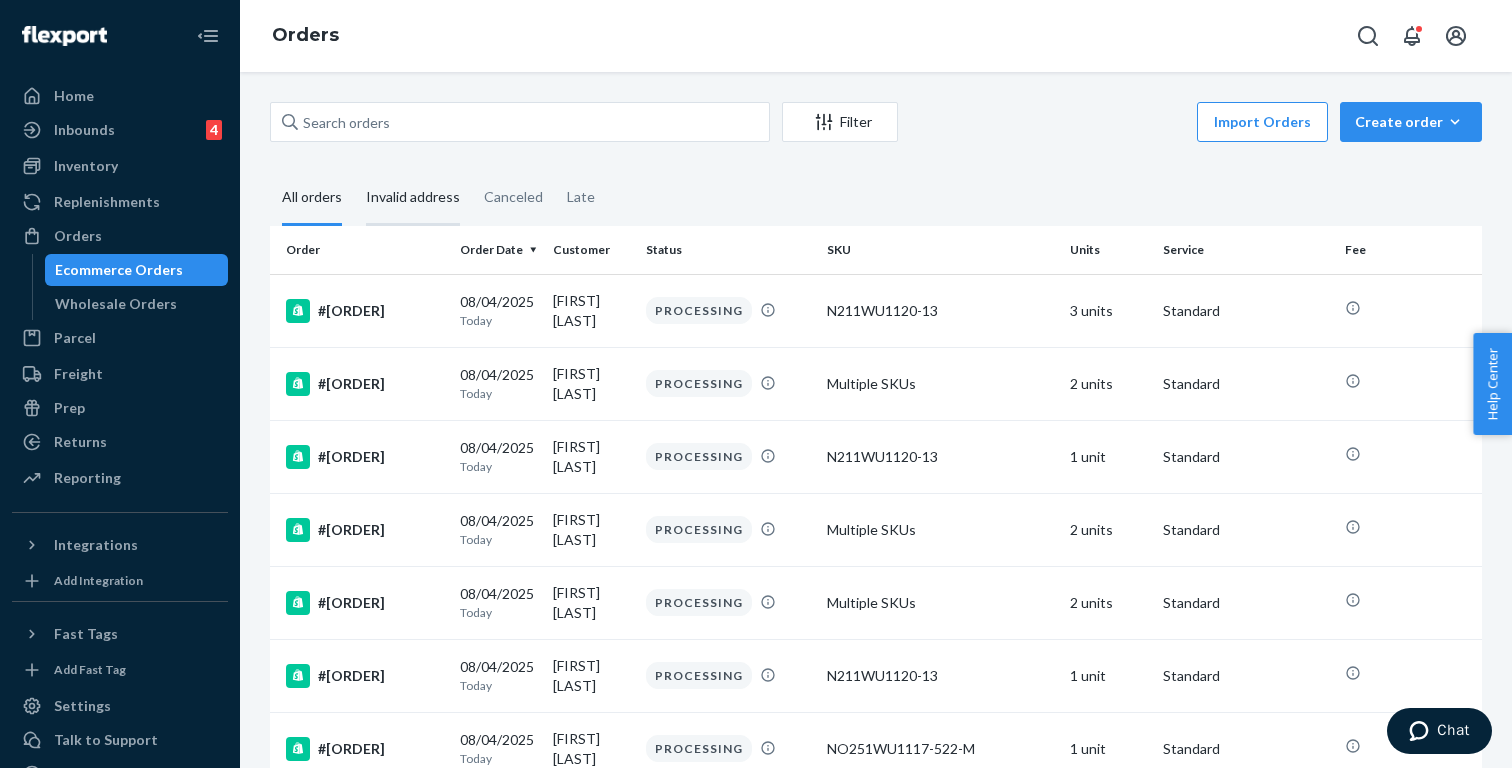 click on "Invalid address" at bounding box center [413, 198] 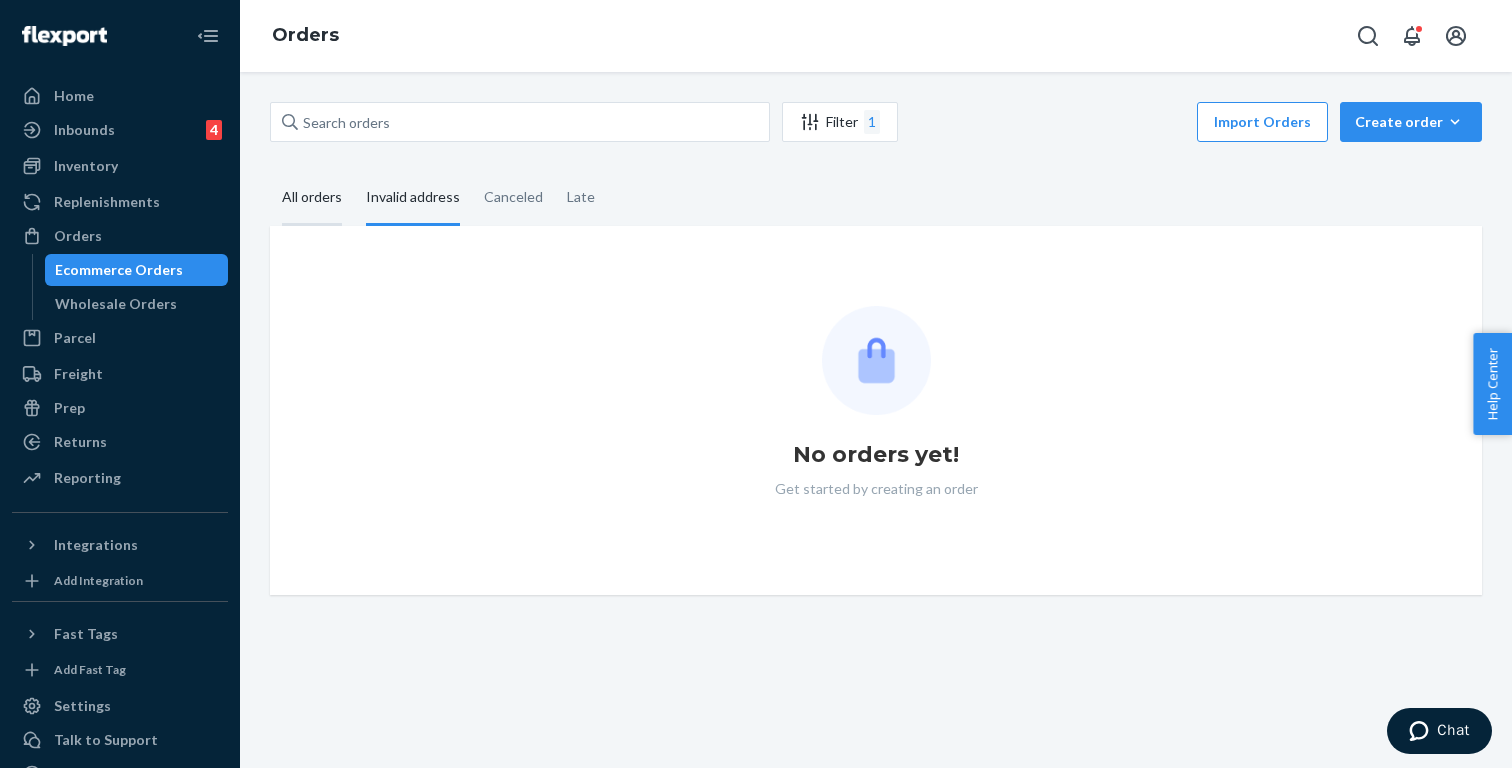 click on "All orders" at bounding box center (312, 198) 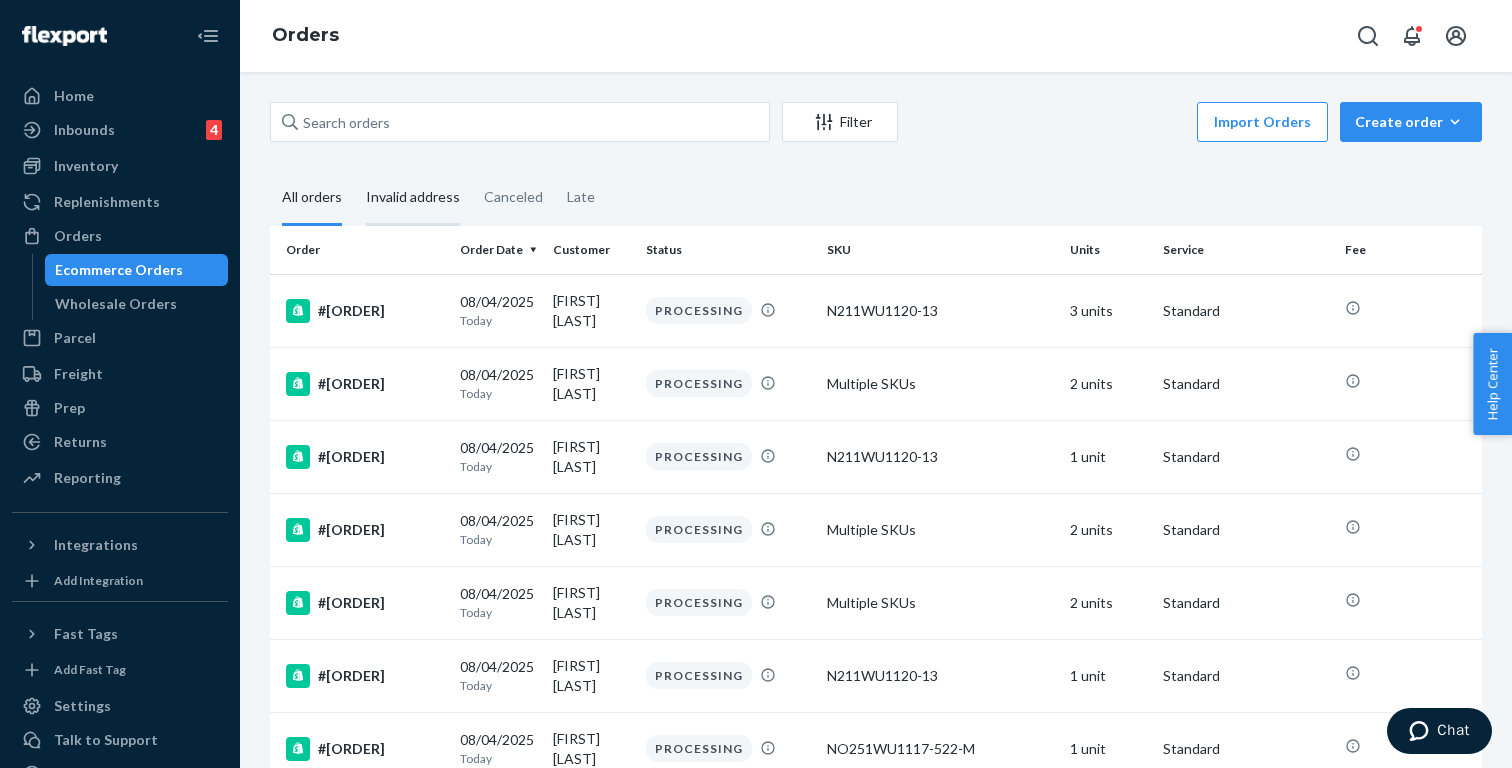 click on "Invalid address" at bounding box center (413, 198) 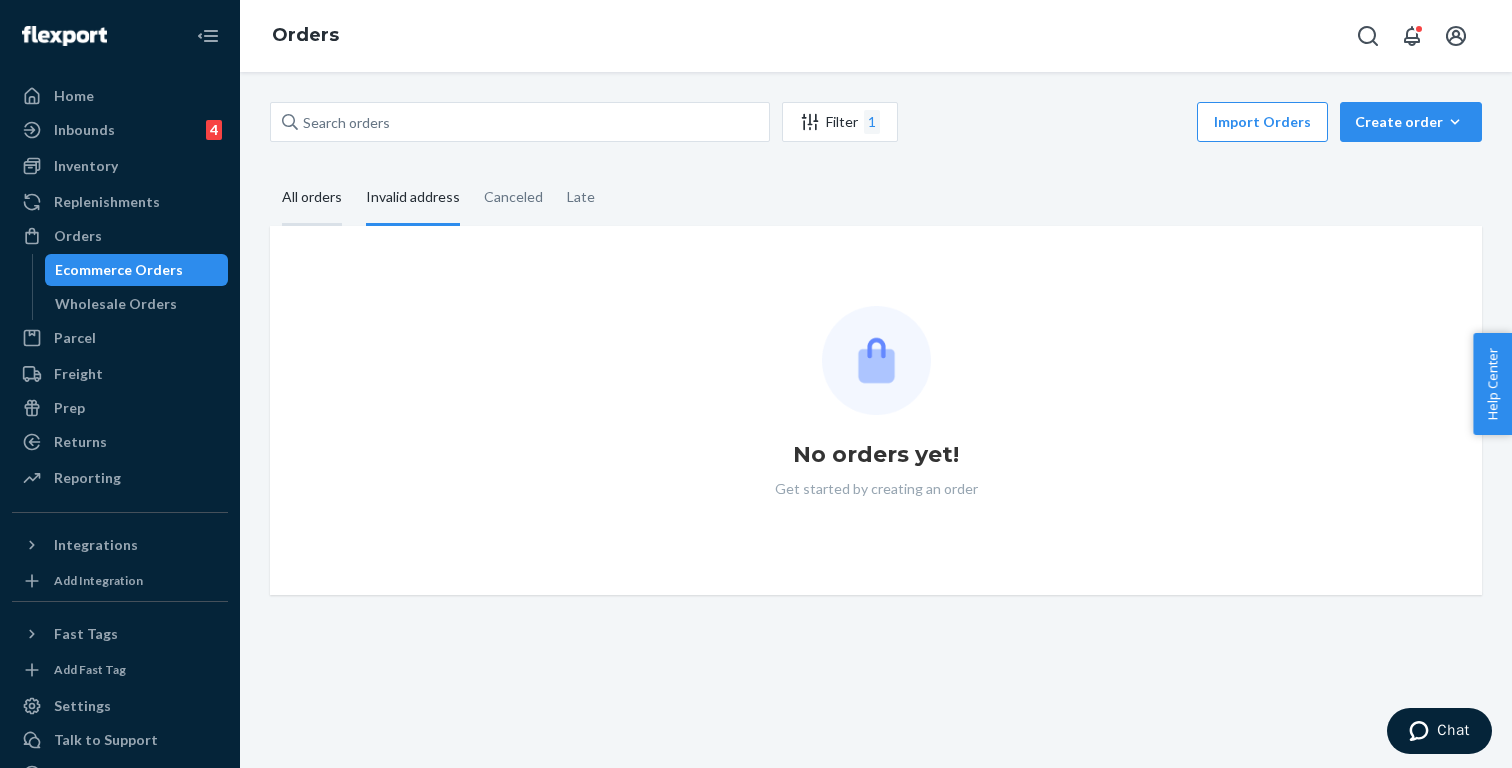 click on "All orders" at bounding box center [312, 198] 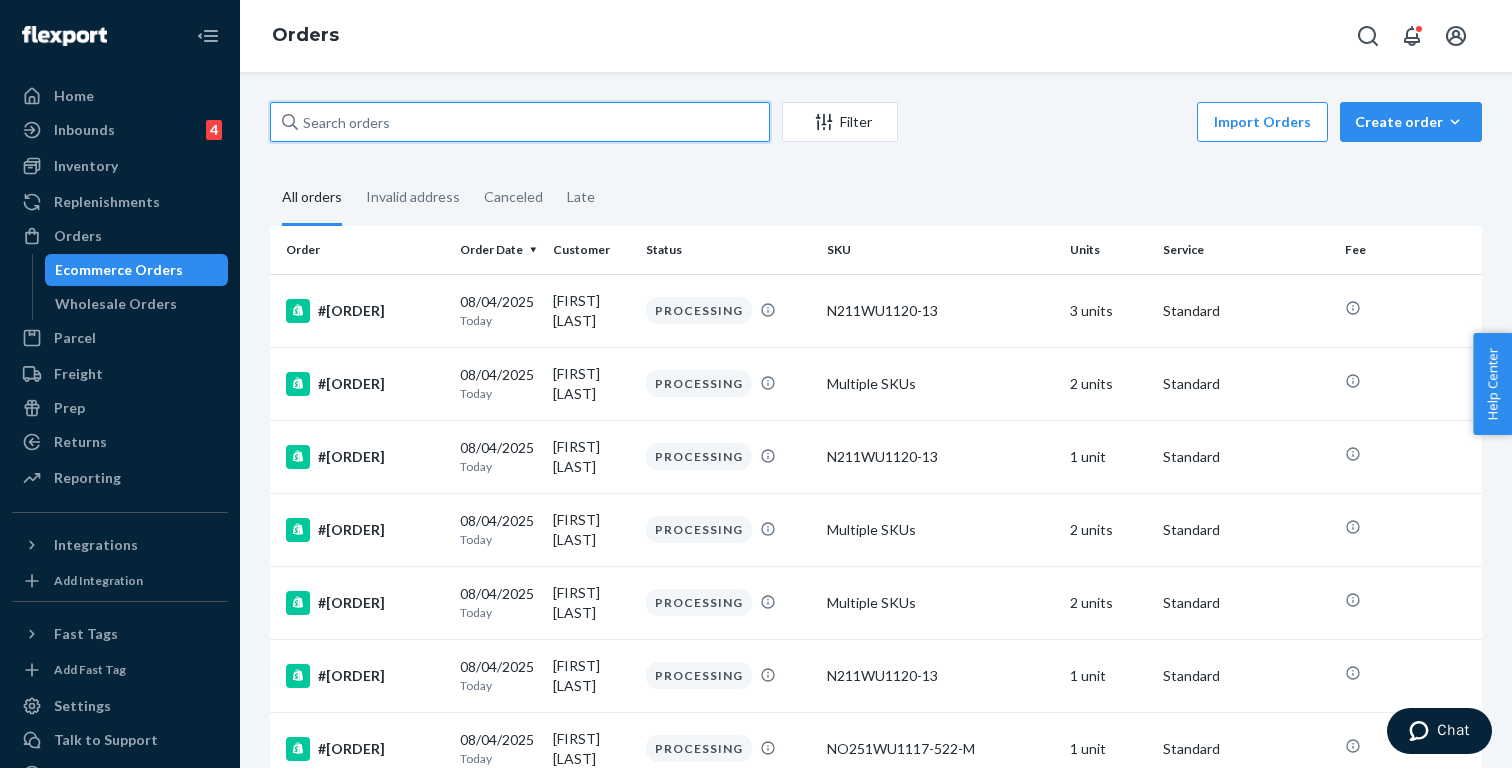 click at bounding box center [520, 122] 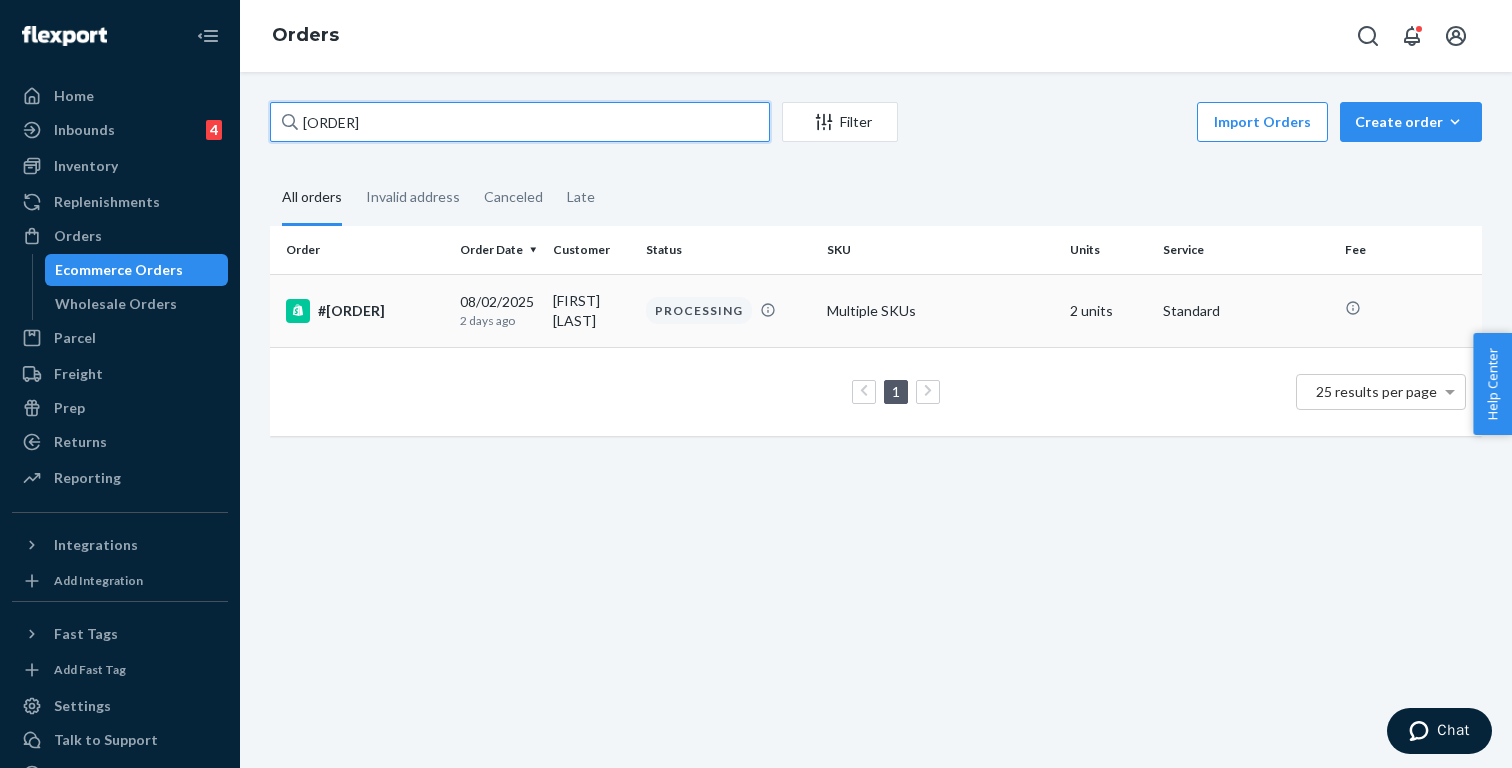 type on "[ORDER]" 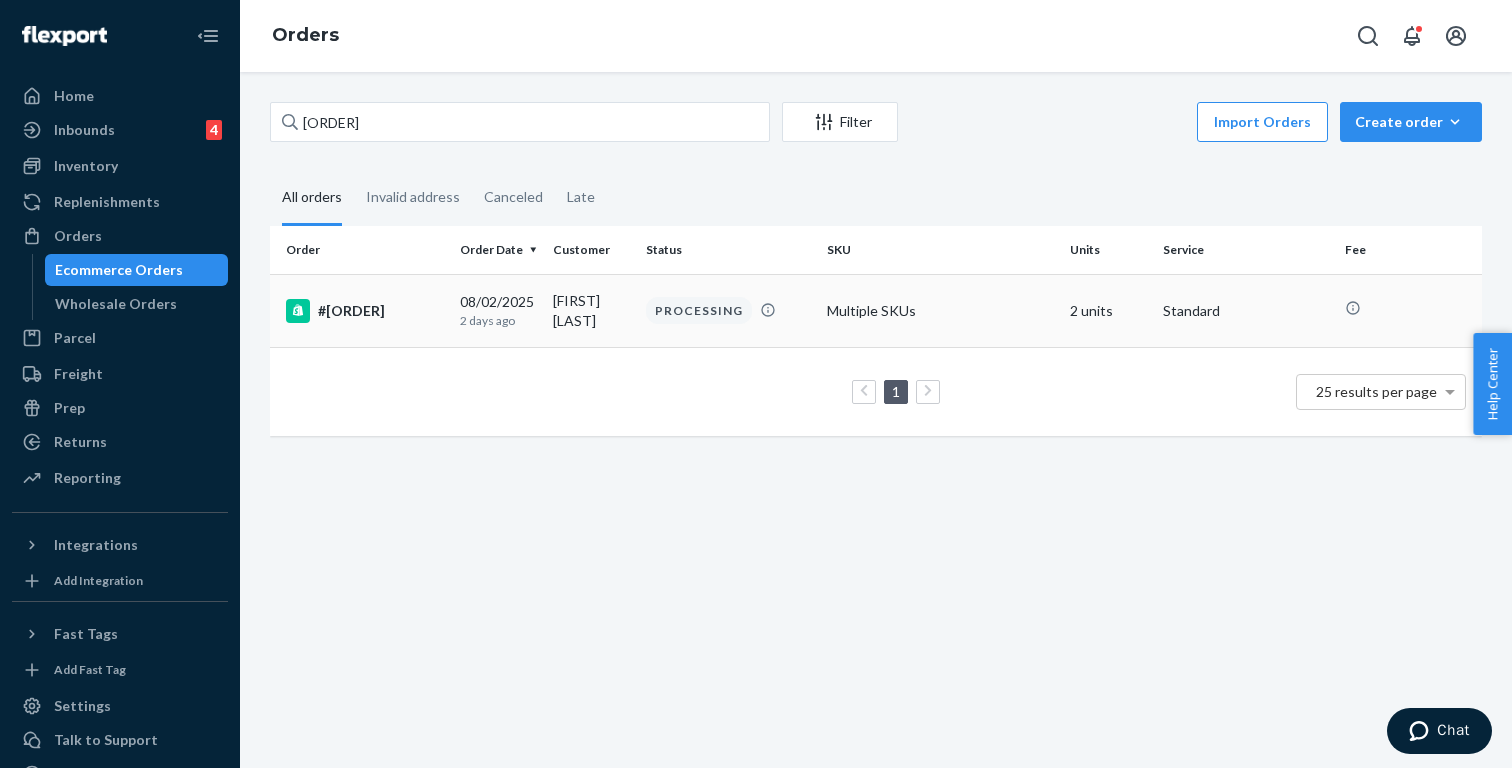 click on "#[ORDER]" at bounding box center [365, 311] 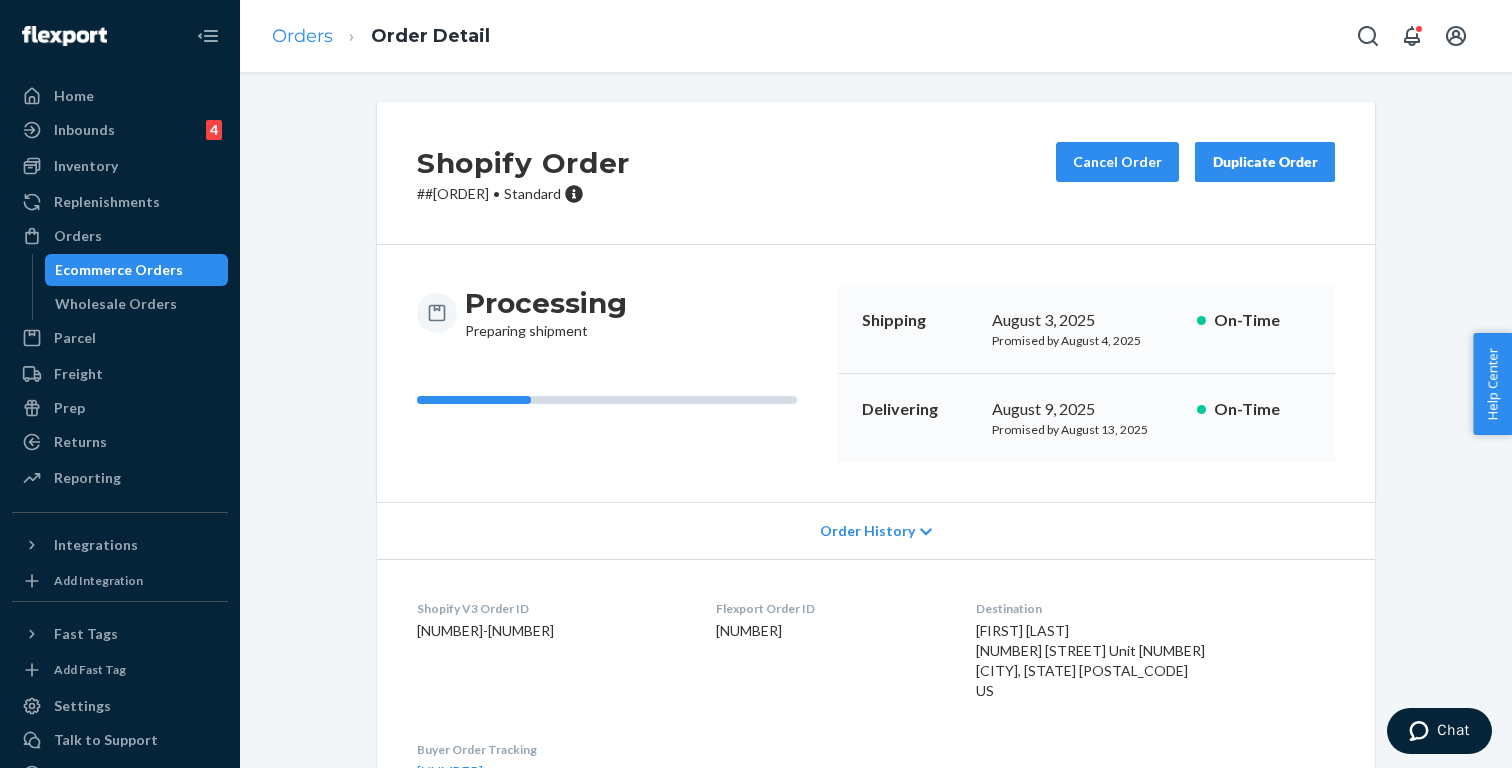 click on "Orders" at bounding box center (302, 36) 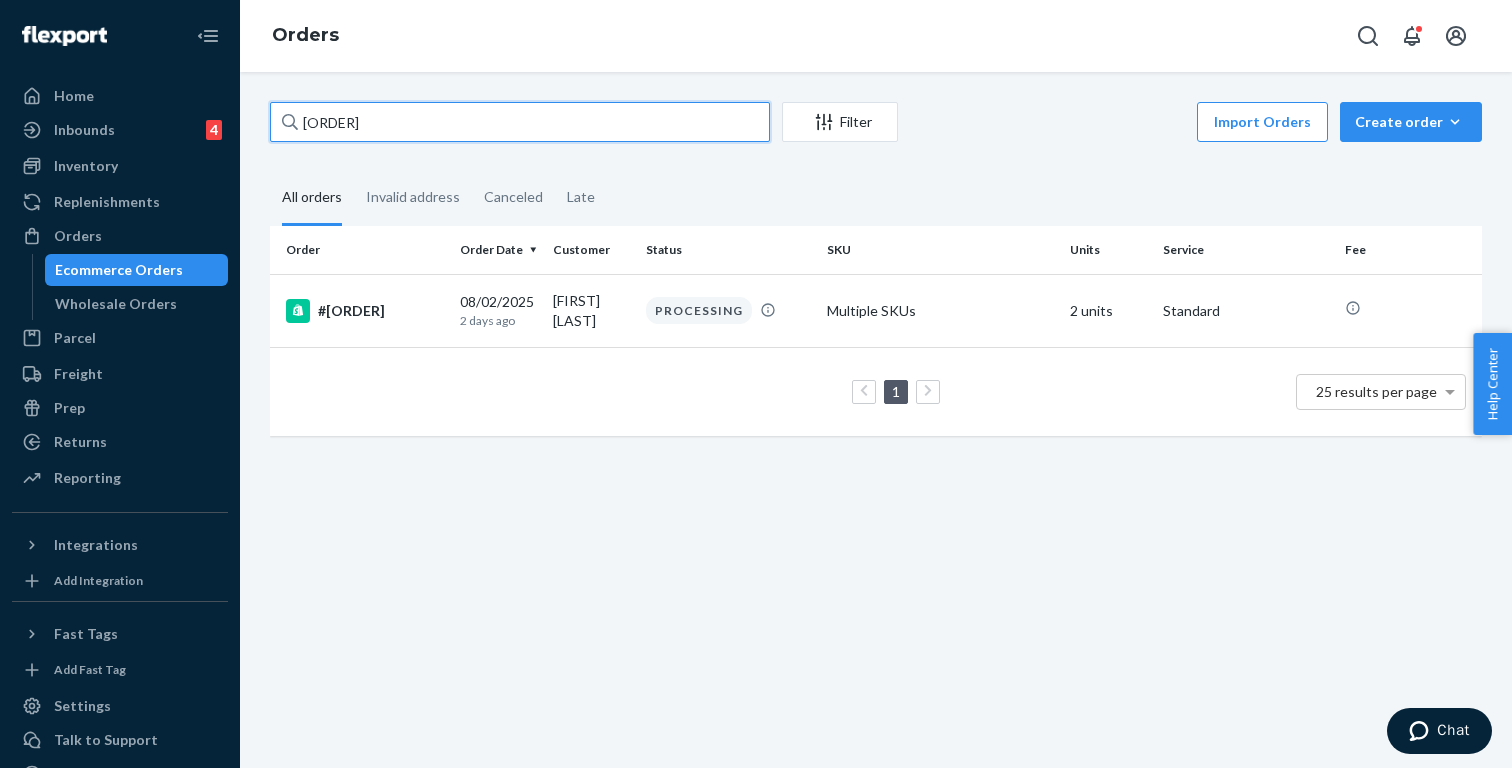 click on "[ORDER]" at bounding box center [520, 122] 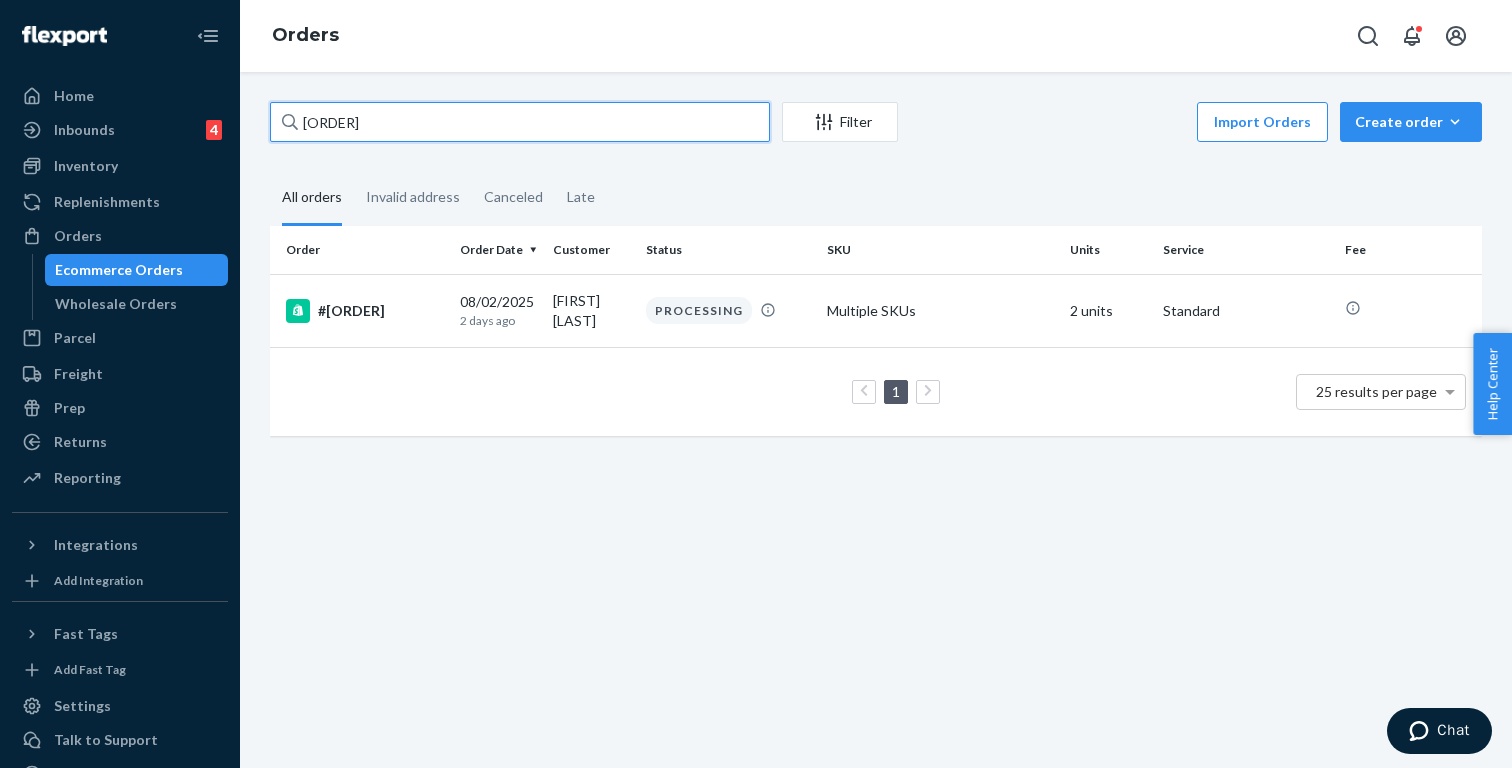 paste on "2901" 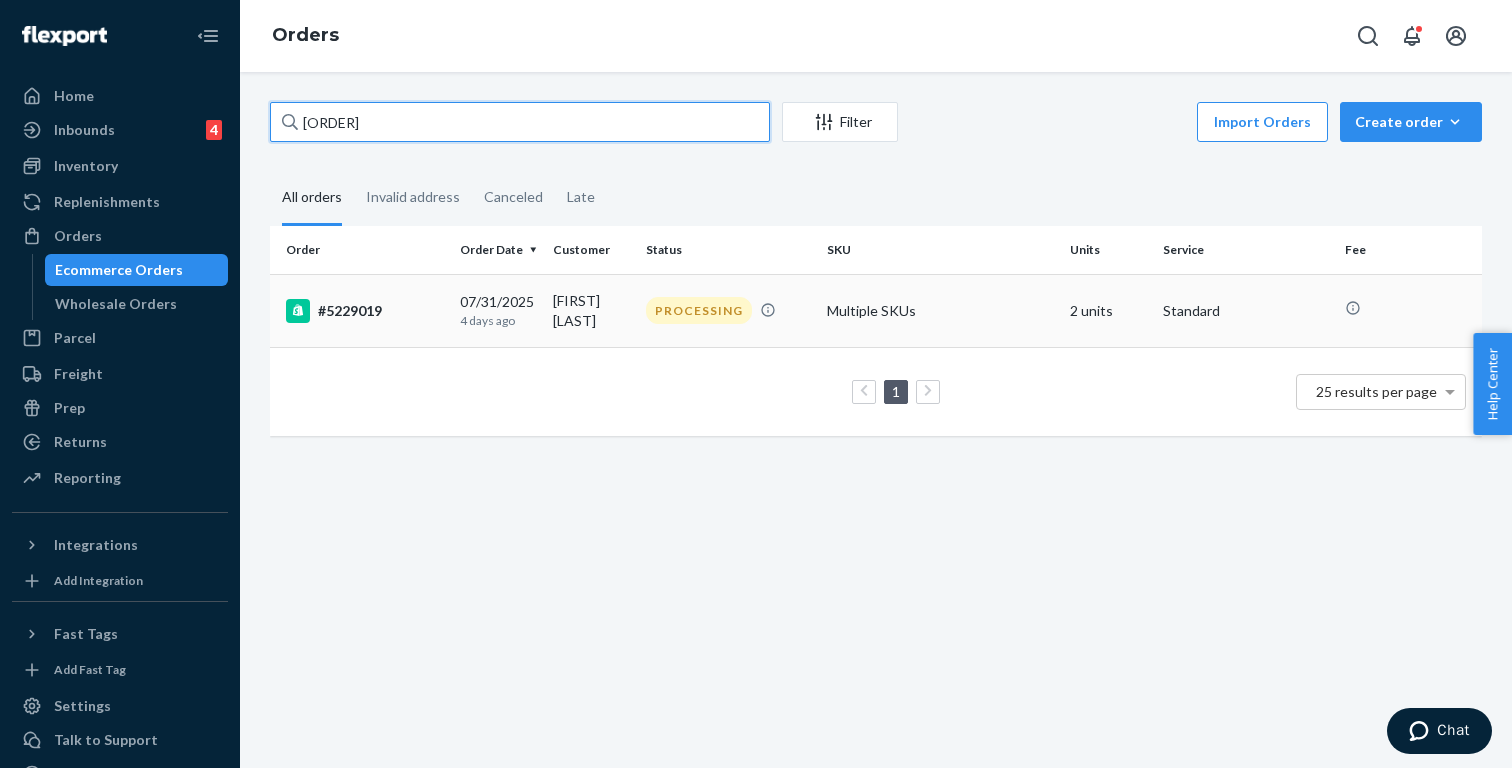 type on "[ORDER]" 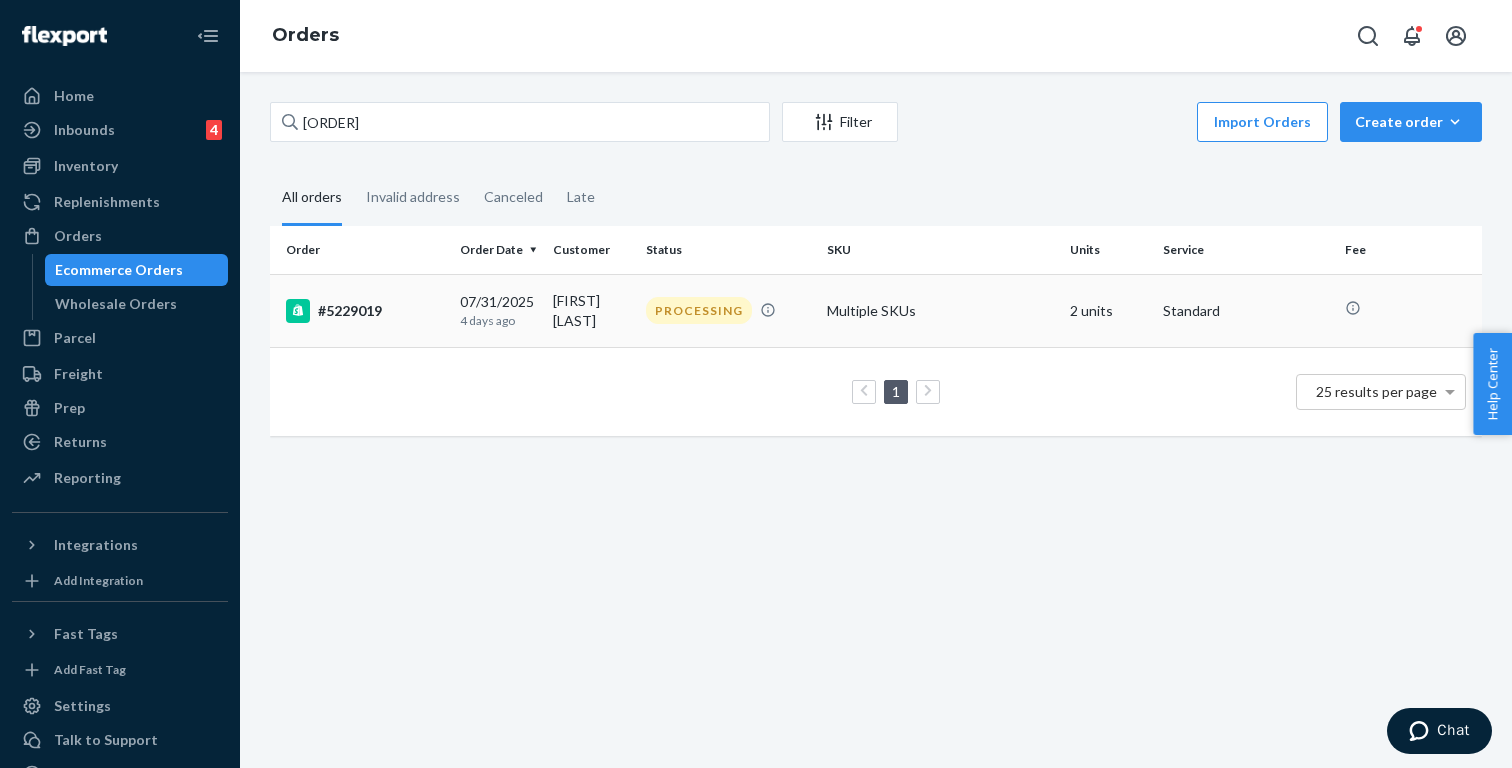 click on "[FIRST] [LAST]" at bounding box center (591, 310) 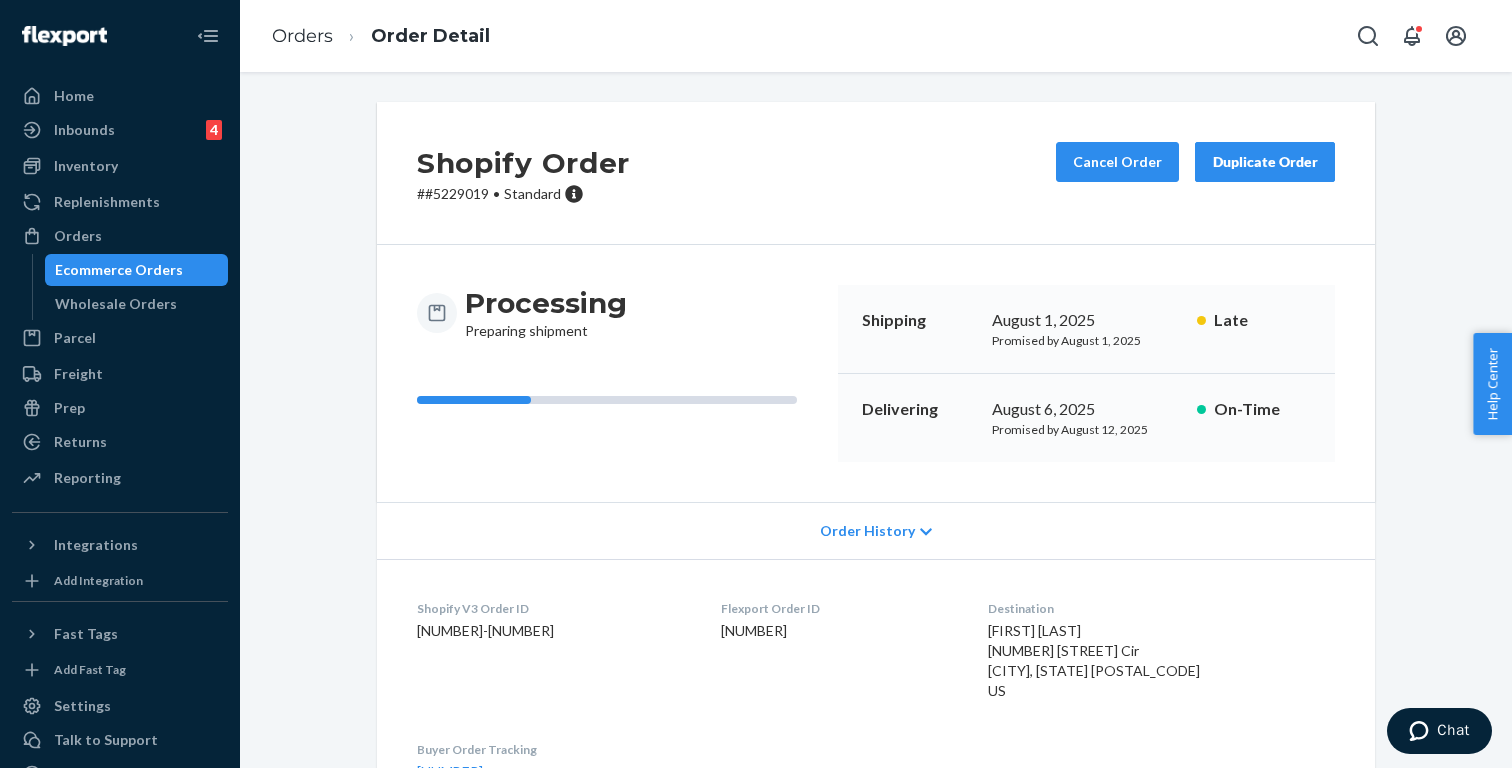 click on "# [ORDER] • Standard" at bounding box center (523, 194) 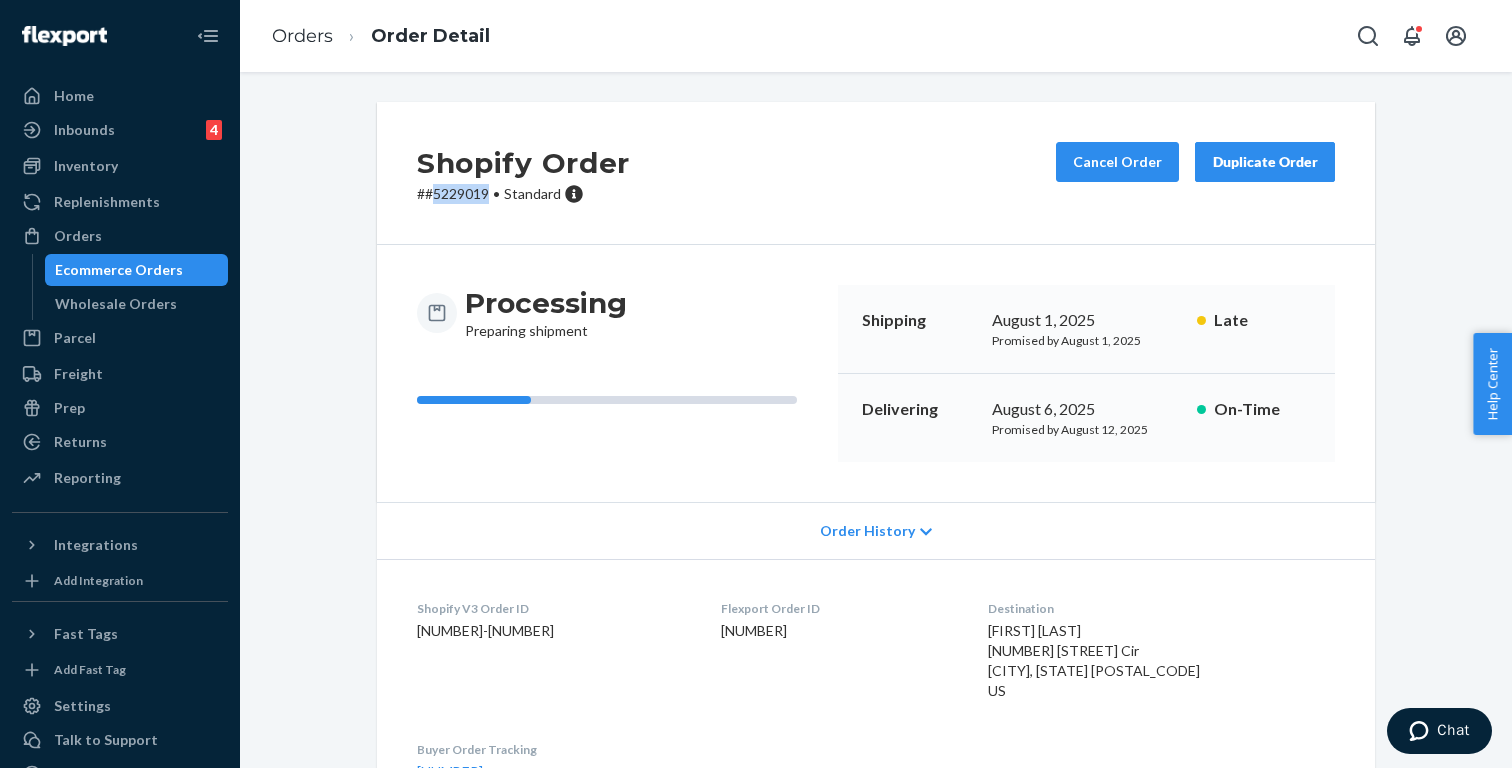copy on "[ORDER]" 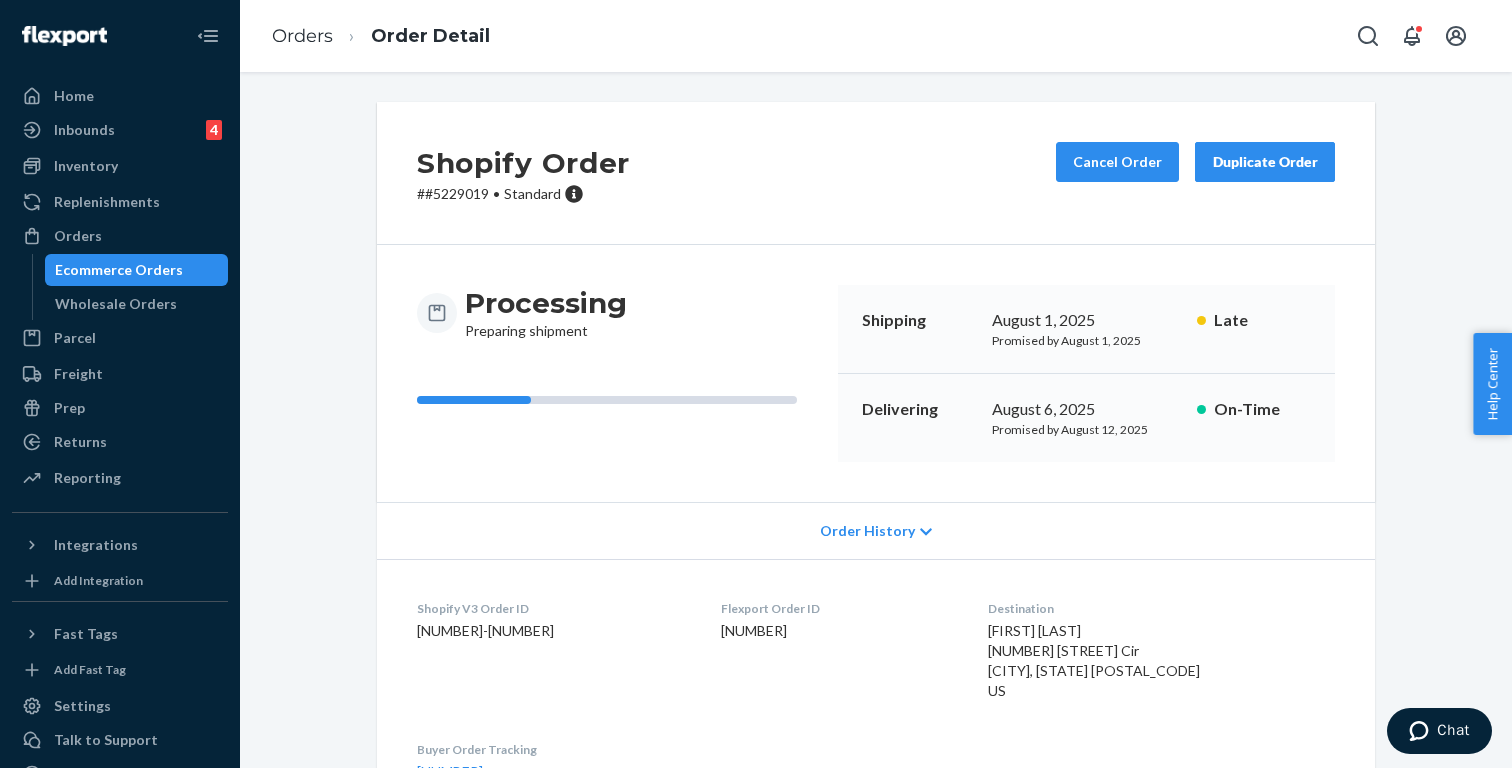 click on "Processing" at bounding box center (546, 303) 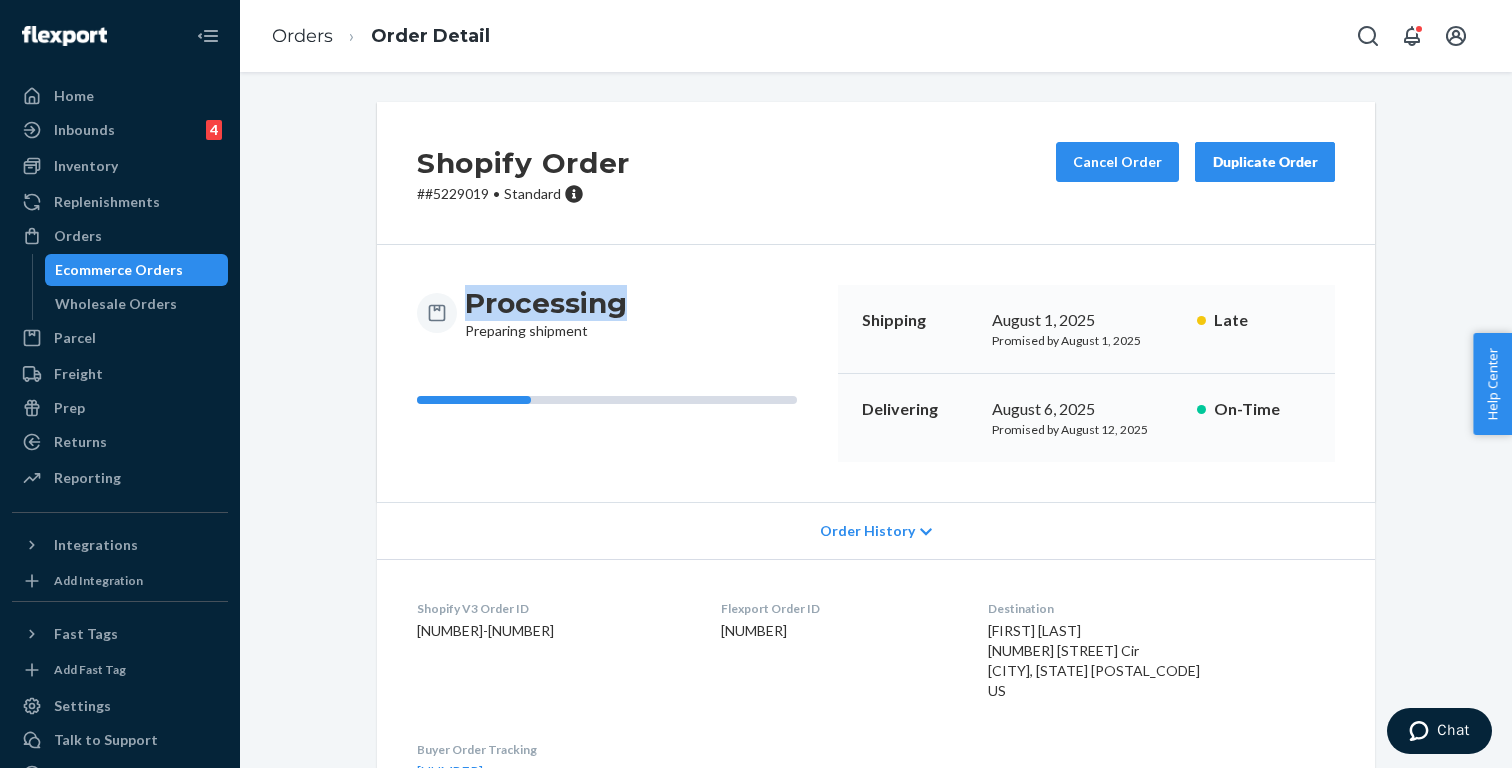 copy on "Processing" 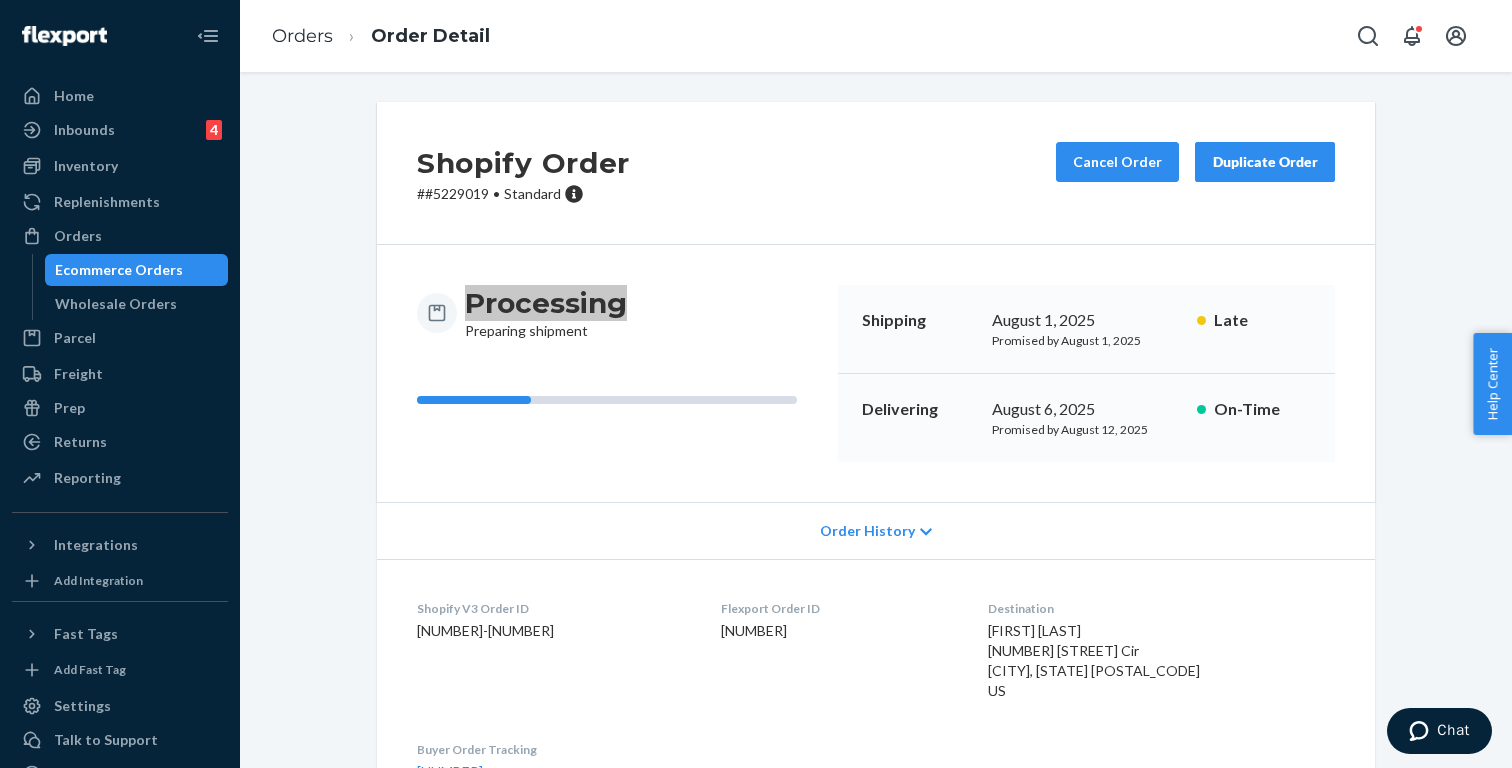 click on "Chat" at bounding box center [1439, 731] 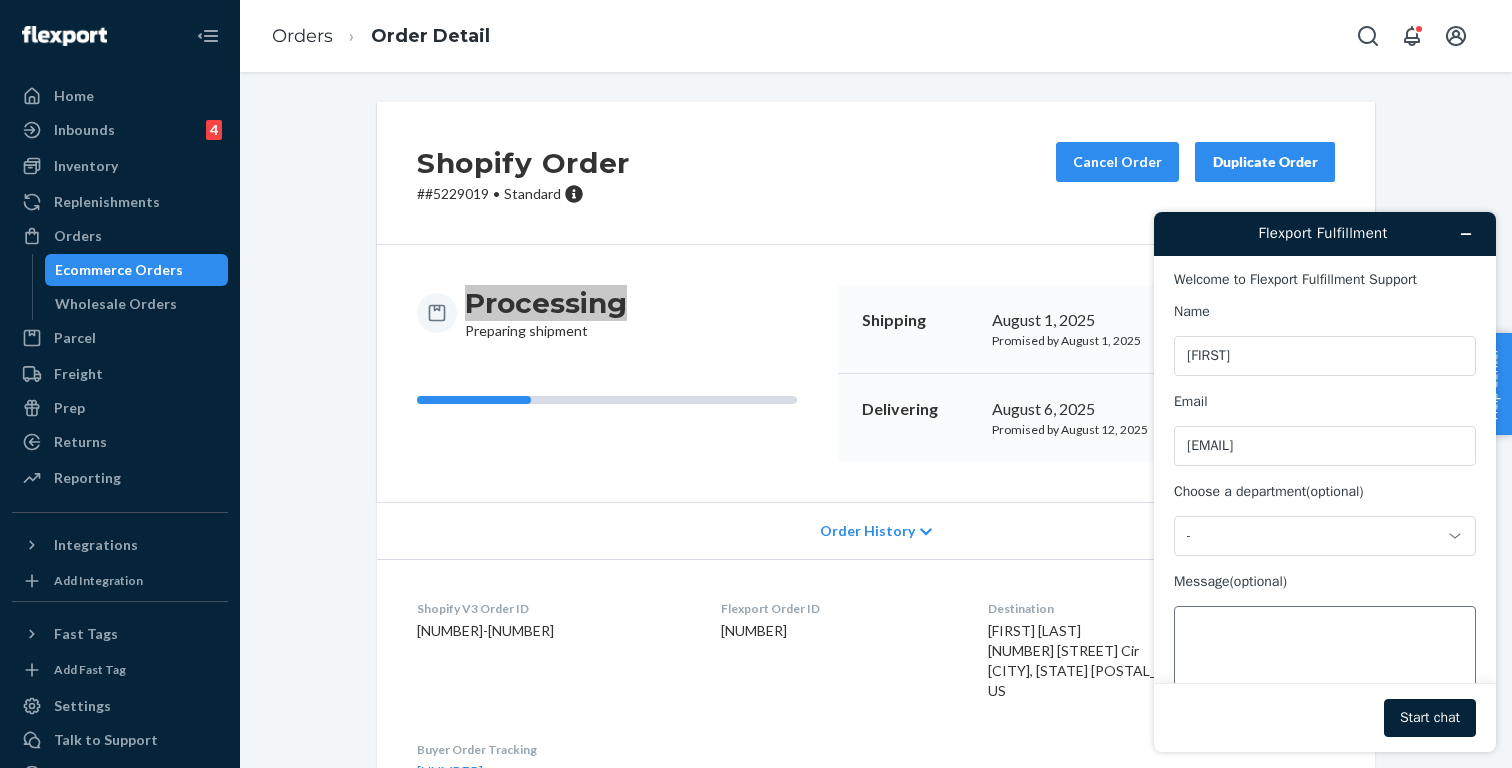 scroll, scrollTop: 0, scrollLeft: 0, axis: both 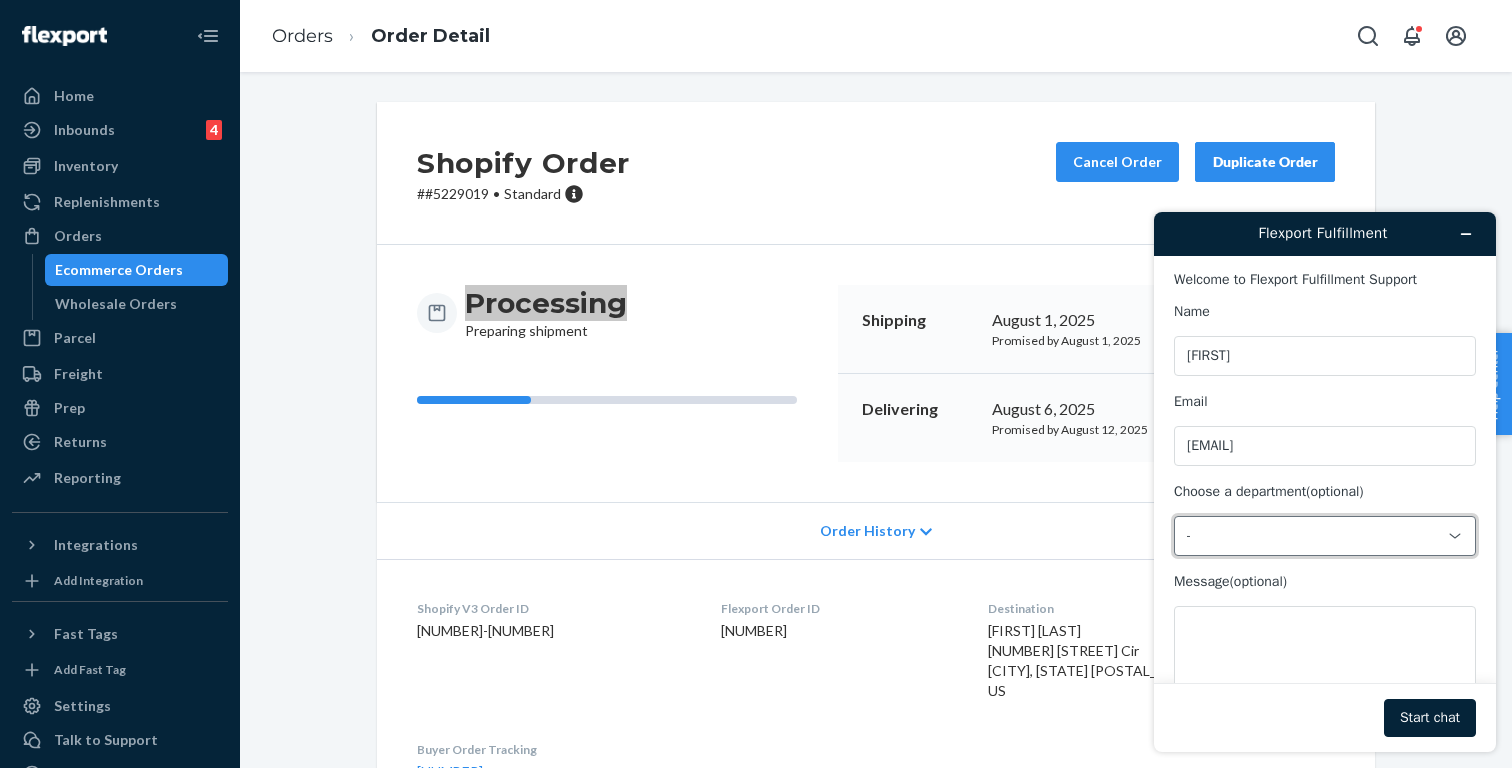 click on "-" at bounding box center [1313, 536] 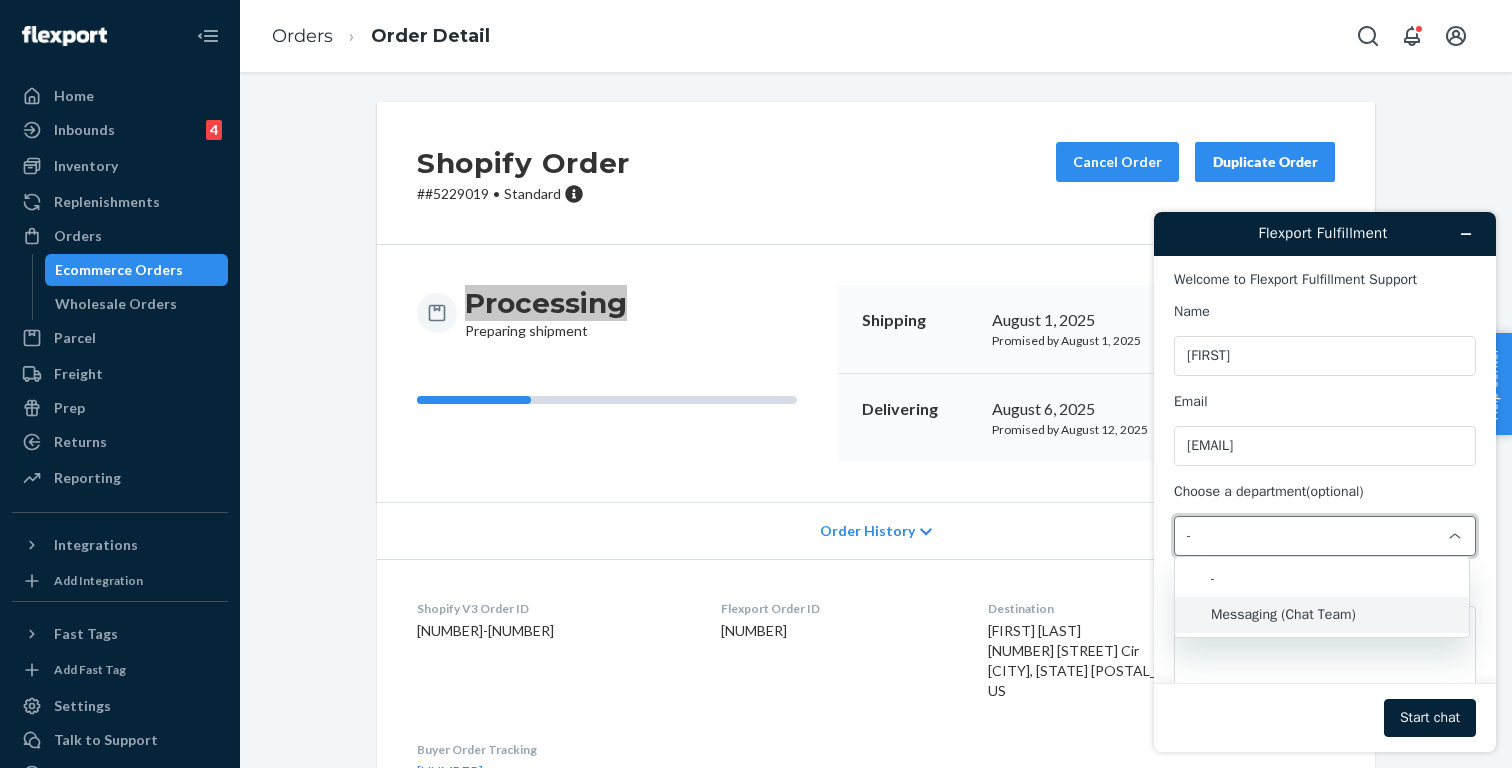 click on "Messaging (Chat Team)" at bounding box center [1322, 615] 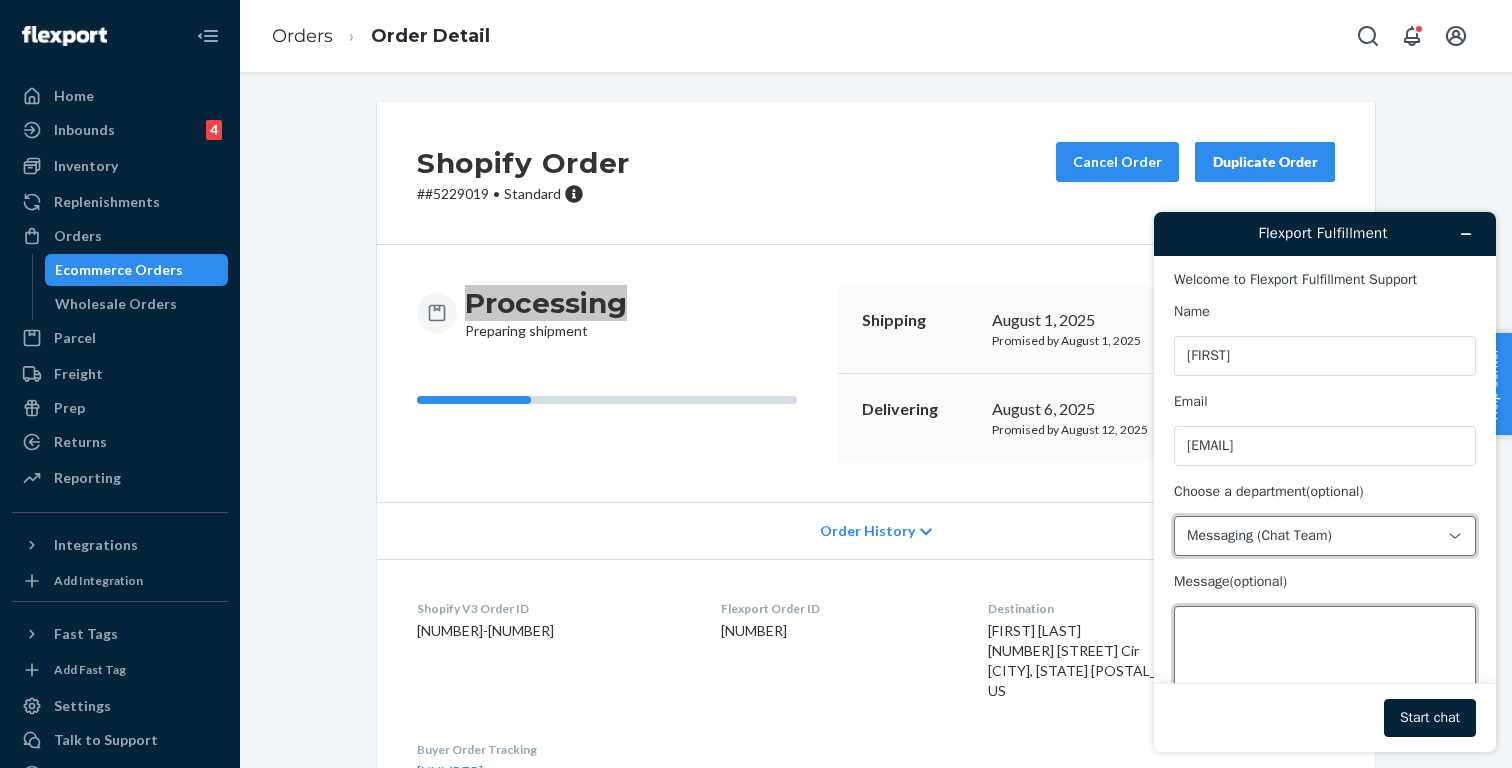 click on "Message  (optional)" at bounding box center (1325, 662) 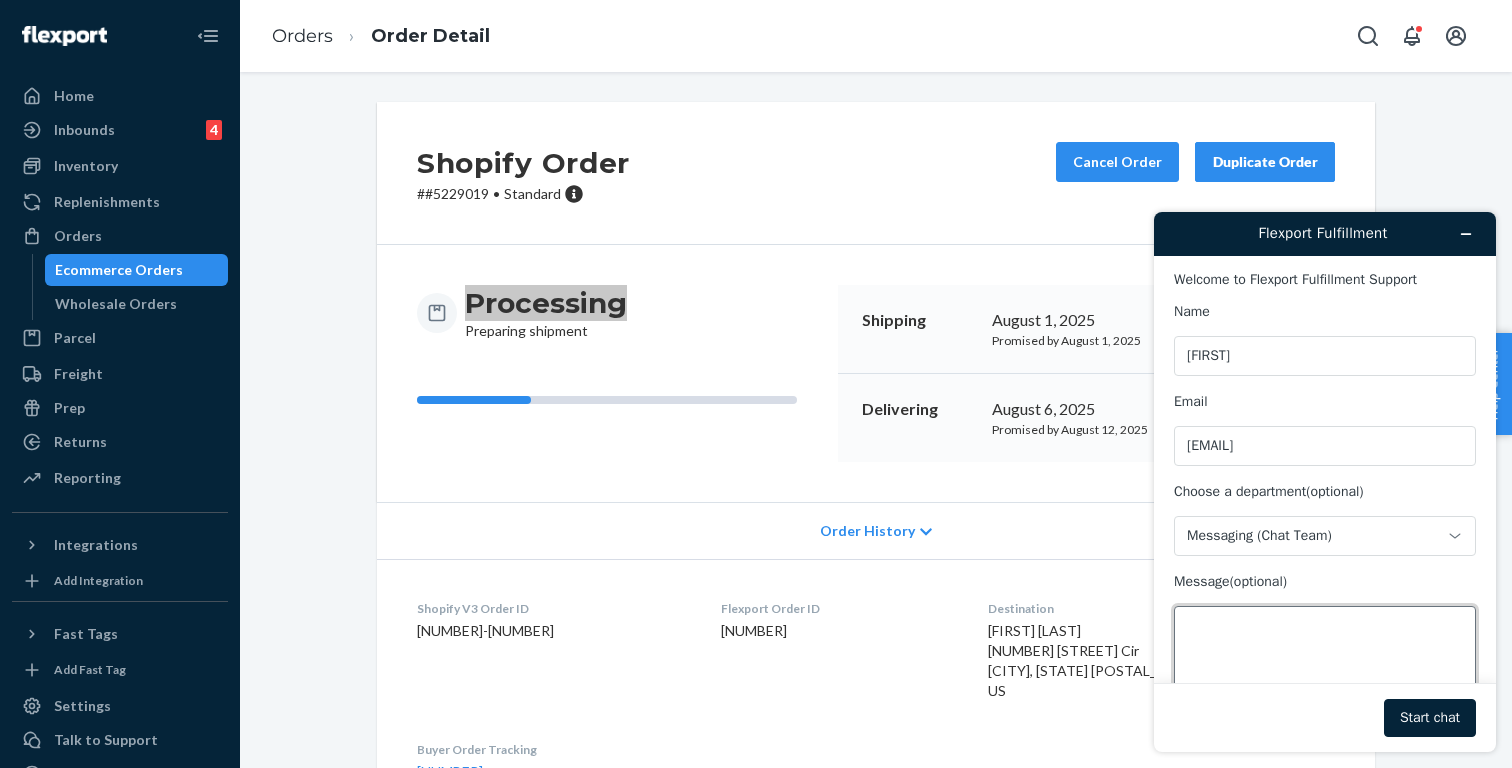 paste on "Shopify order [ORDER] shows processing late. Can you please look into it? Thank you." 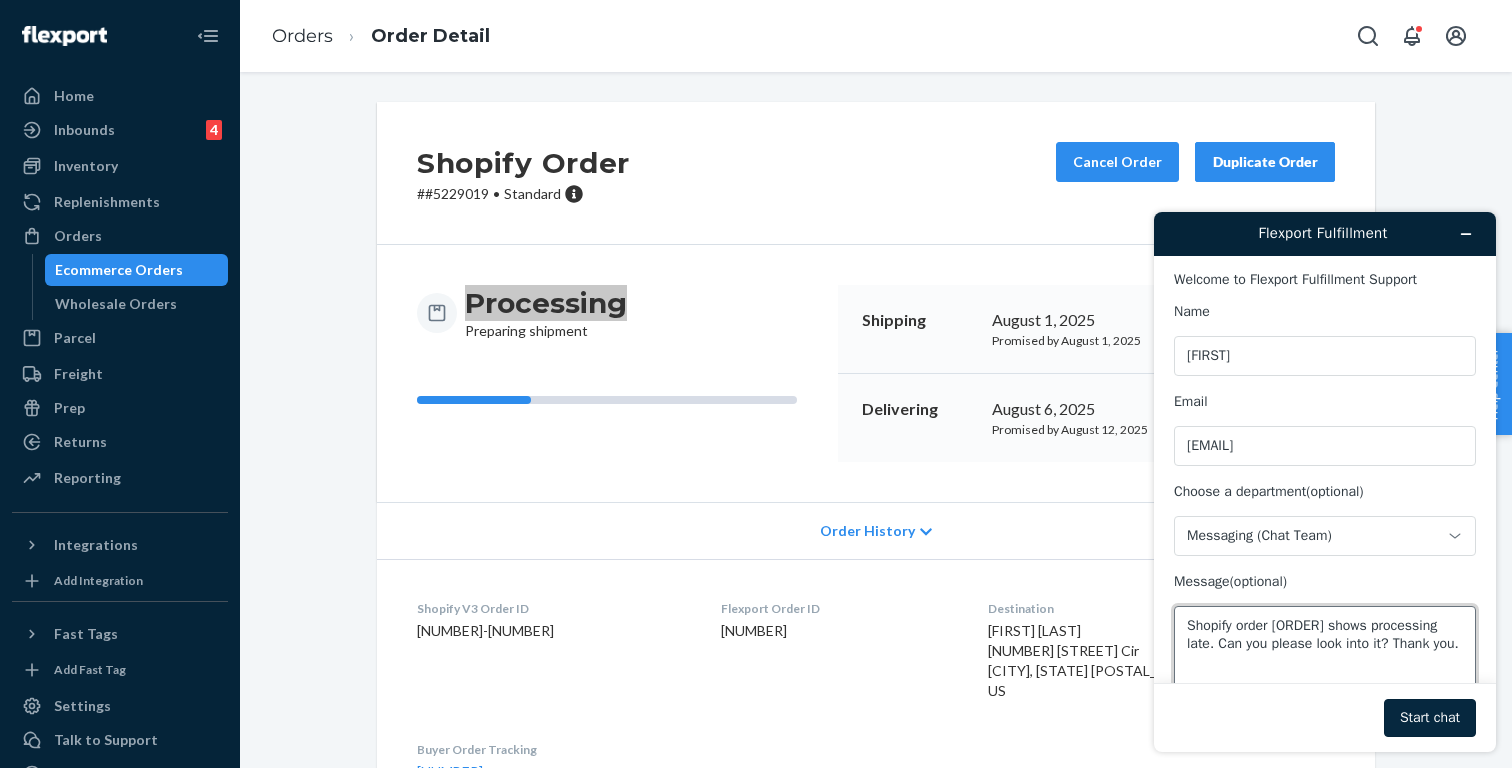 type on "Shopify order [ORDER] shows processing late. Can you please look into it? Thank you." 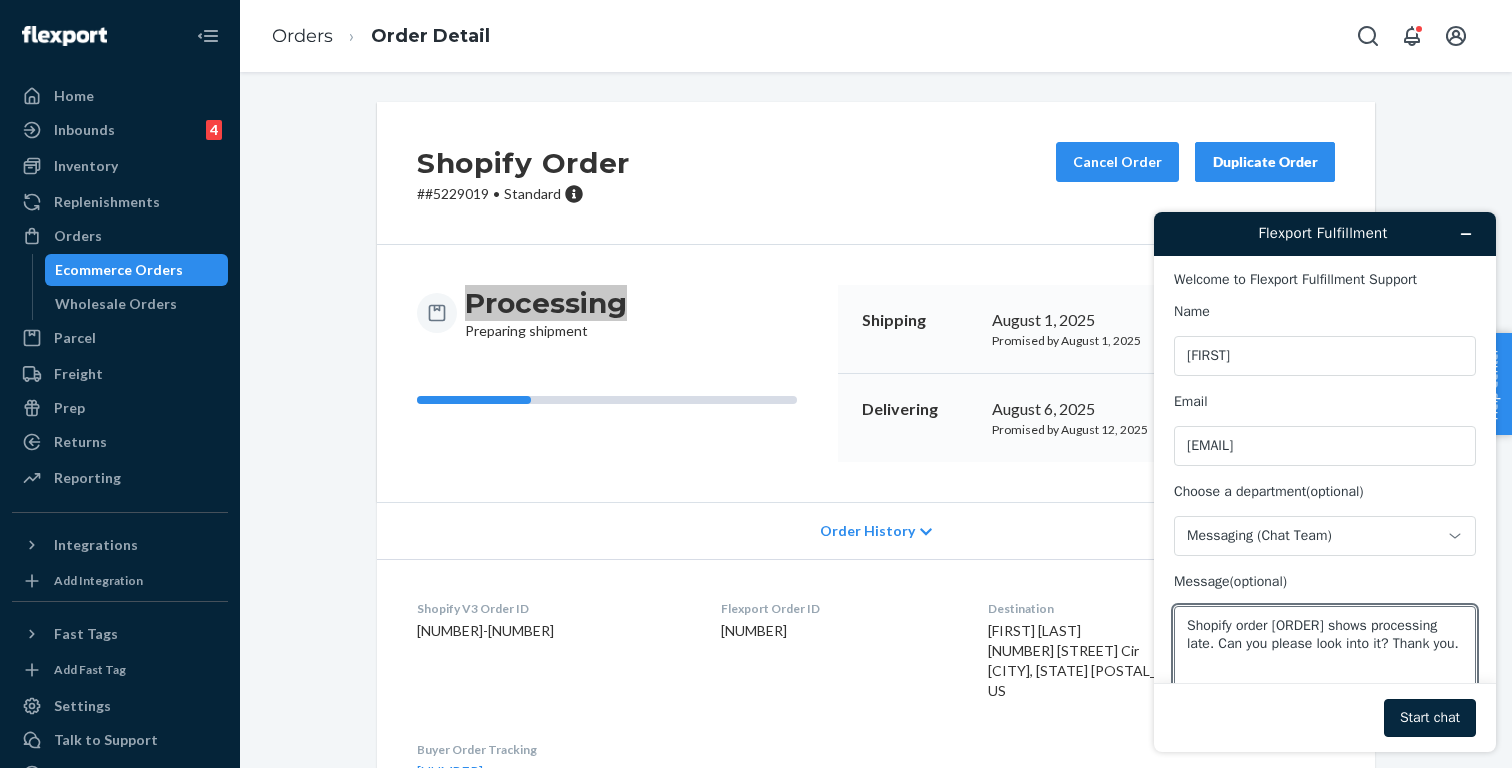 click on "Start chat" at bounding box center [1430, 718] 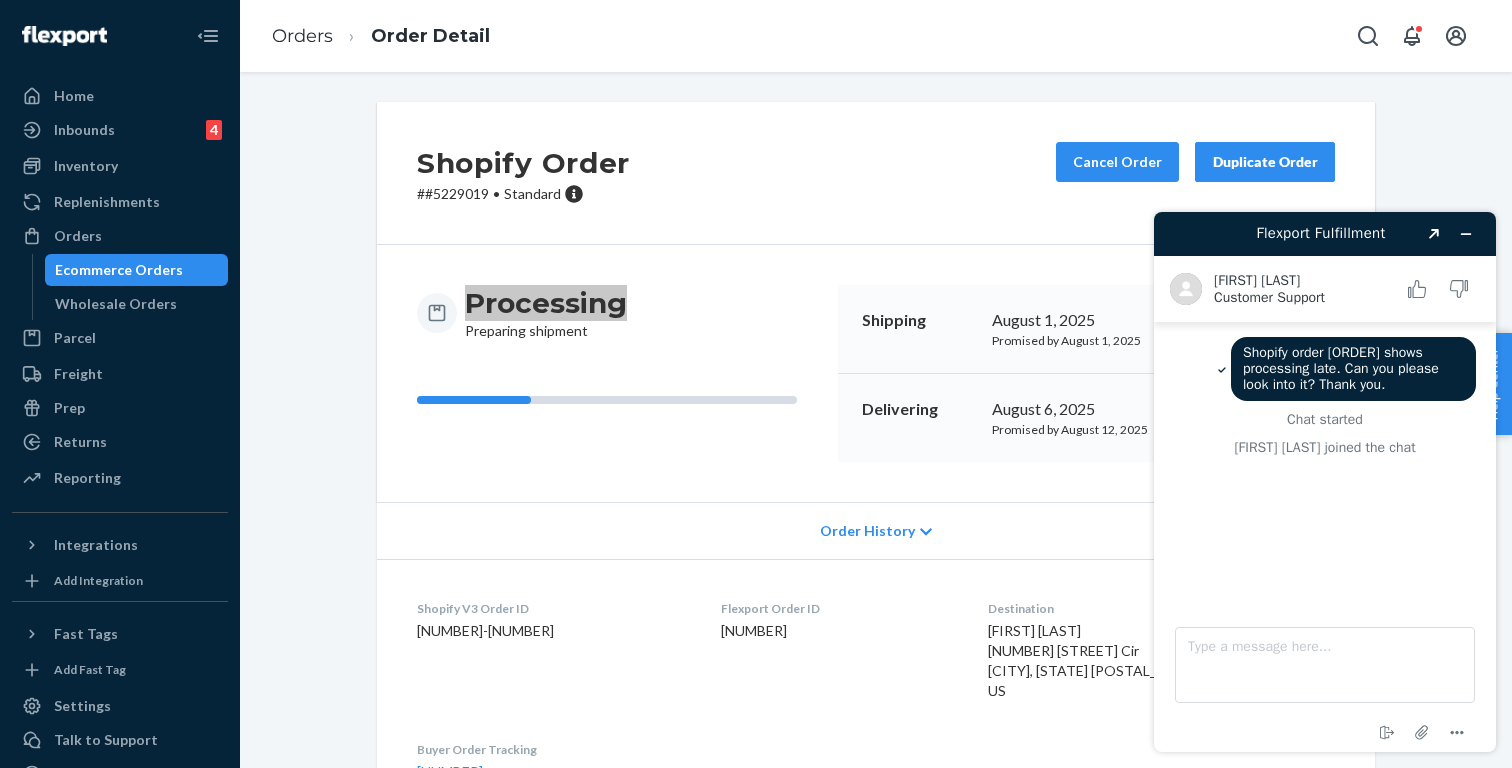 click on "[FIRST] [LAST] joined the chat" at bounding box center [1325, 448] 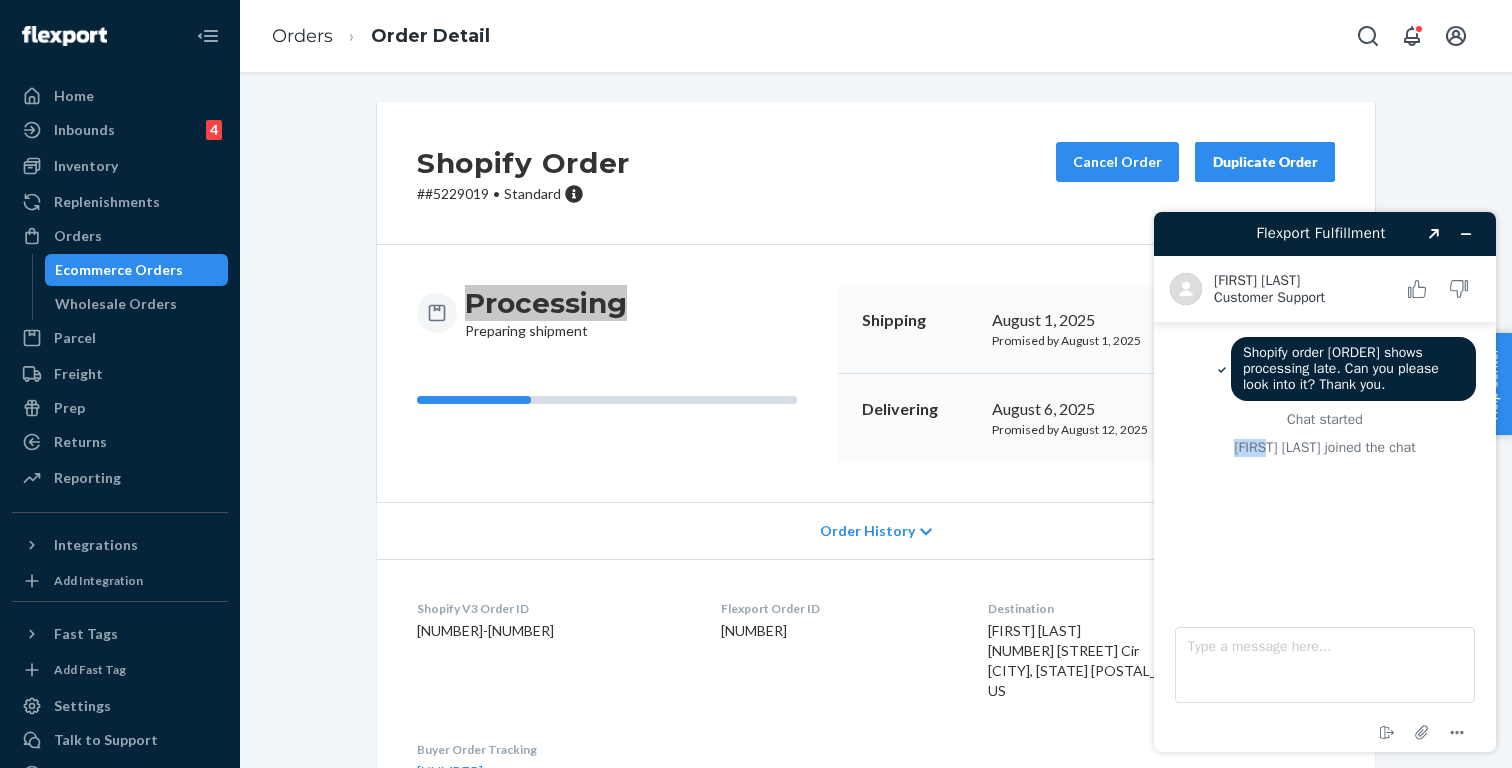 copy on "[FIRST]" 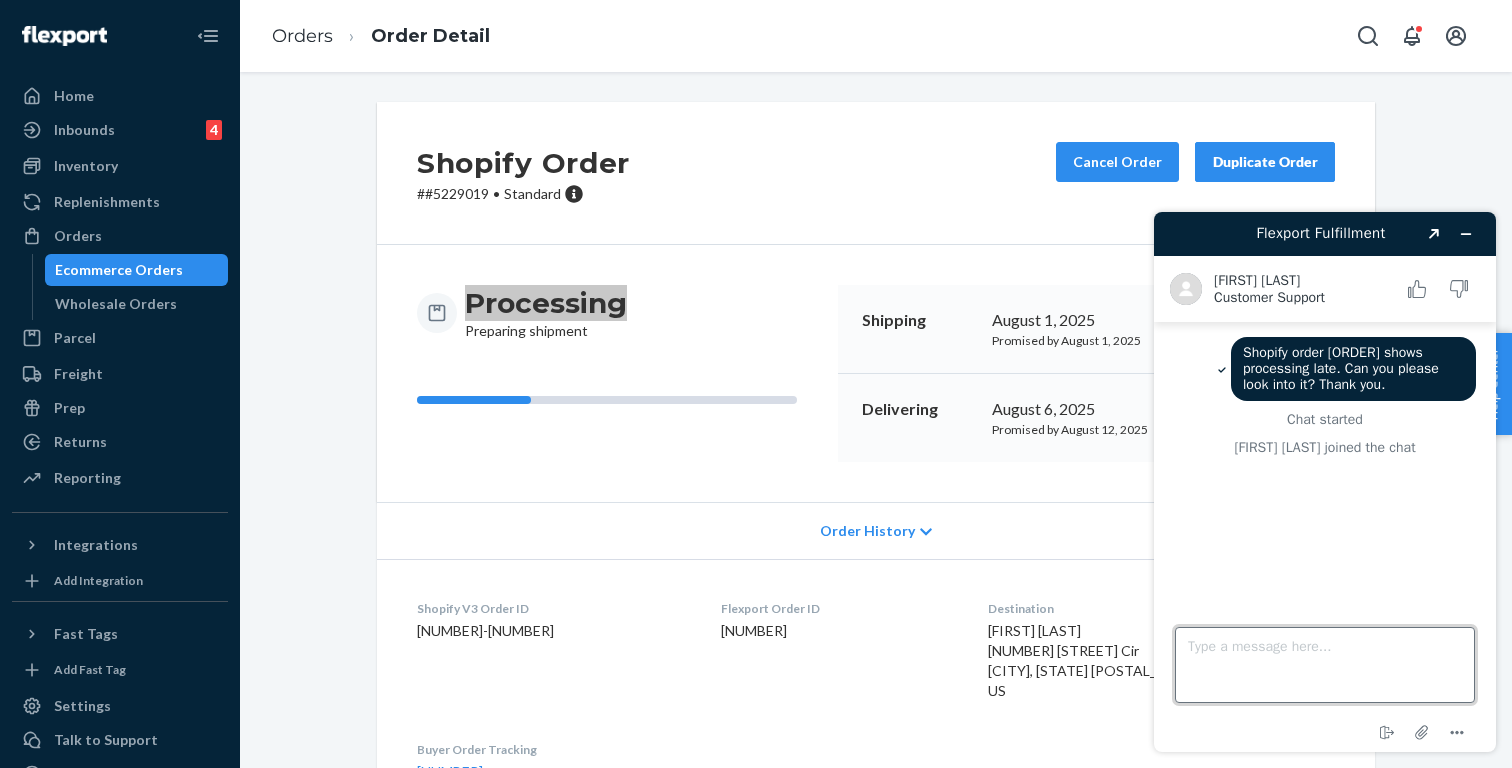 click on "Type a message here..." at bounding box center (1325, 665) 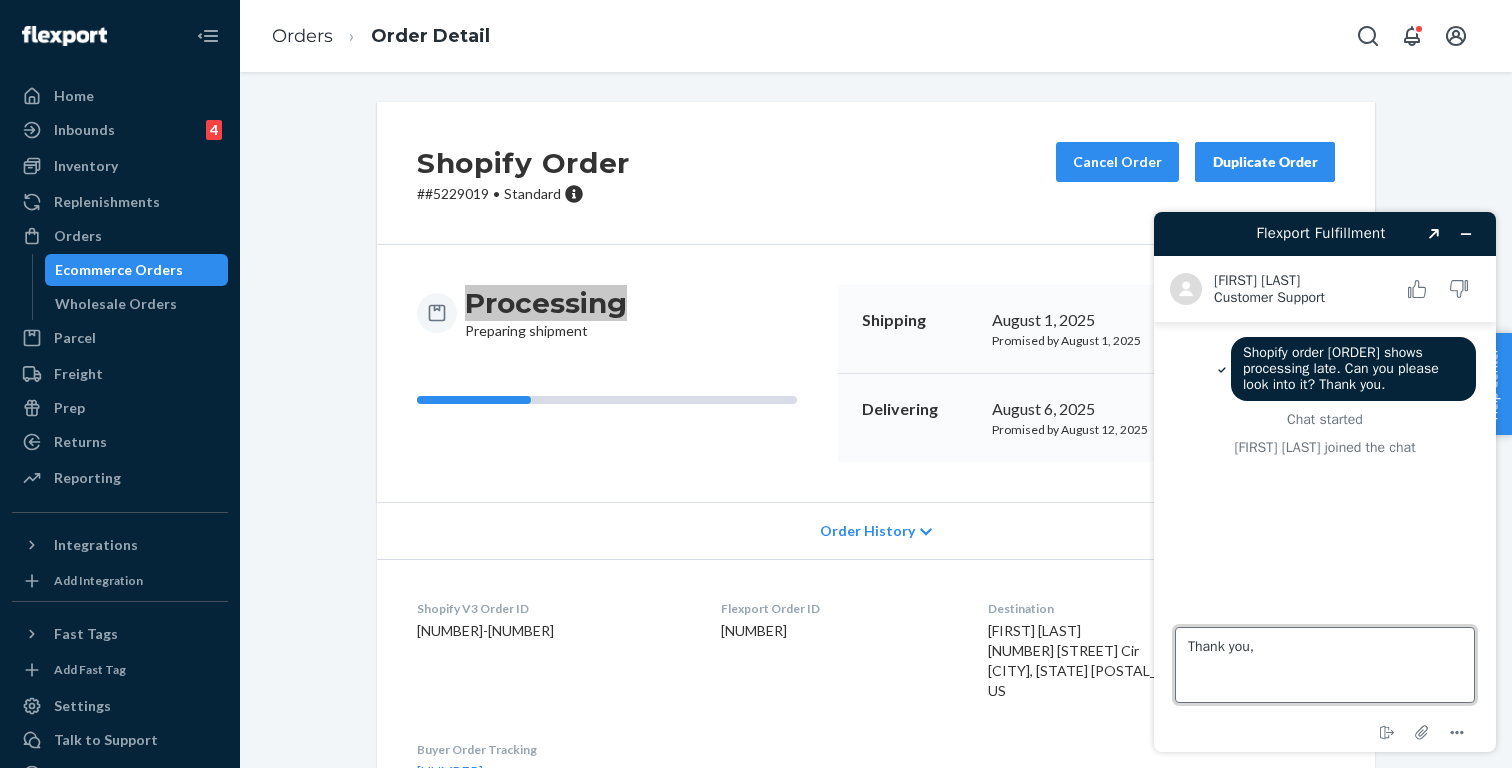 paste on "[FIRST]" 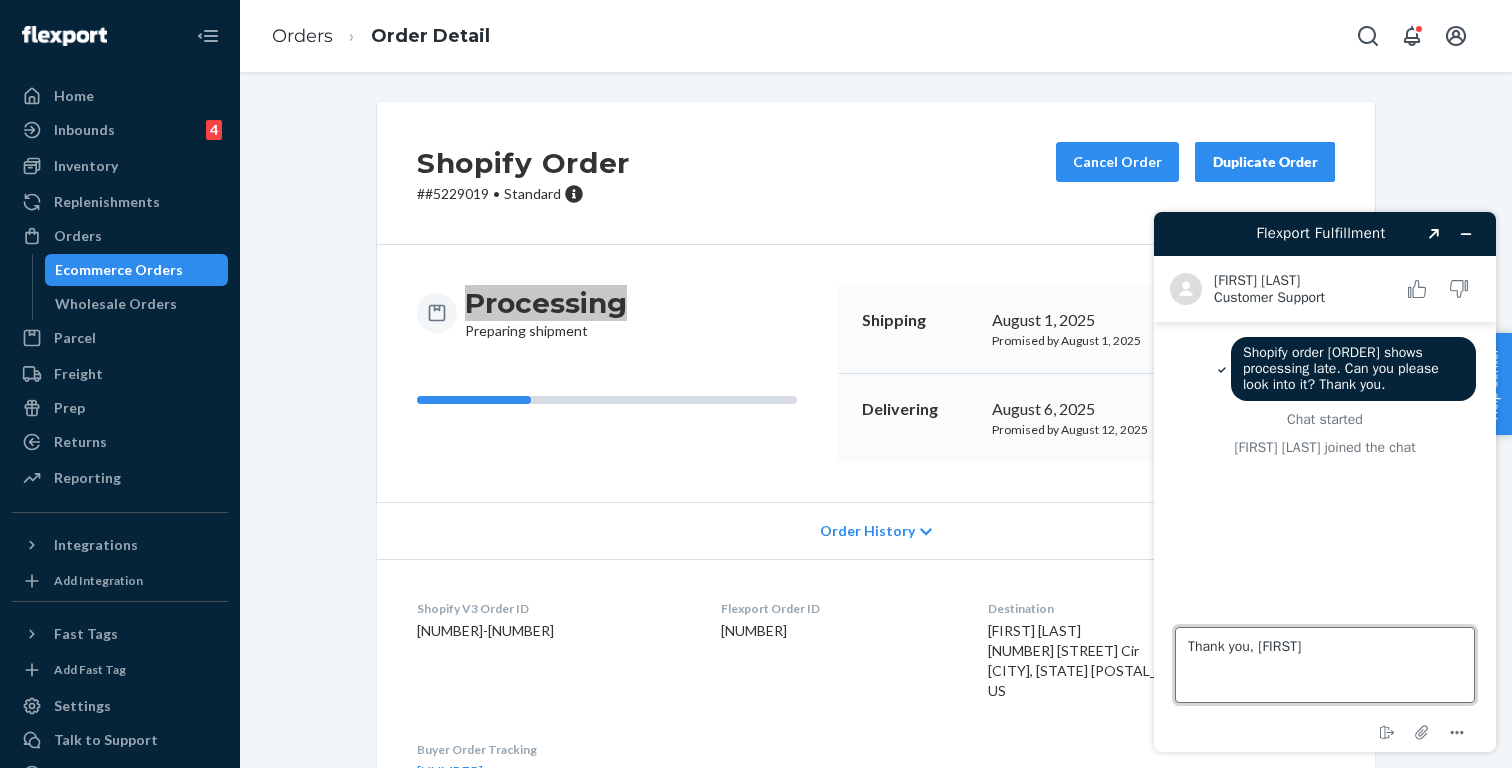type on "Thank you, [FIRST]." 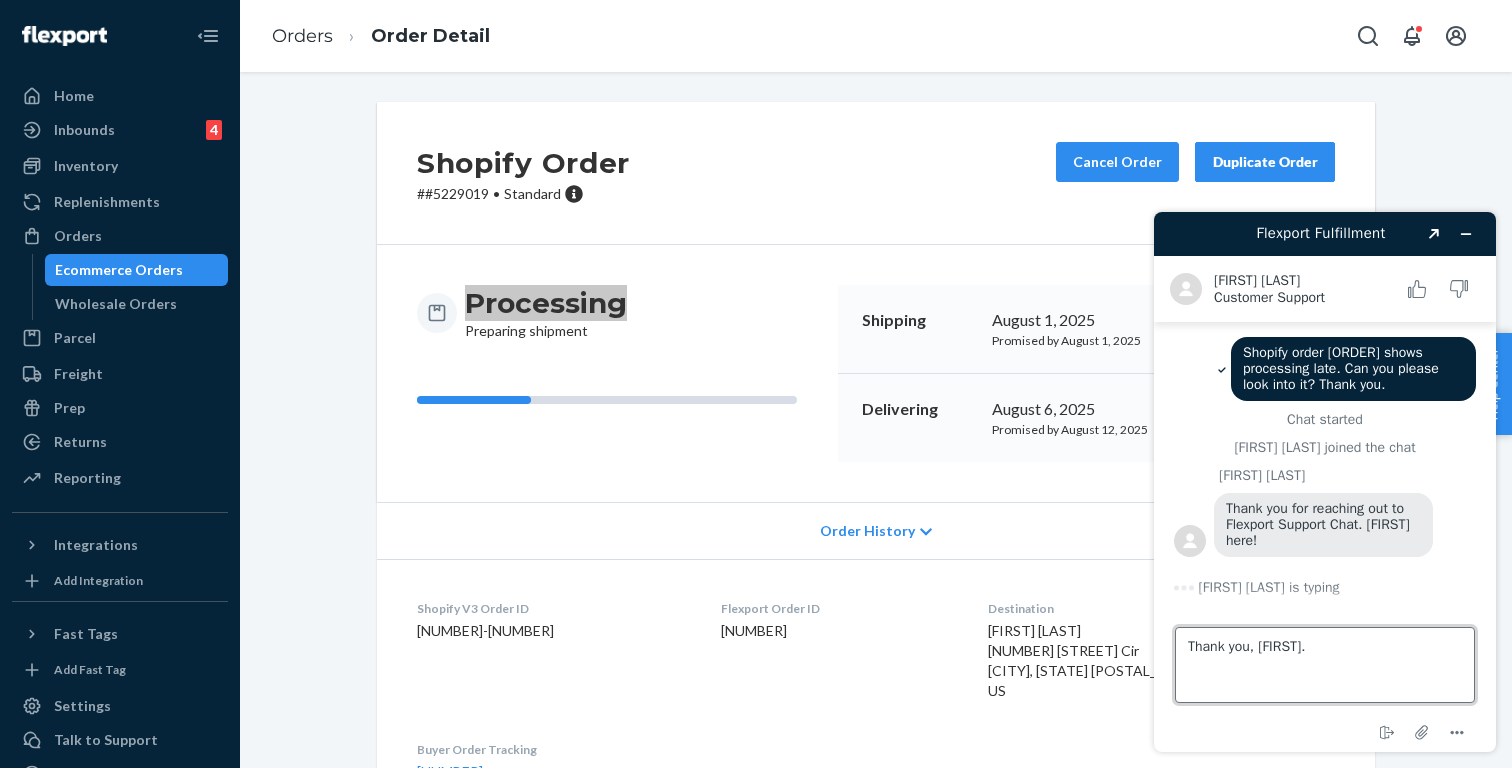 scroll, scrollTop: 0, scrollLeft: 0, axis: both 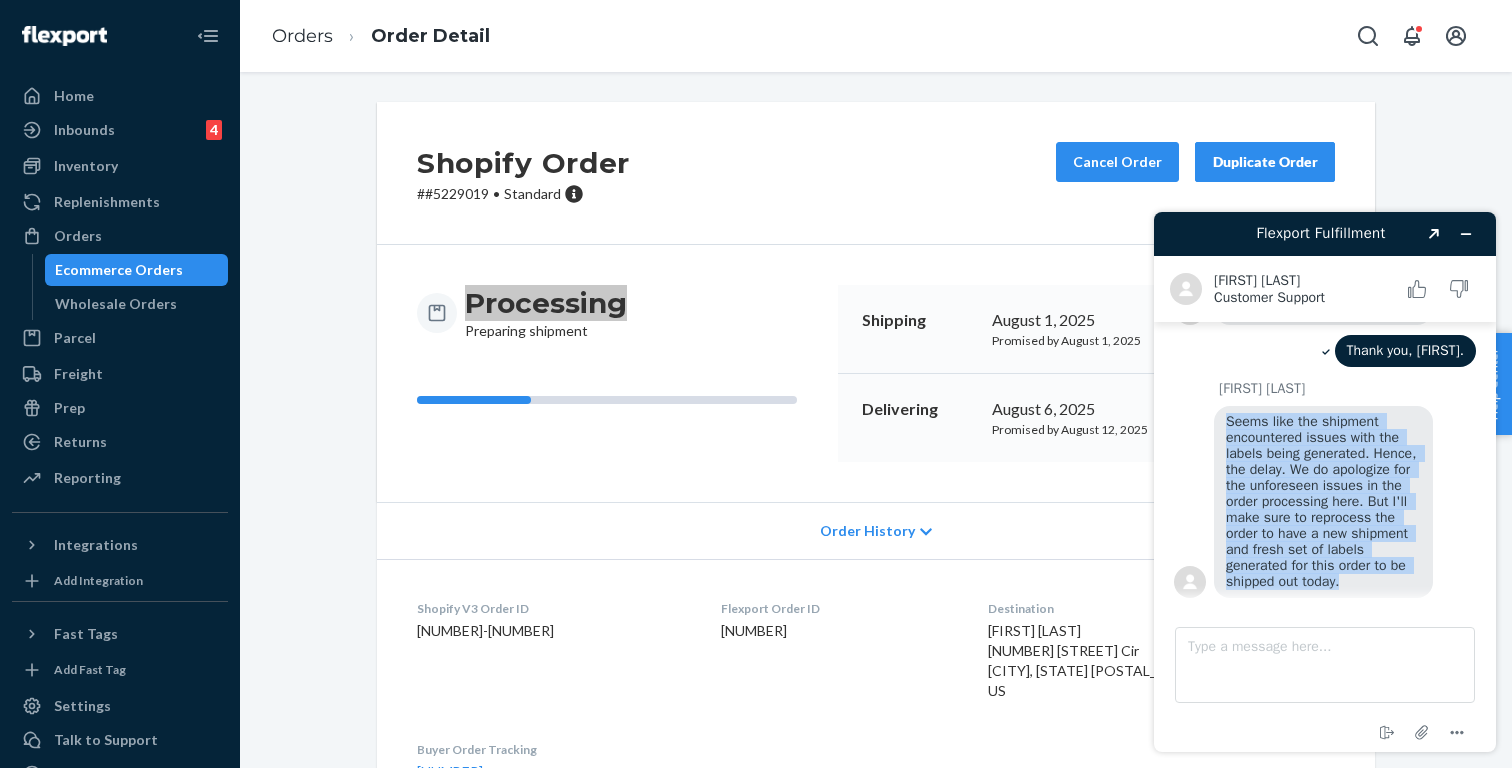 drag, startPoint x: 1429, startPoint y: 580, endPoint x: 1224, endPoint y: 421, distance: 259.434 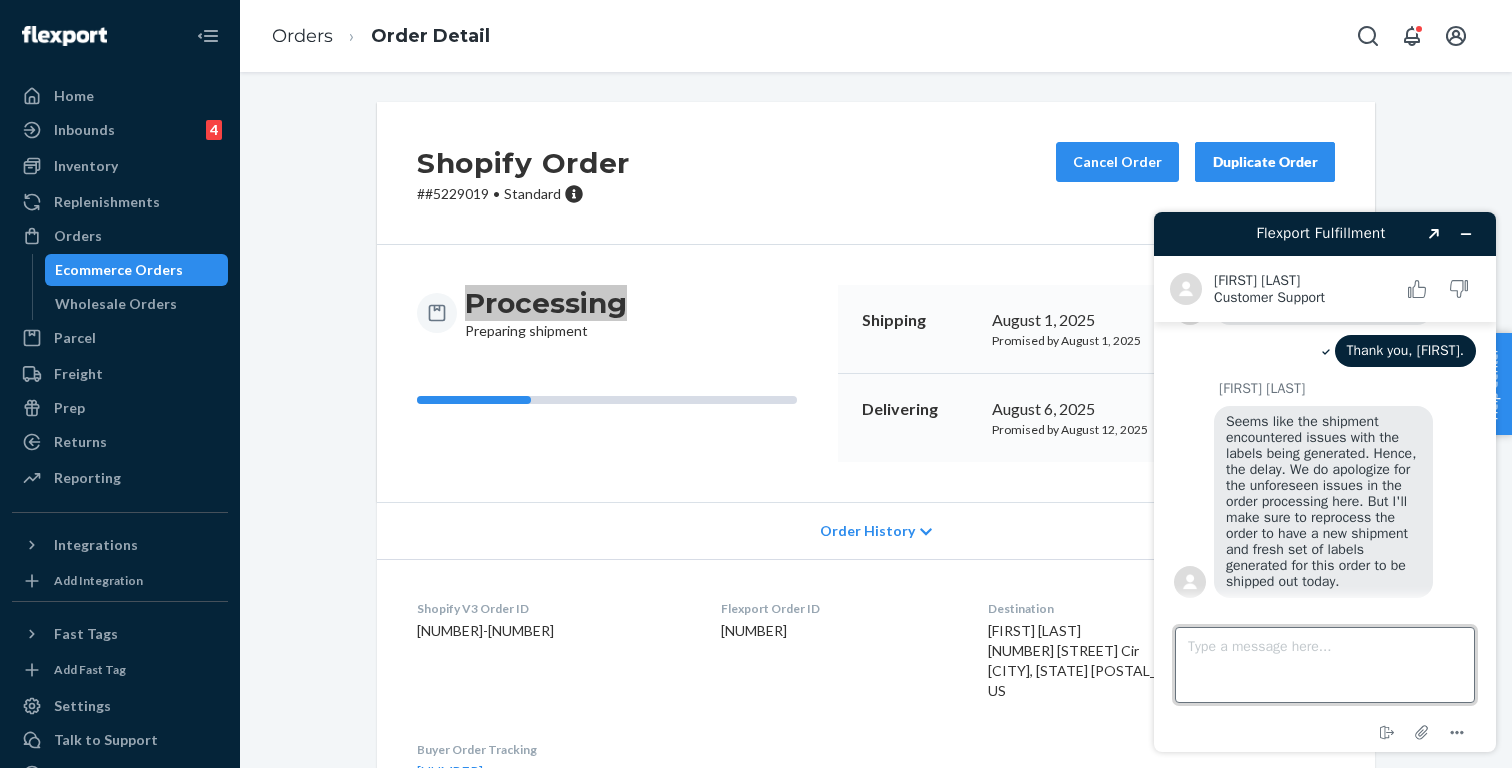 click on "Type a message here..." at bounding box center (1325, 665) 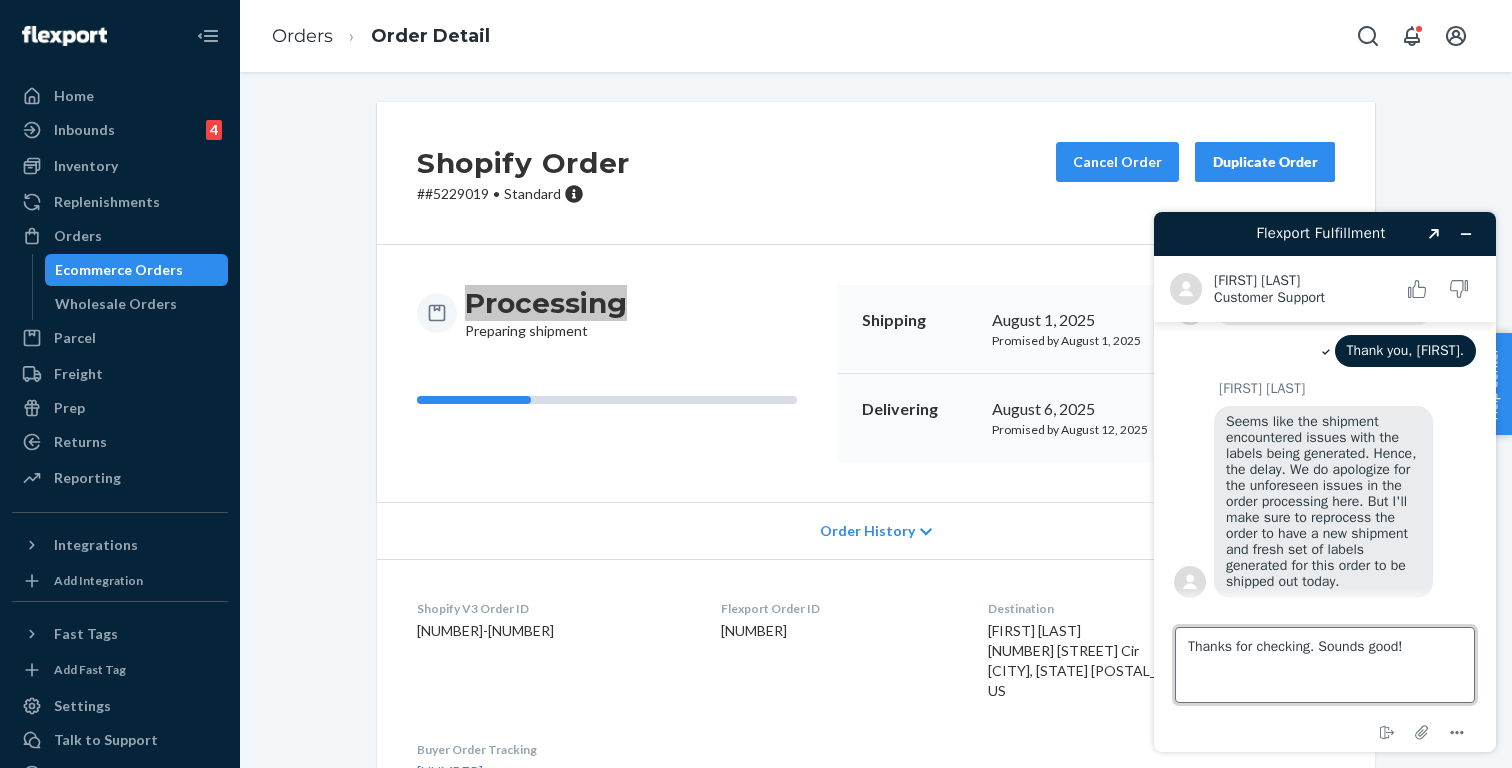 drag, startPoint x: 1326, startPoint y: 645, endPoint x: 1485, endPoint y: 645, distance: 159 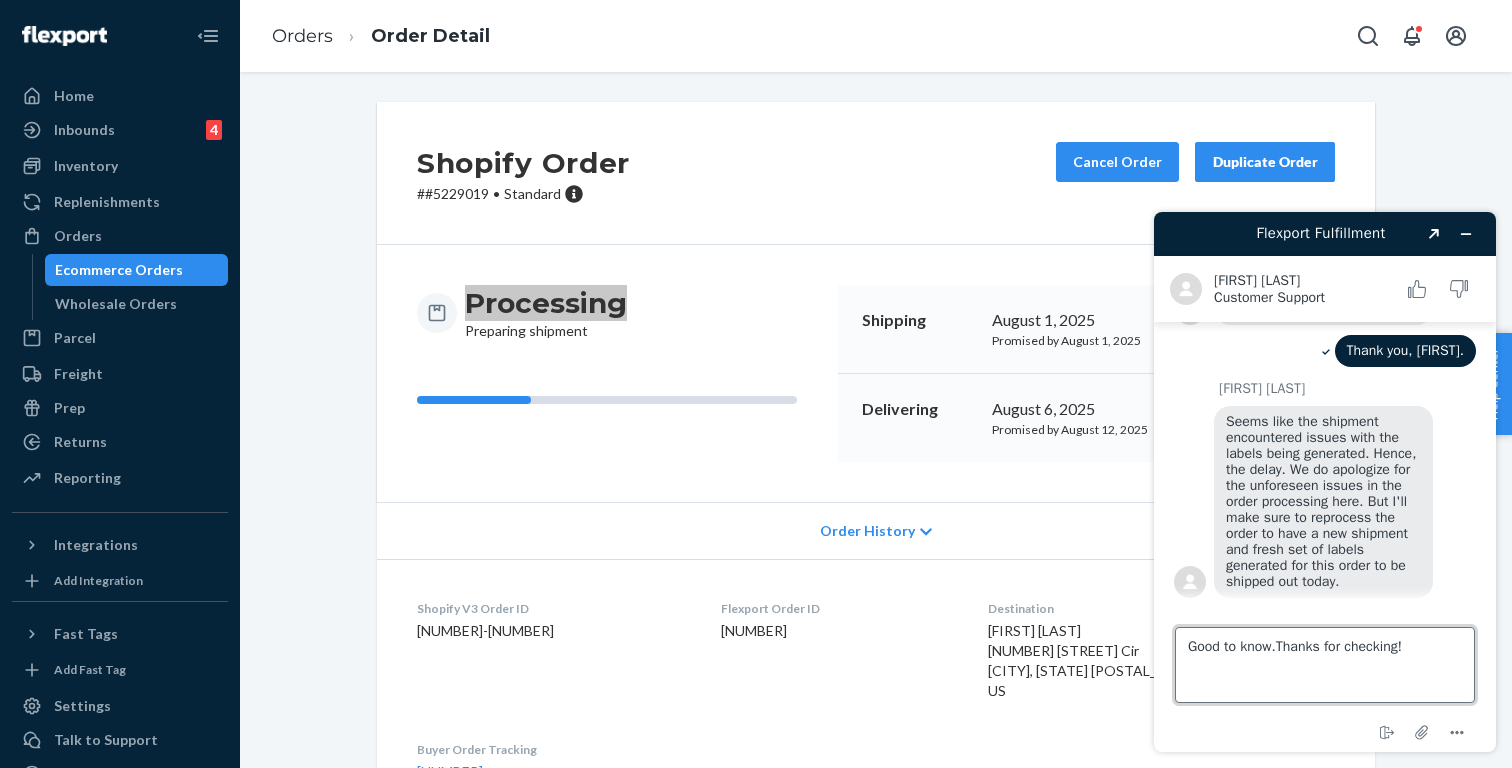 type on "Good to know. Thanks for checking!" 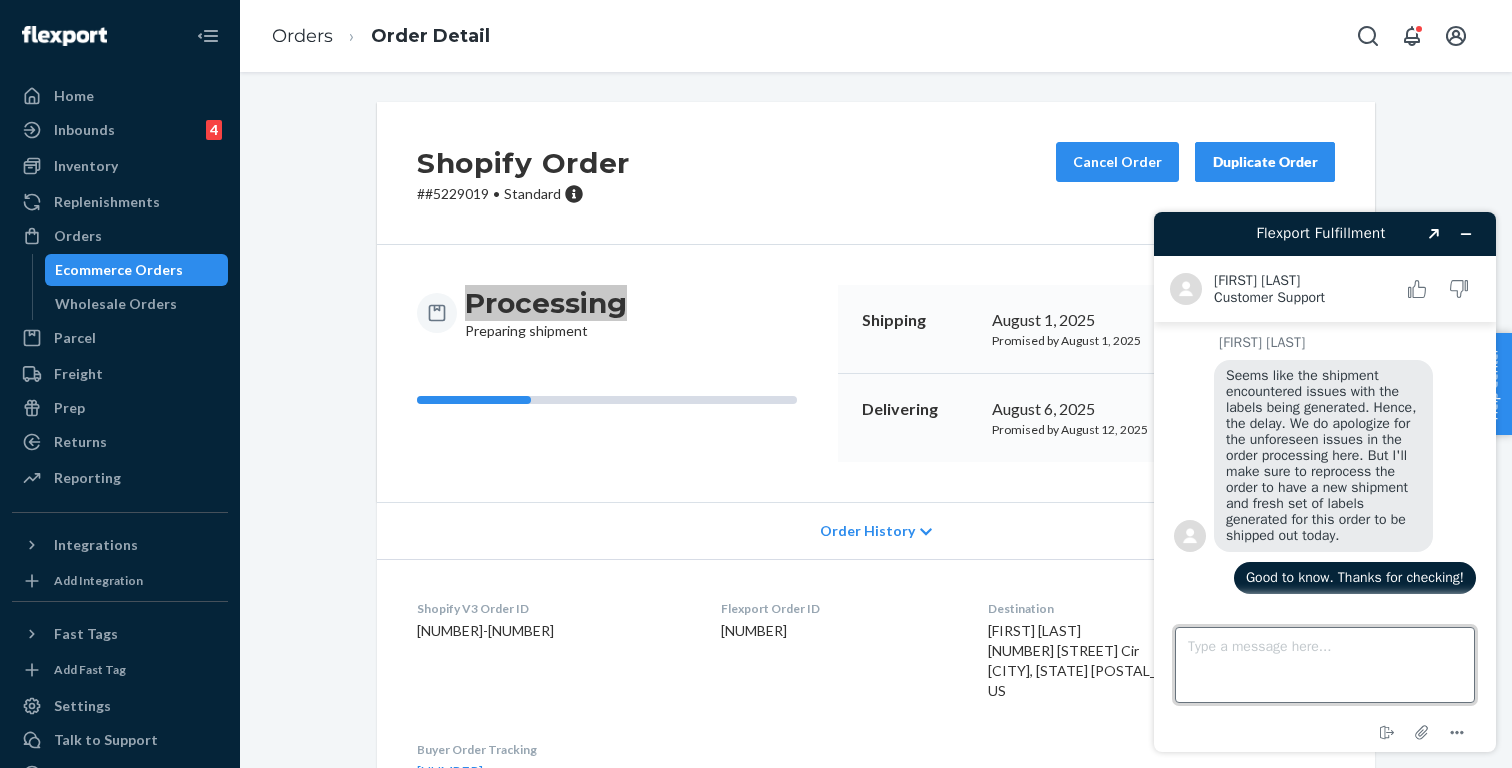 scroll, scrollTop: 359, scrollLeft: 0, axis: vertical 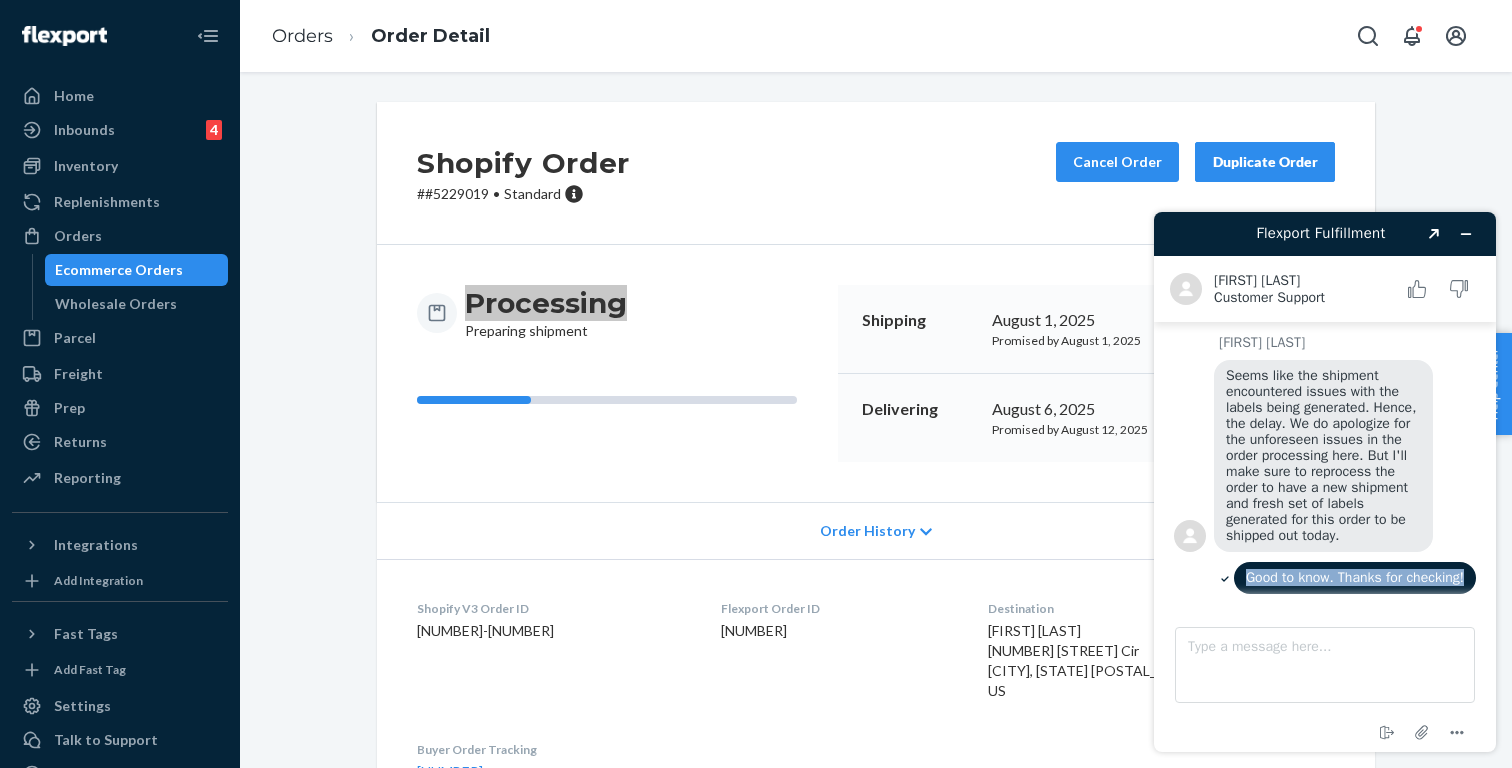 drag, startPoint x: 1316, startPoint y: 589, endPoint x: 1235, endPoint y: 557, distance: 87.0919 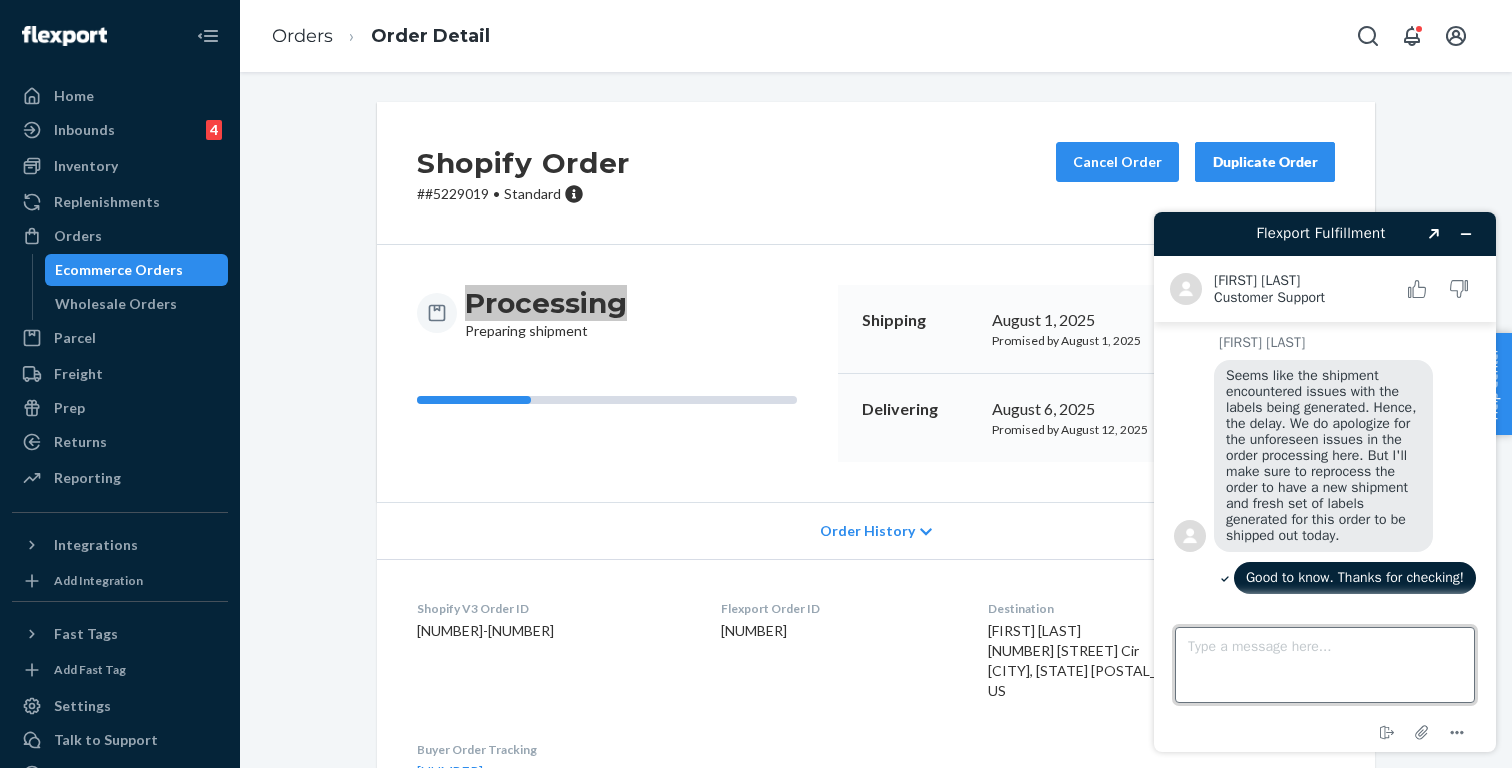 click on "Type a message here..." at bounding box center (1325, 665) 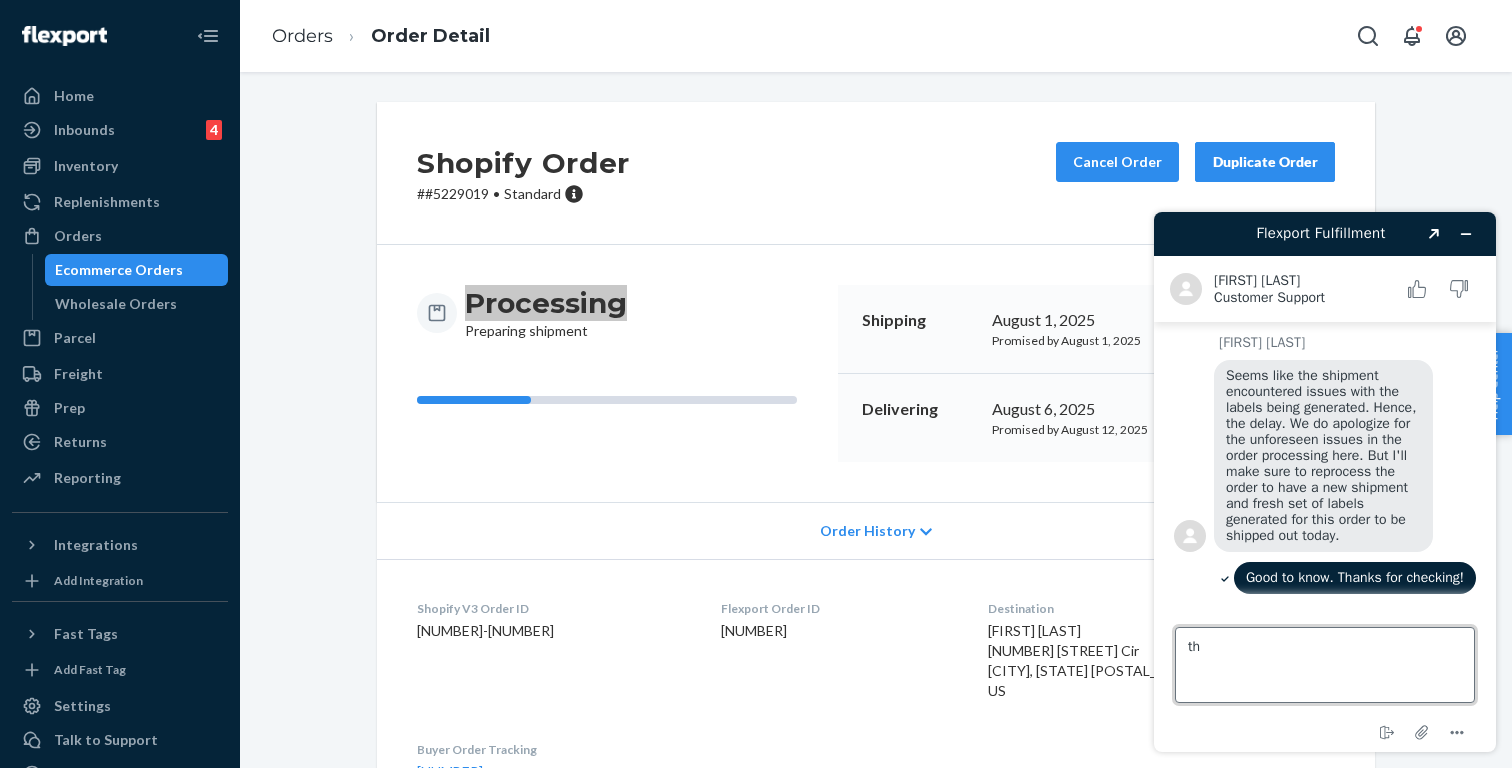 type on "t" 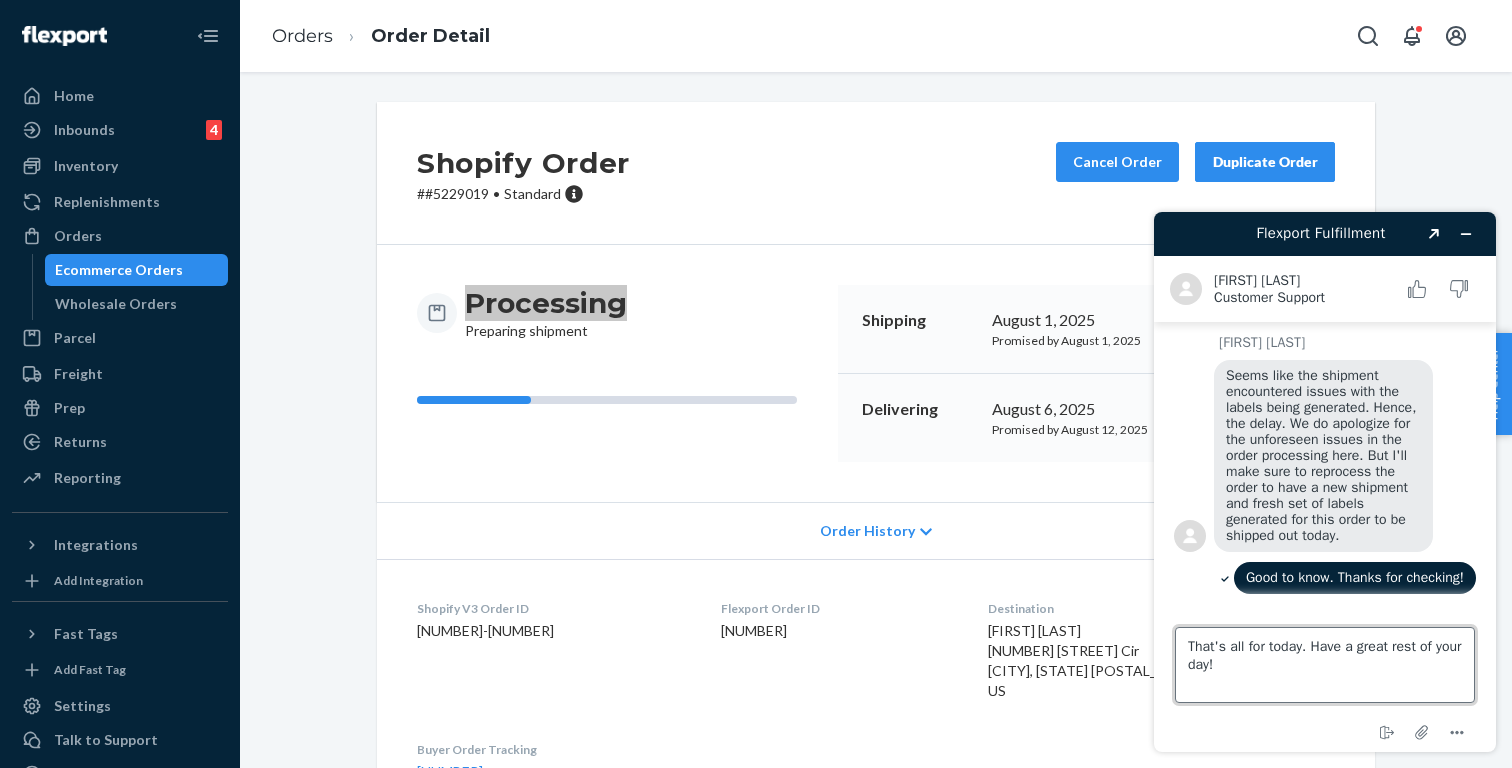 type on "That's all for today. Have a great rest of your day!" 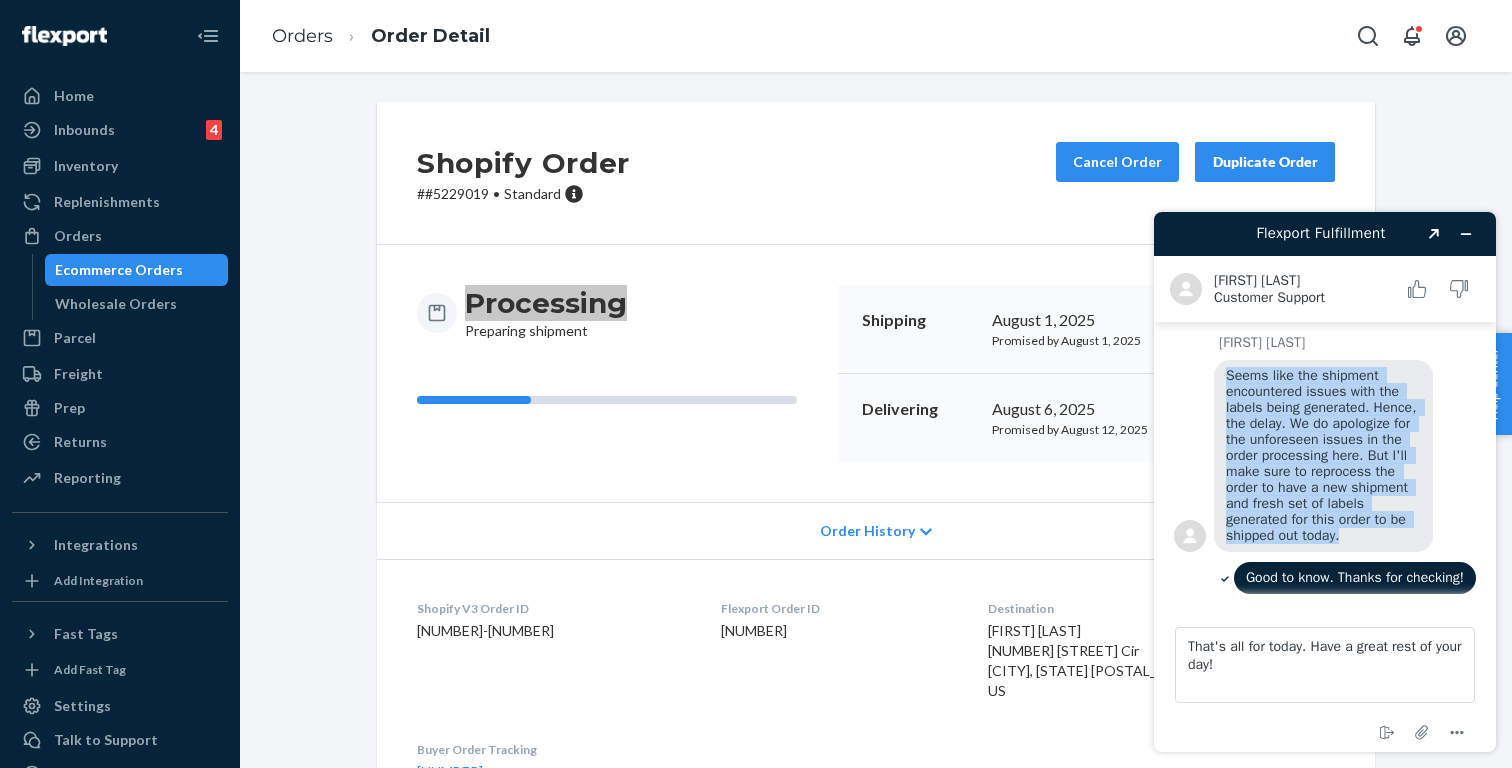 drag, startPoint x: 1424, startPoint y: 518, endPoint x: 1215, endPoint y: 363, distance: 260.20377 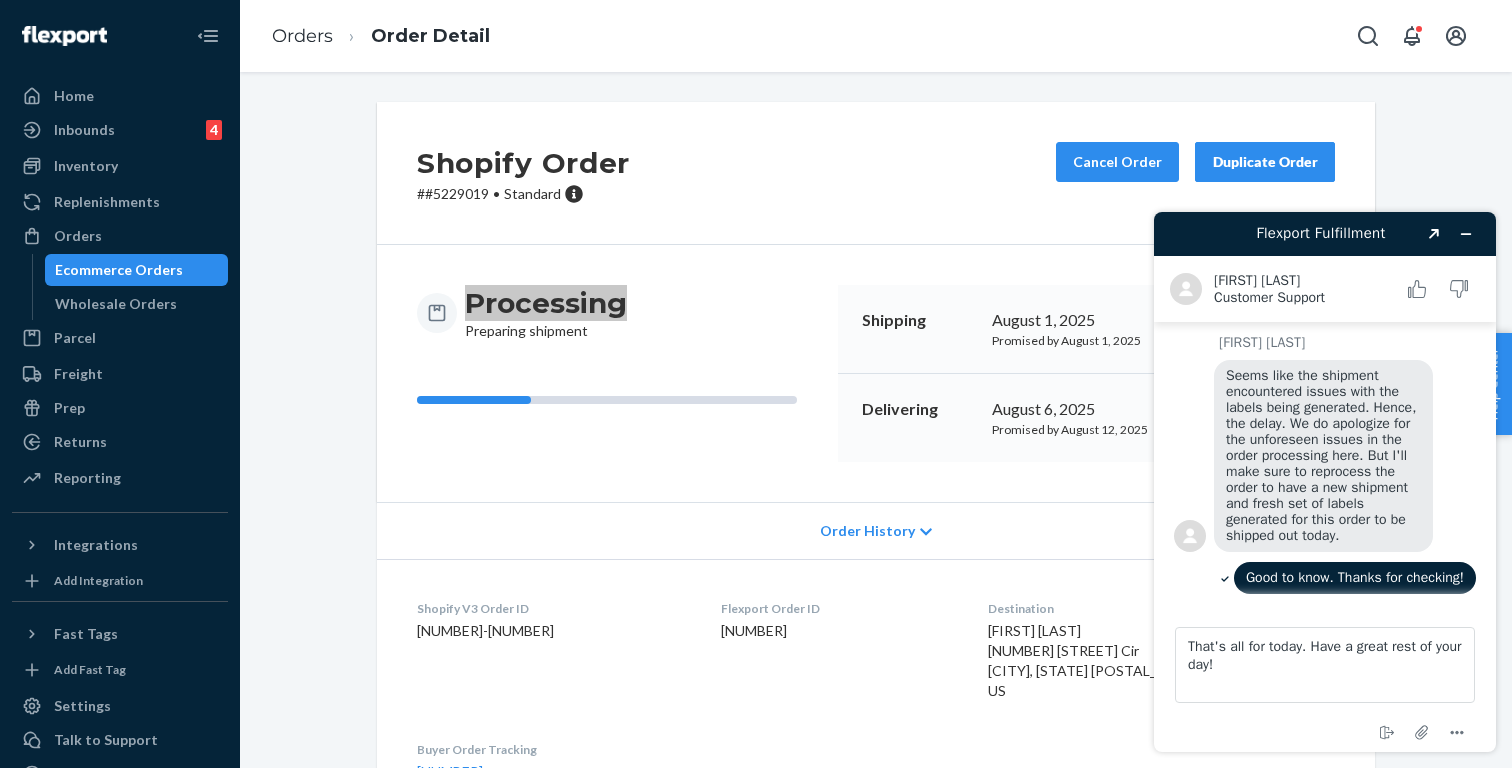 scroll, scrollTop: 461, scrollLeft: 0, axis: vertical 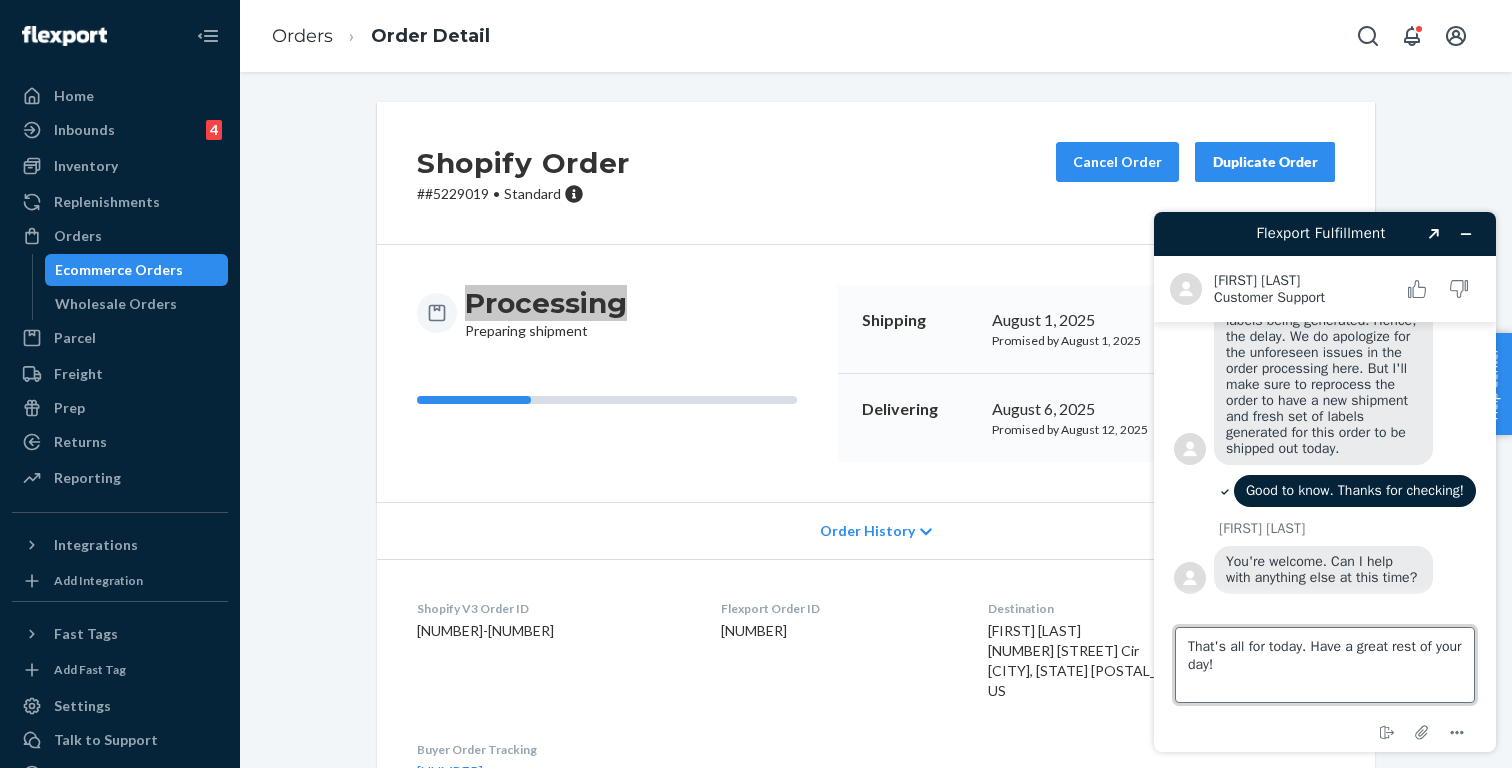 click on "That's all for today. Have a great rest of your day!" at bounding box center (1325, 665) 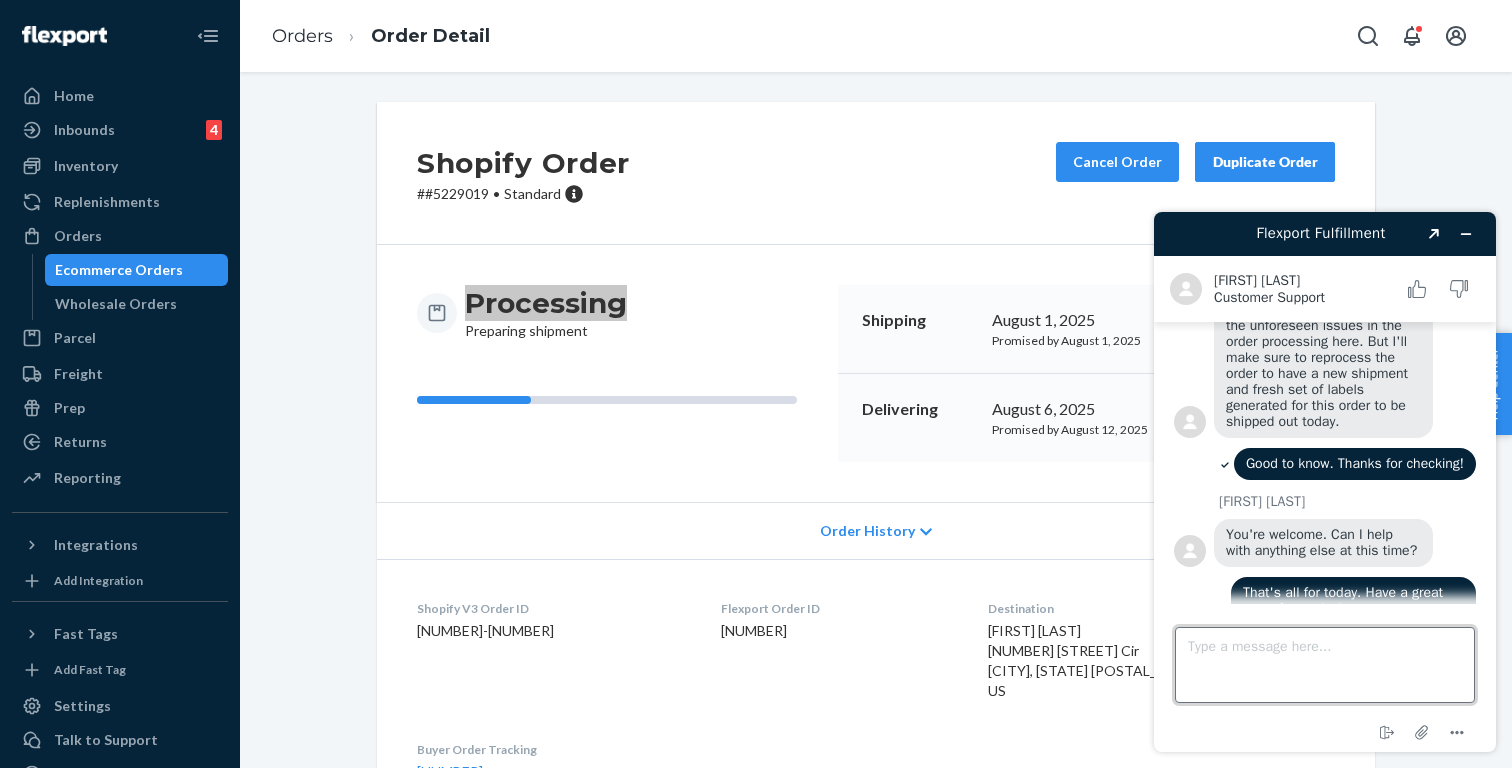 scroll, scrollTop: 519, scrollLeft: 0, axis: vertical 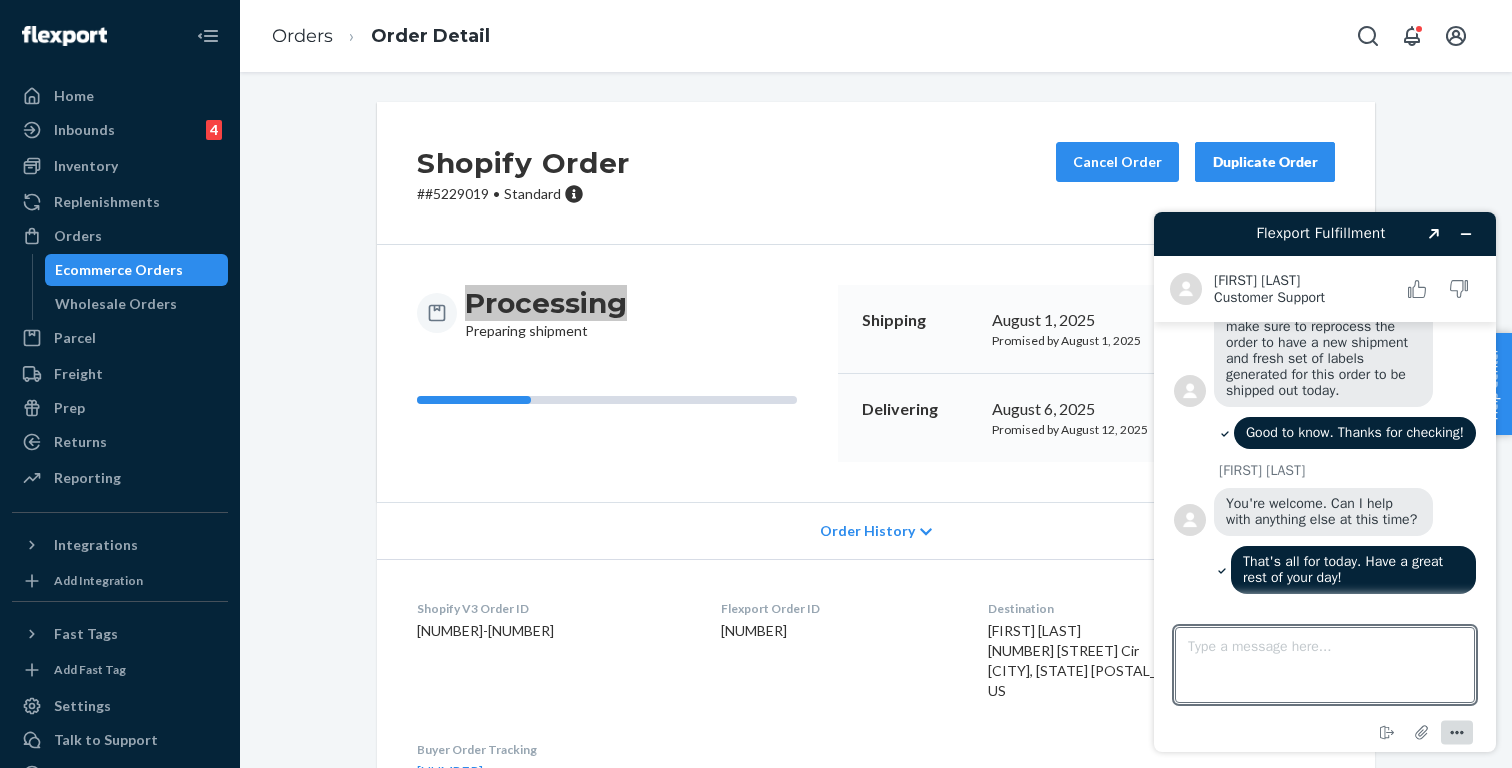 click 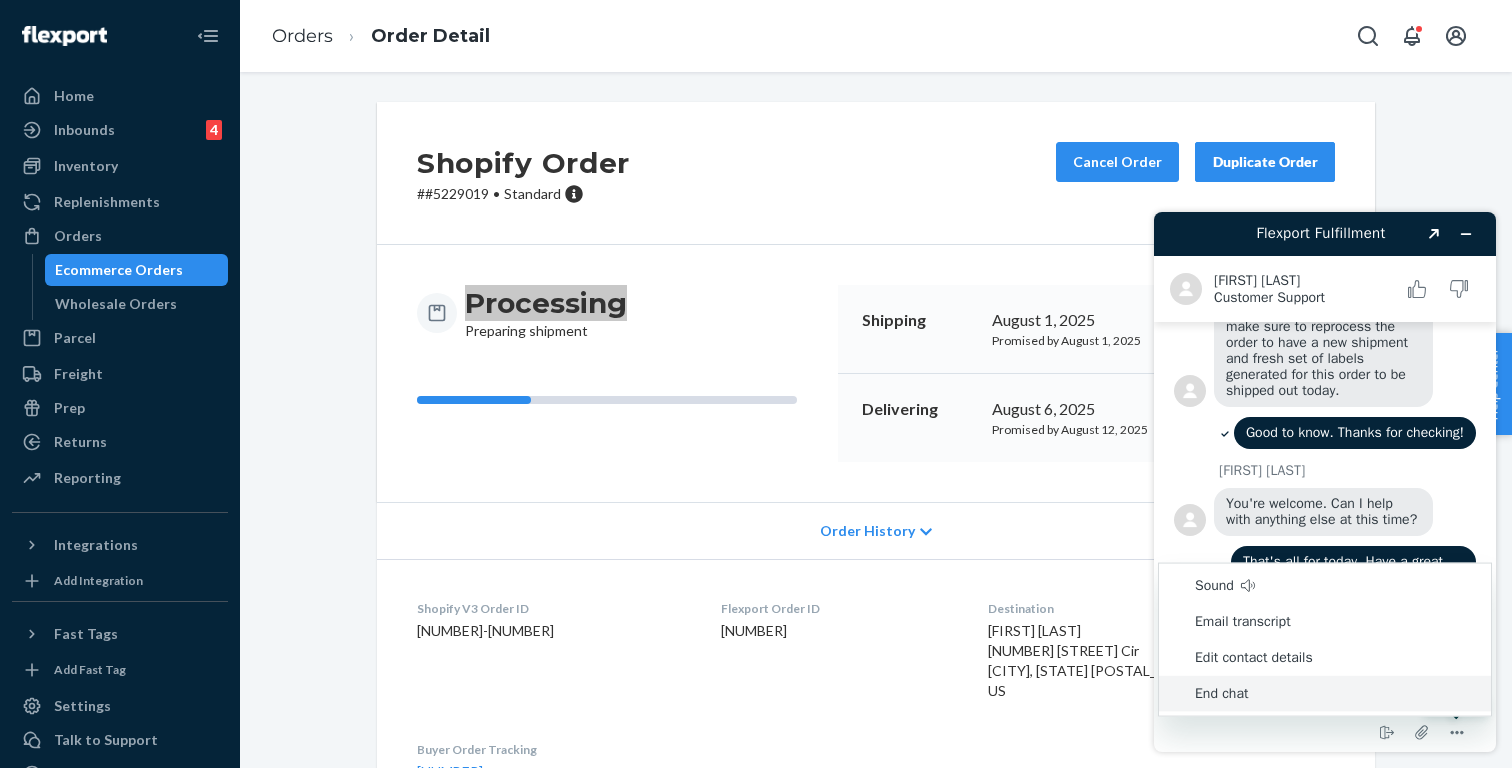 click on "End chat" at bounding box center (1325, 694) 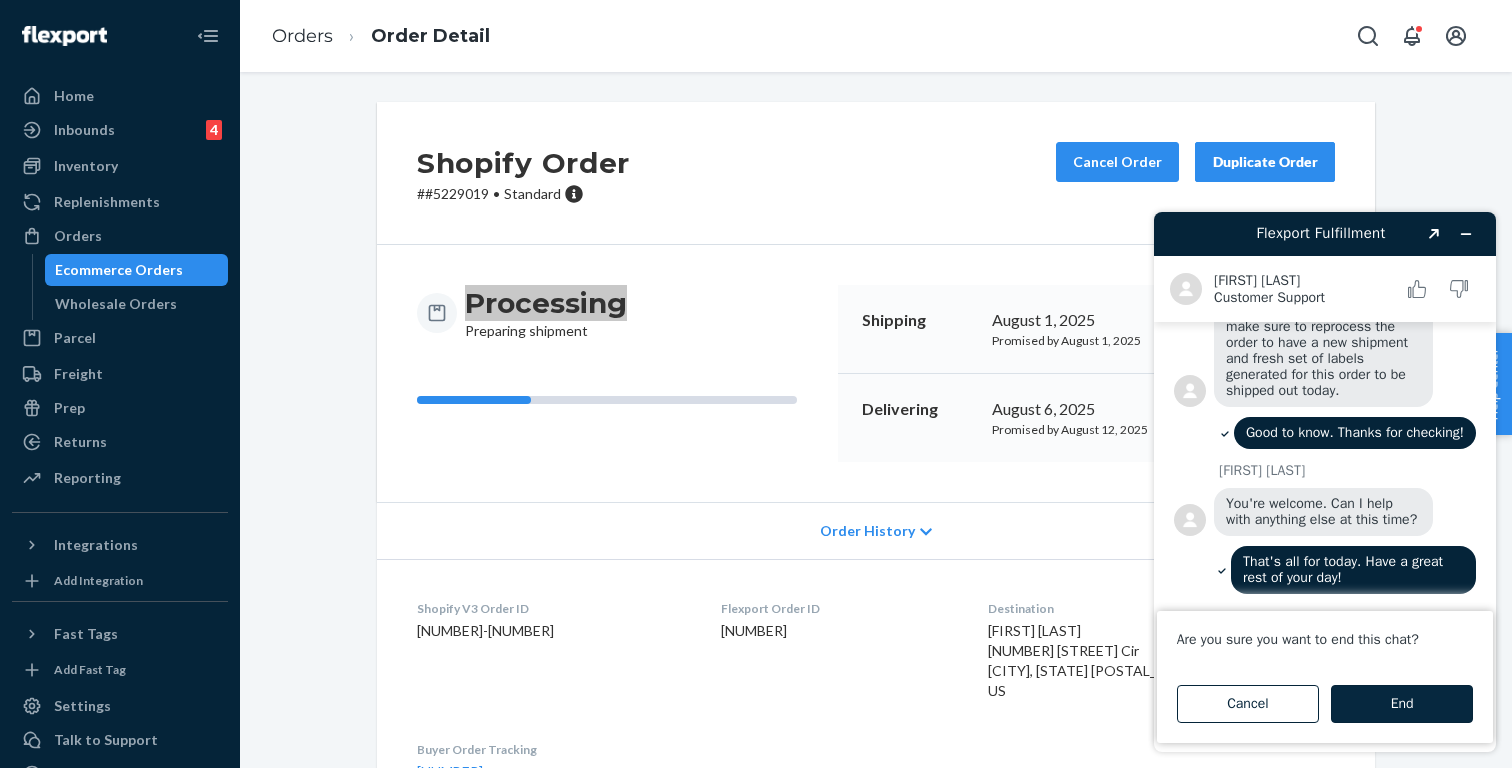 click on "End" at bounding box center [1402, 704] 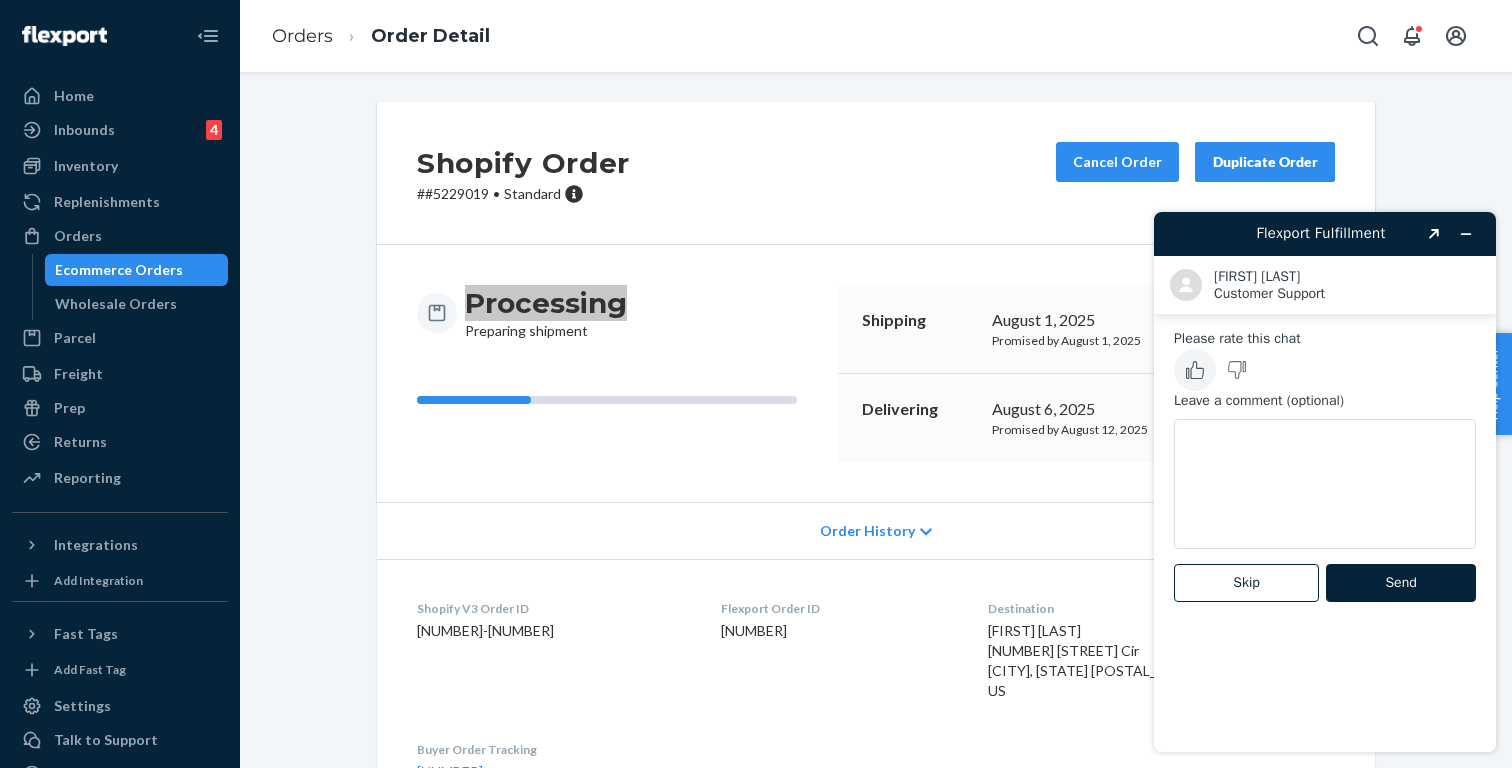 click 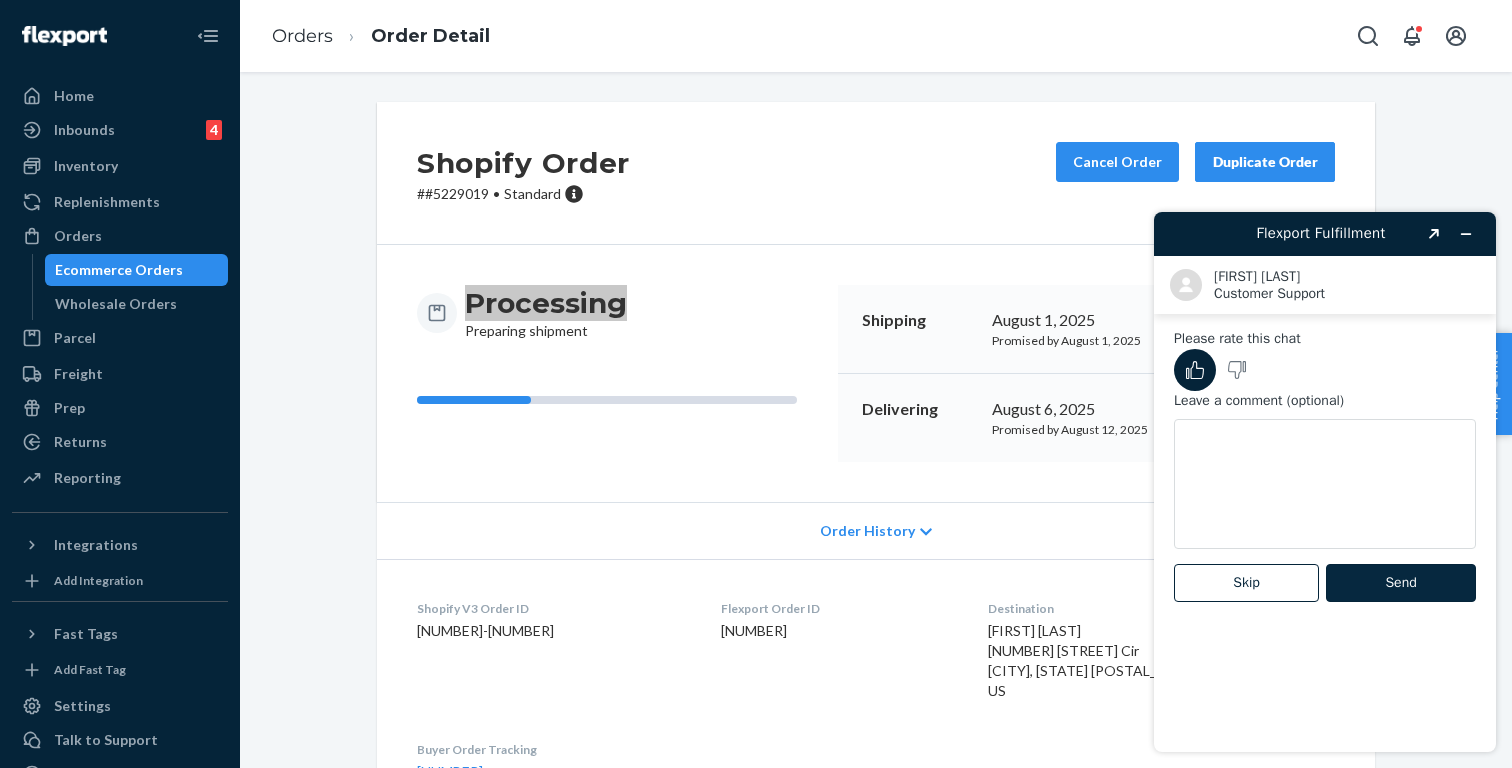 click on "Send" at bounding box center [1401, 583] 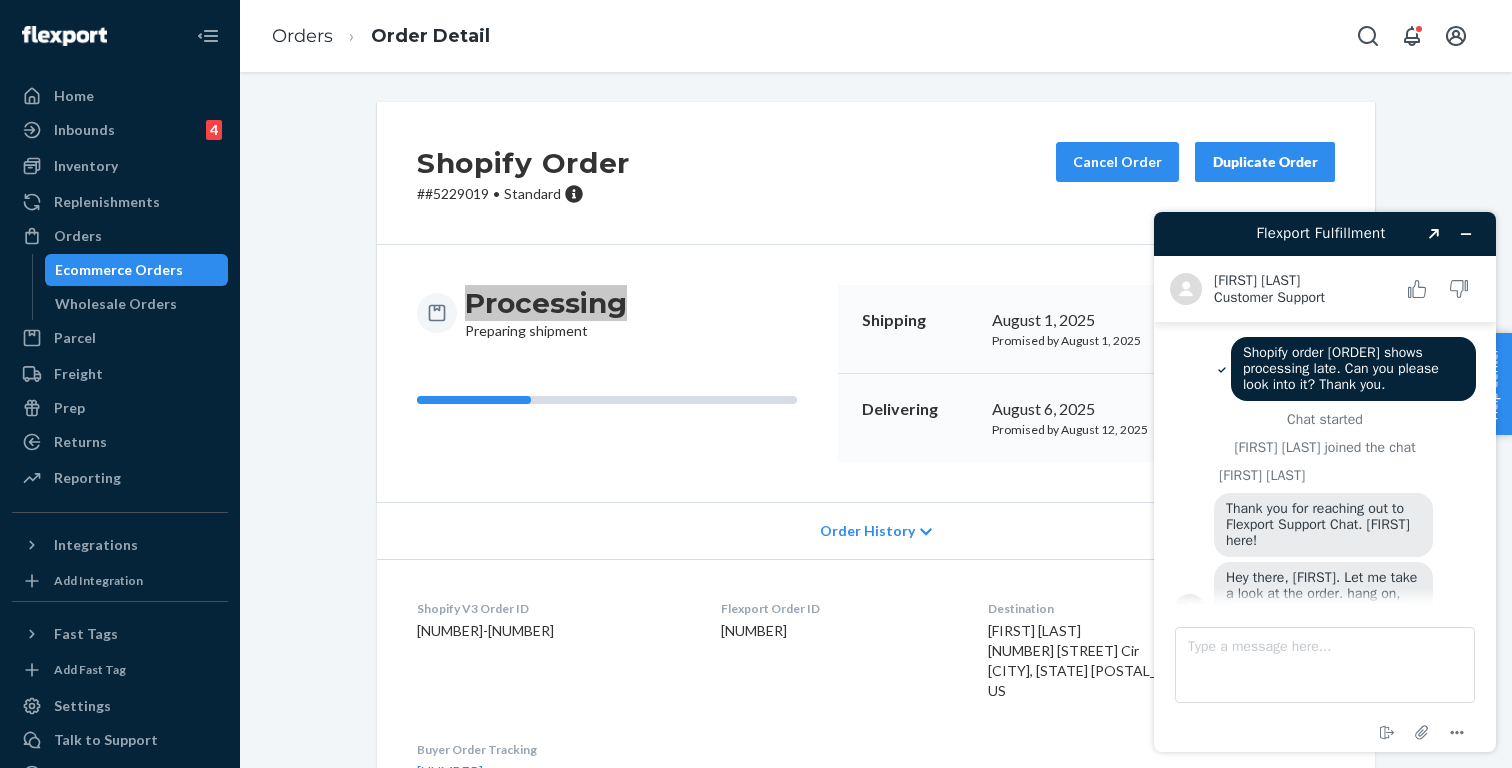 scroll, scrollTop: 565, scrollLeft: 0, axis: vertical 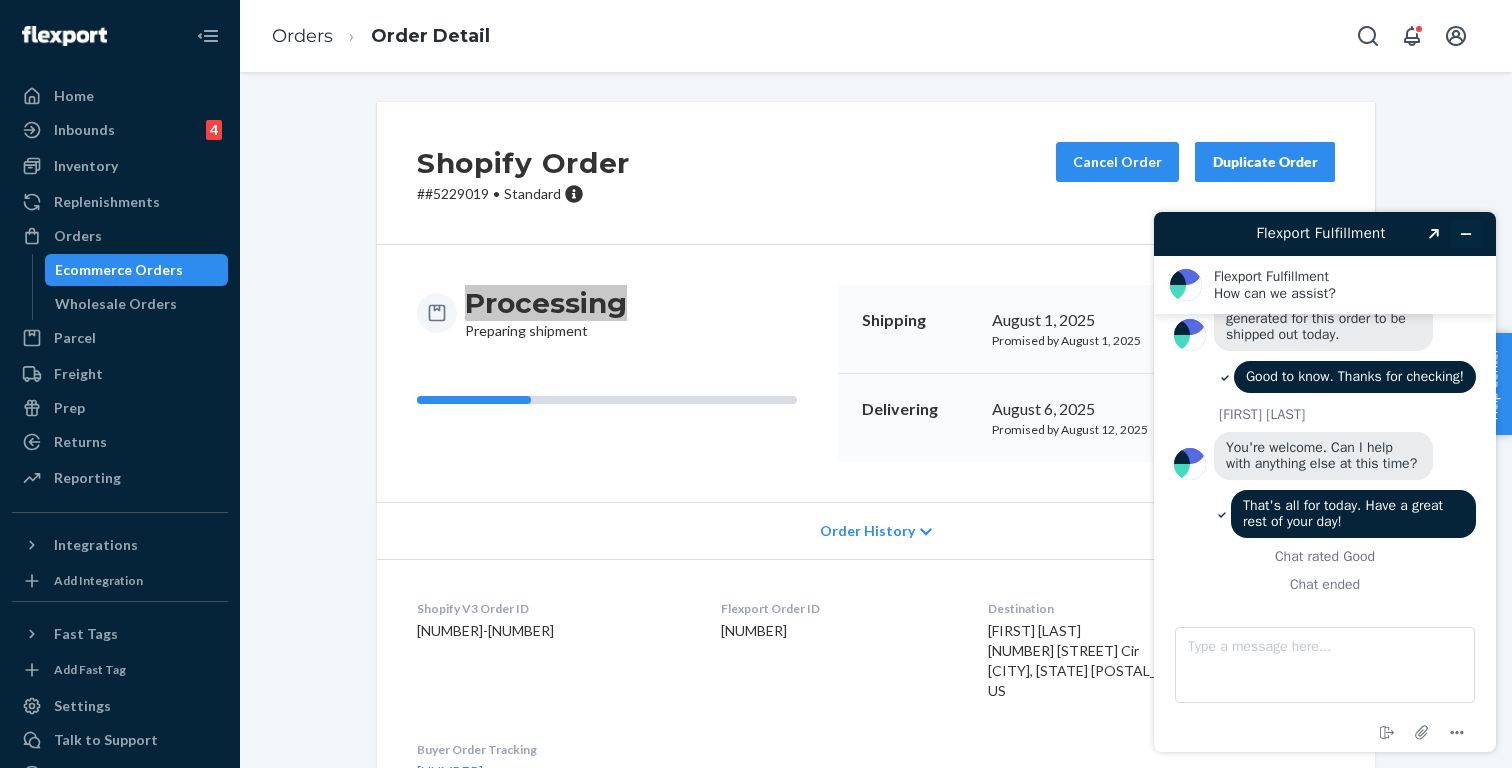 click at bounding box center (1466, 234) 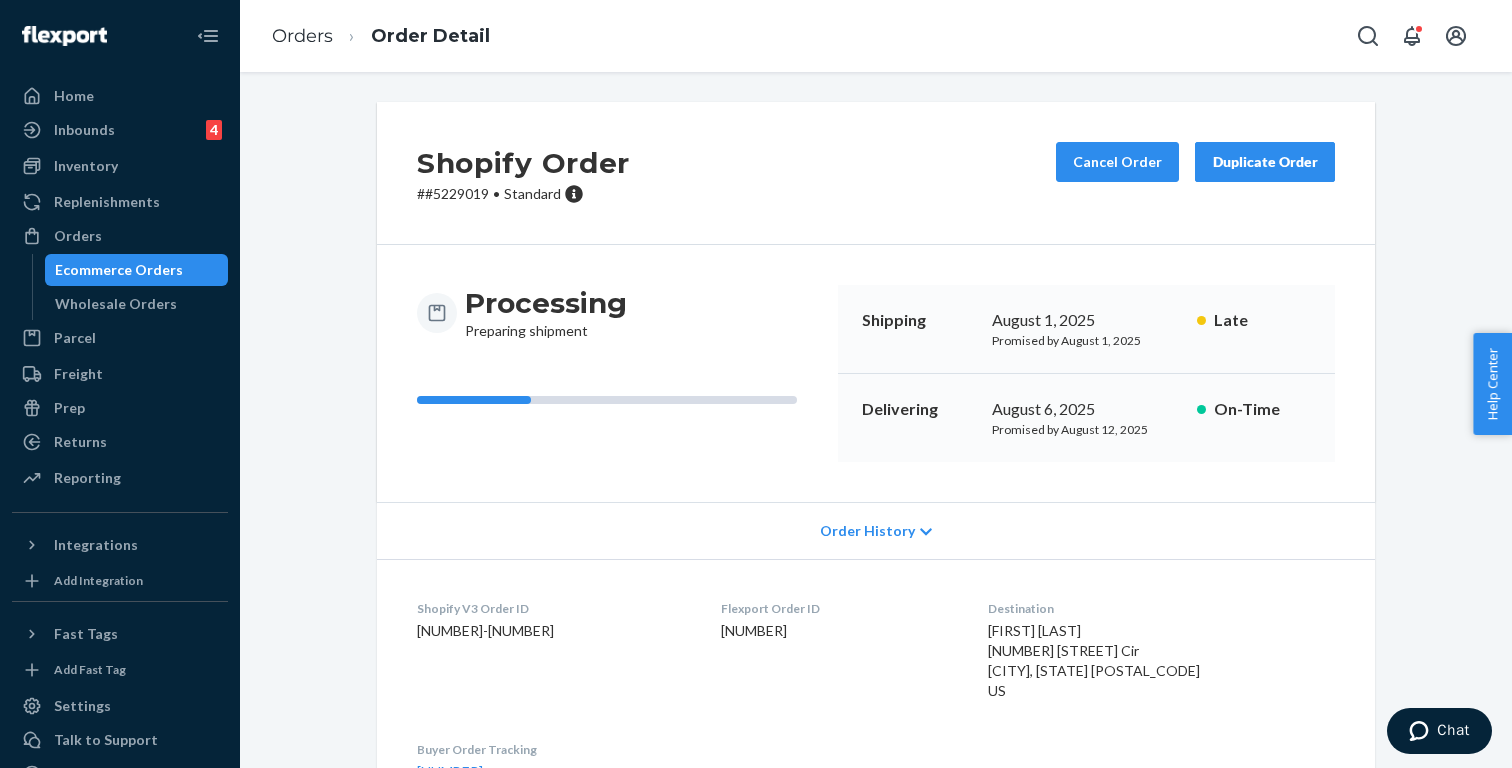 click on "Orders Order Detail" at bounding box center [381, 36] 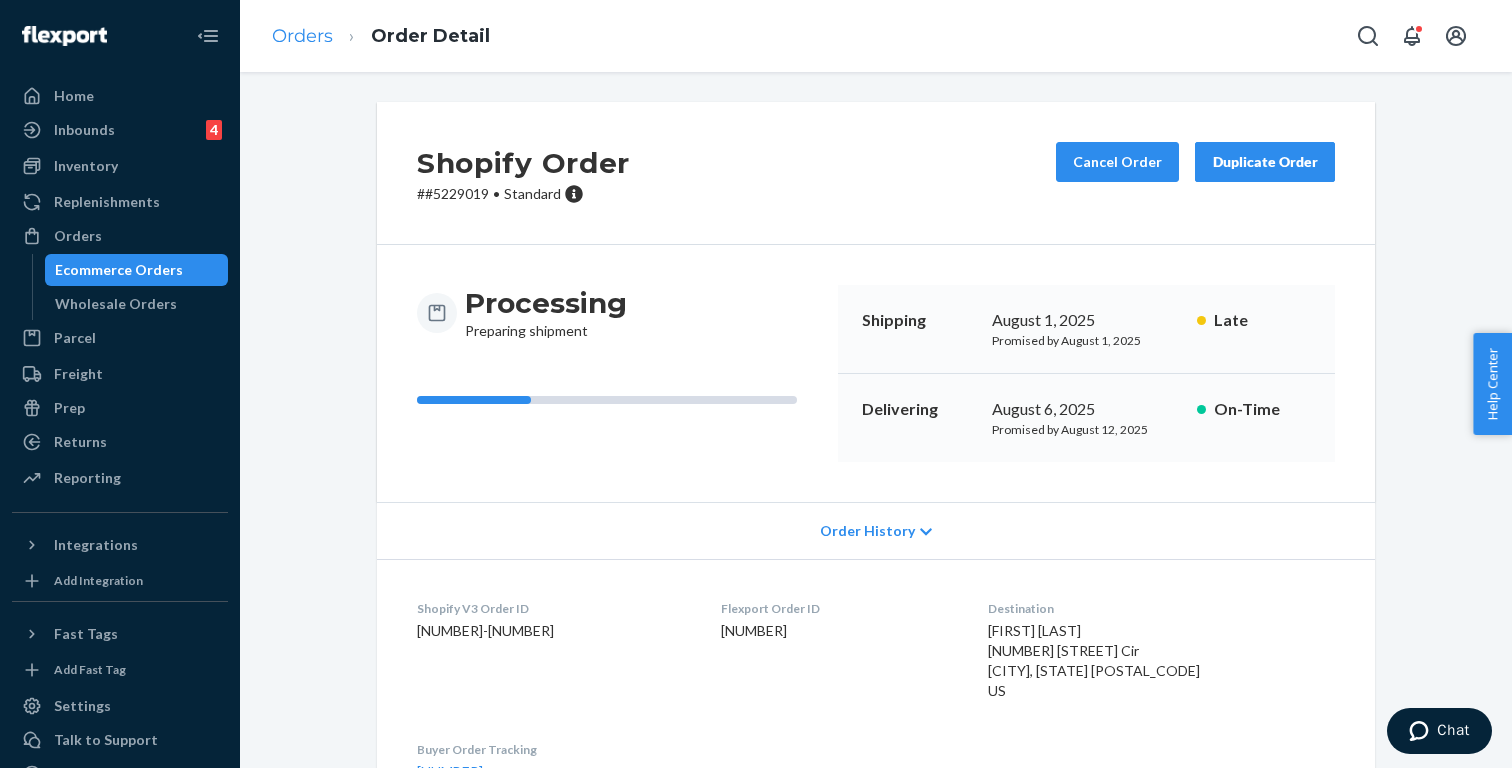 click on "Orders" at bounding box center (302, 36) 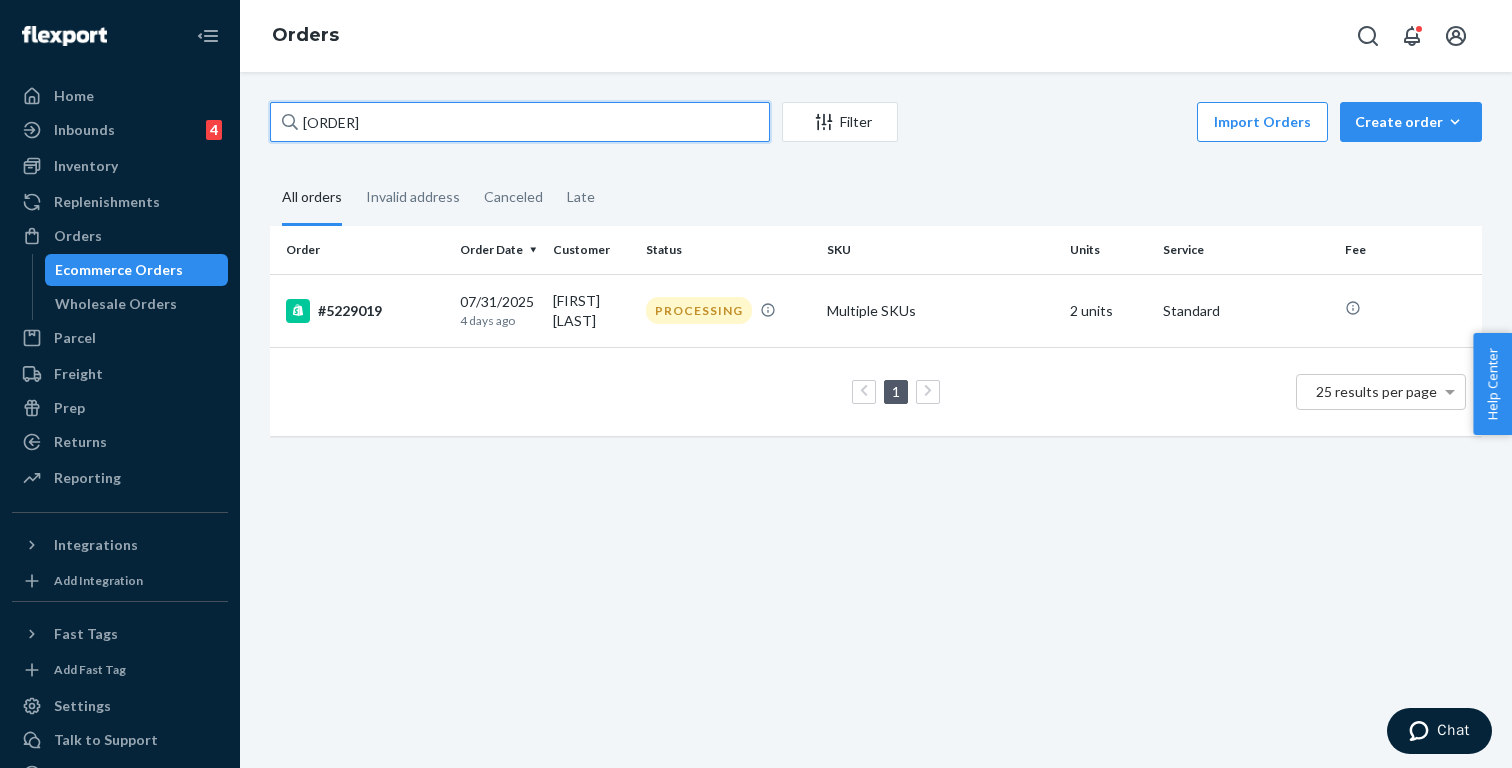 click on "[ORDER]" at bounding box center [520, 122] 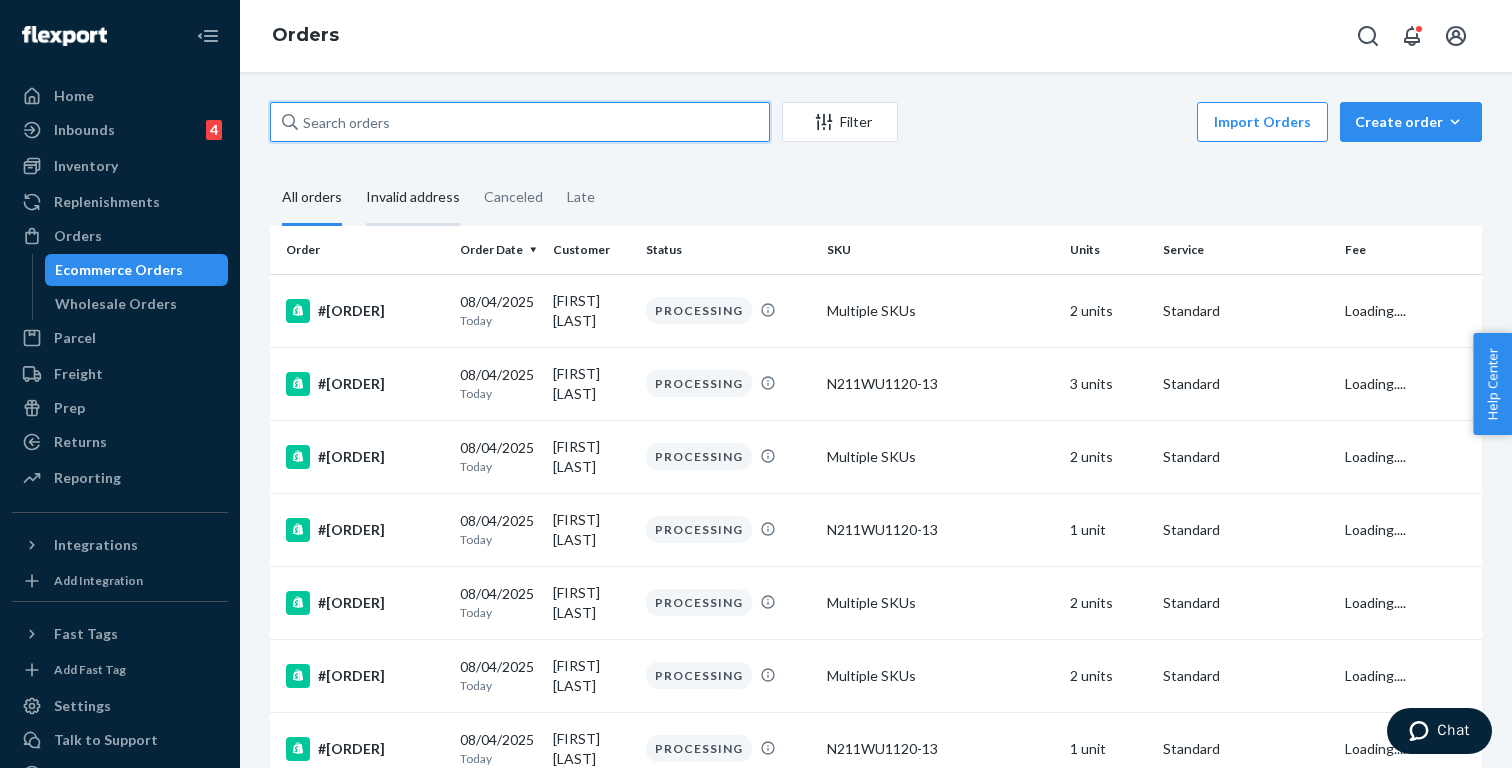 type 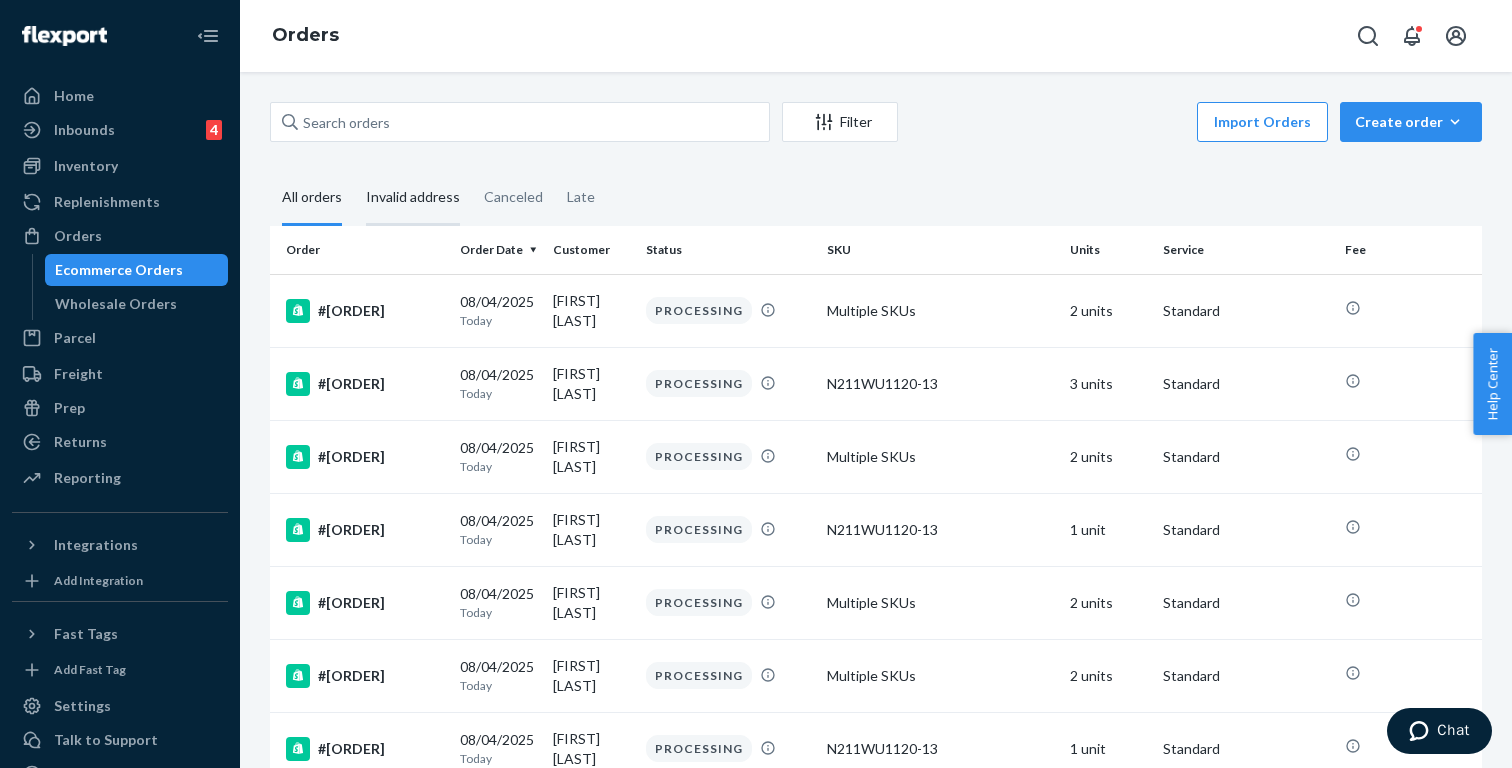 click on "Invalid address" at bounding box center [413, 198] 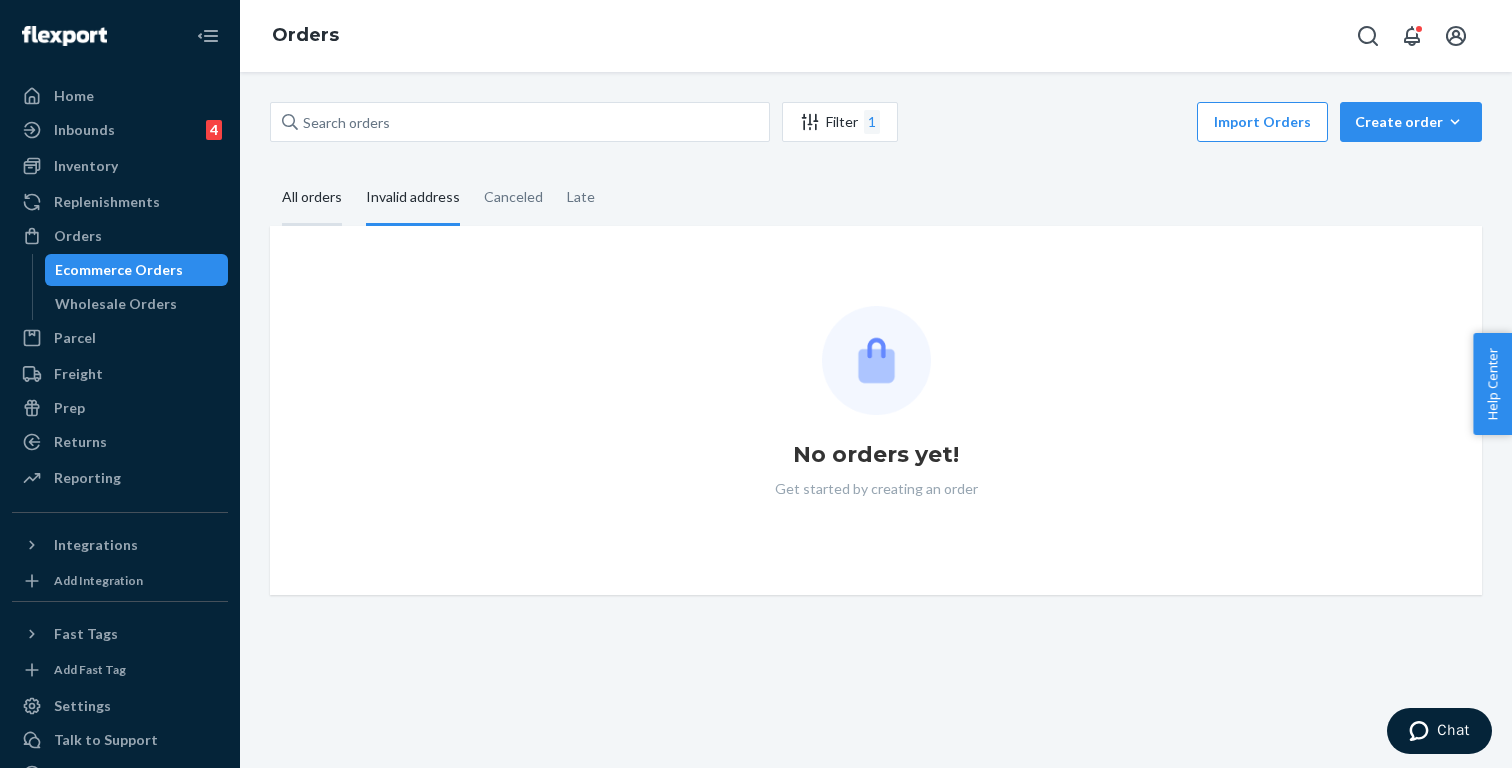 click on "All orders" at bounding box center (312, 198) 